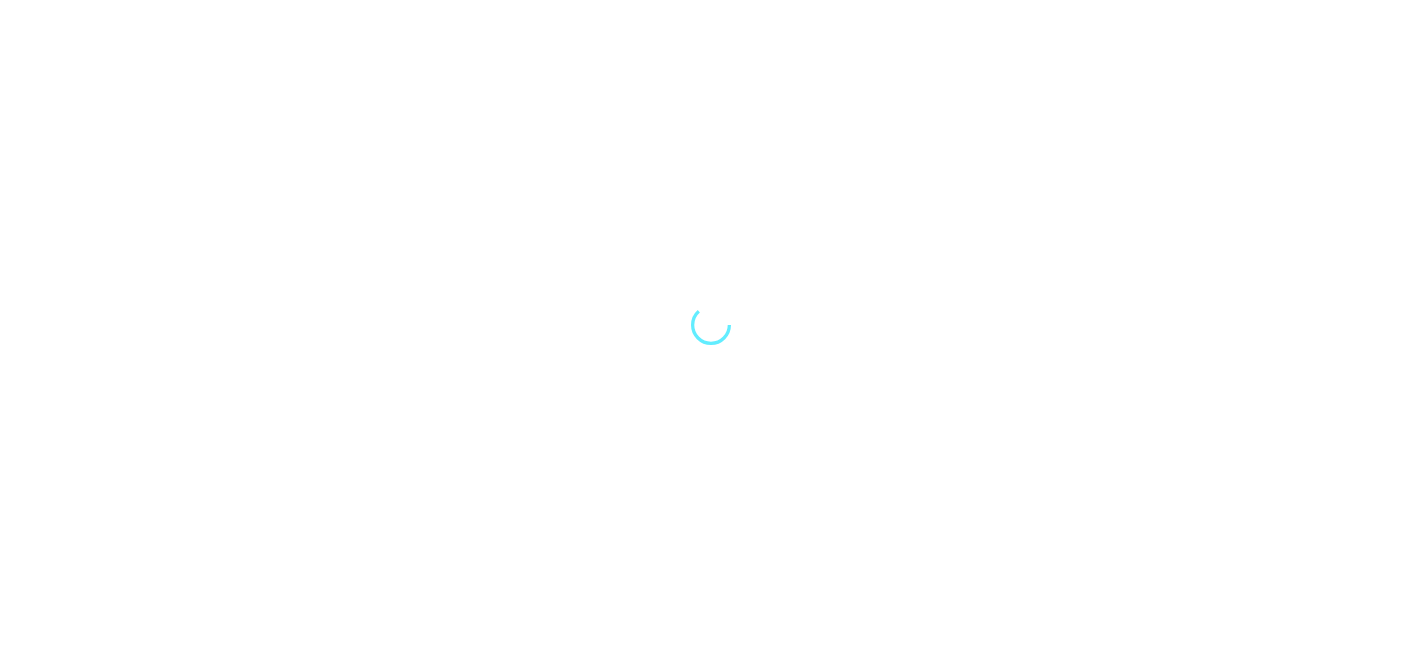 scroll, scrollTop: 0, scrollLeft: 0, axis: both 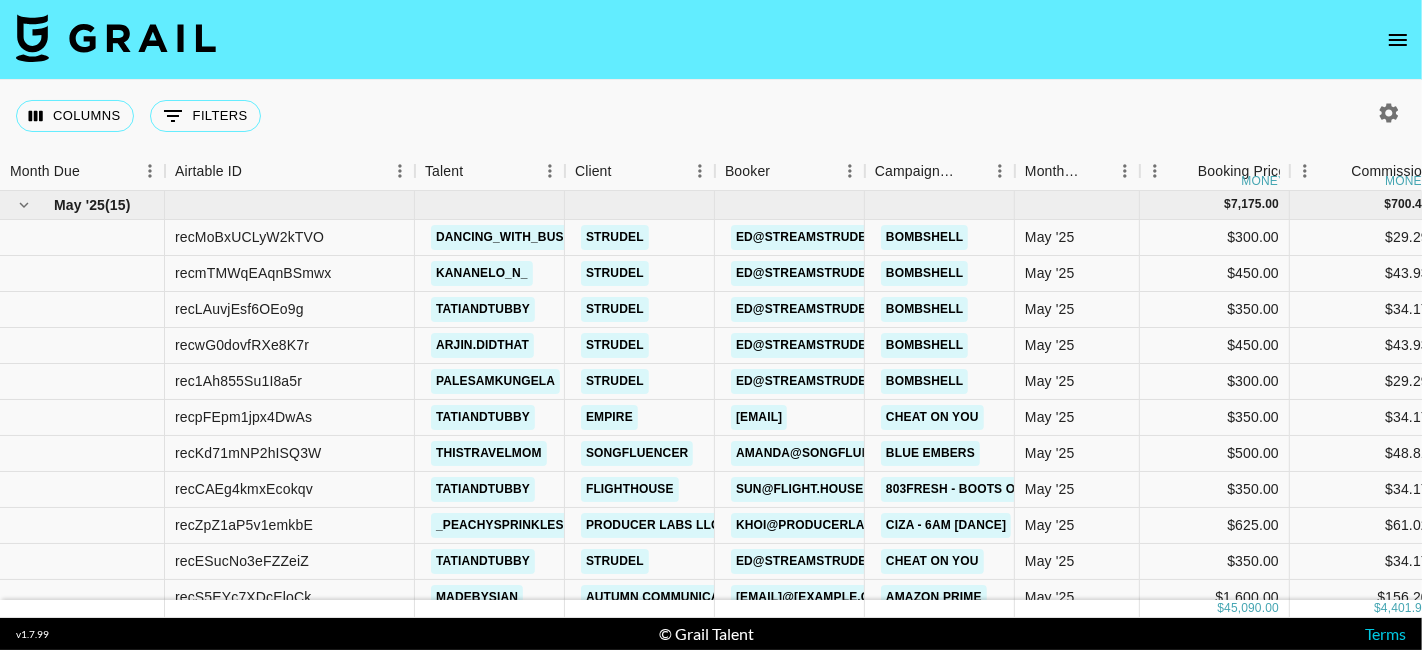 click at bounding box center (711, 40) 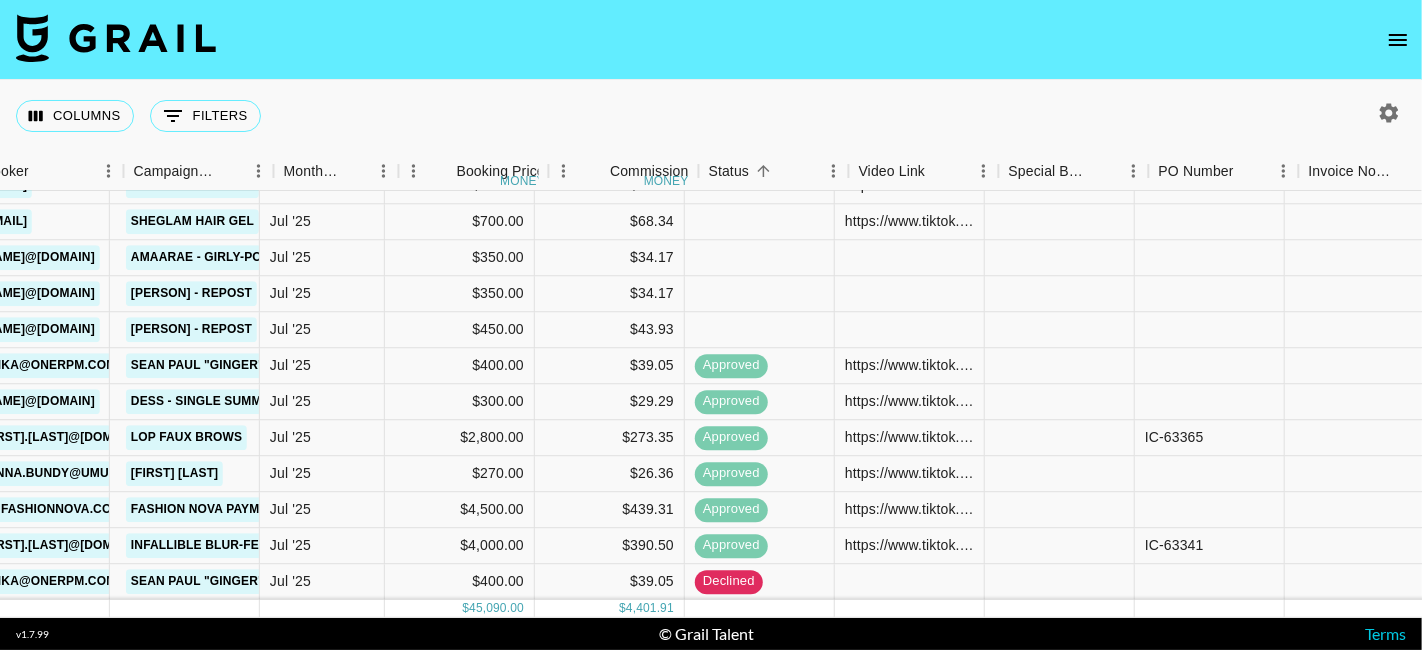 scroll, scrollTop: 989, scrollLeft: 757, axis: both 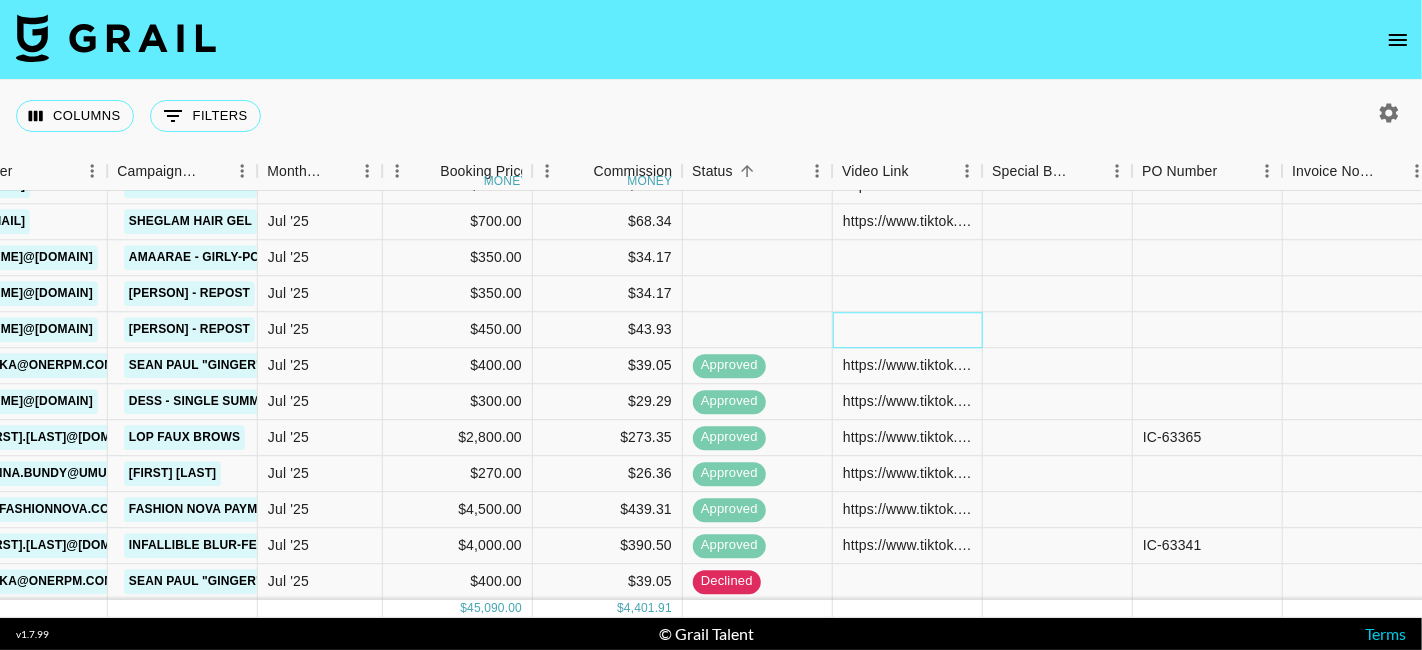 click at bounding box center [908, 330] 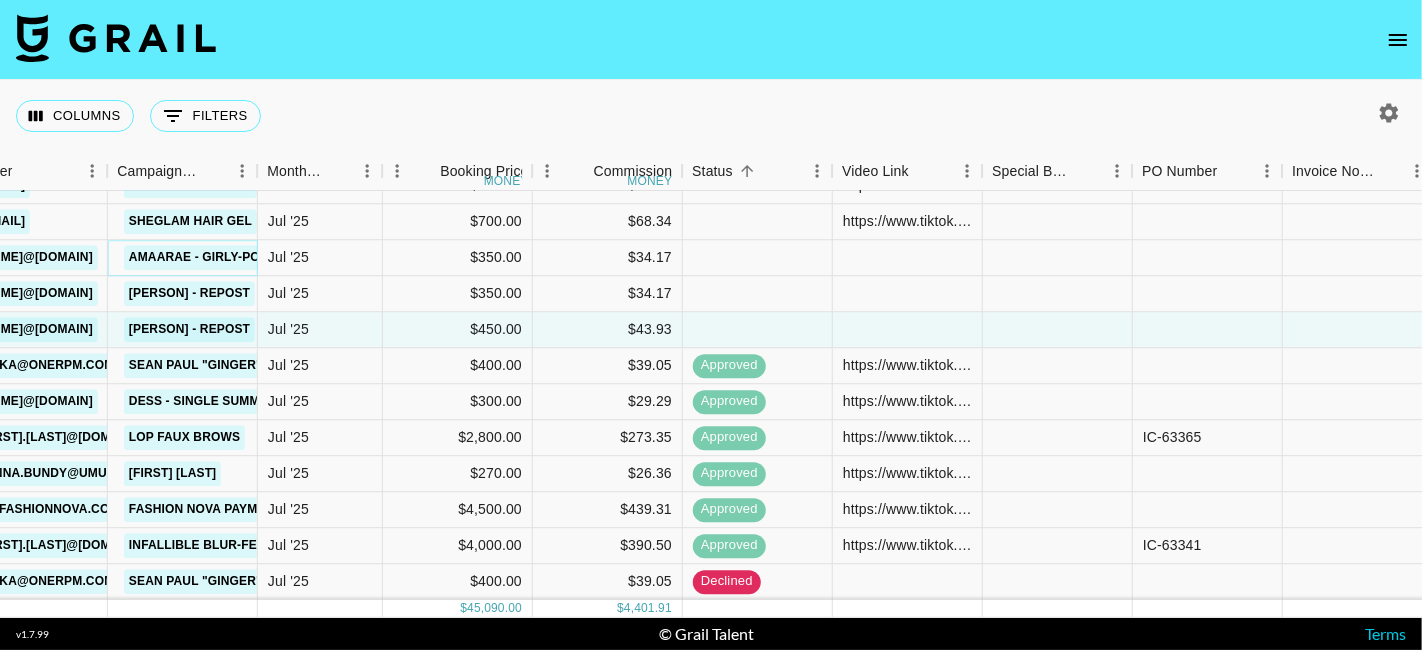 drag, startPoint x: 220, startPoint y: 229, endPoint x: 177, endPoint y: 250, distance: 47.853943 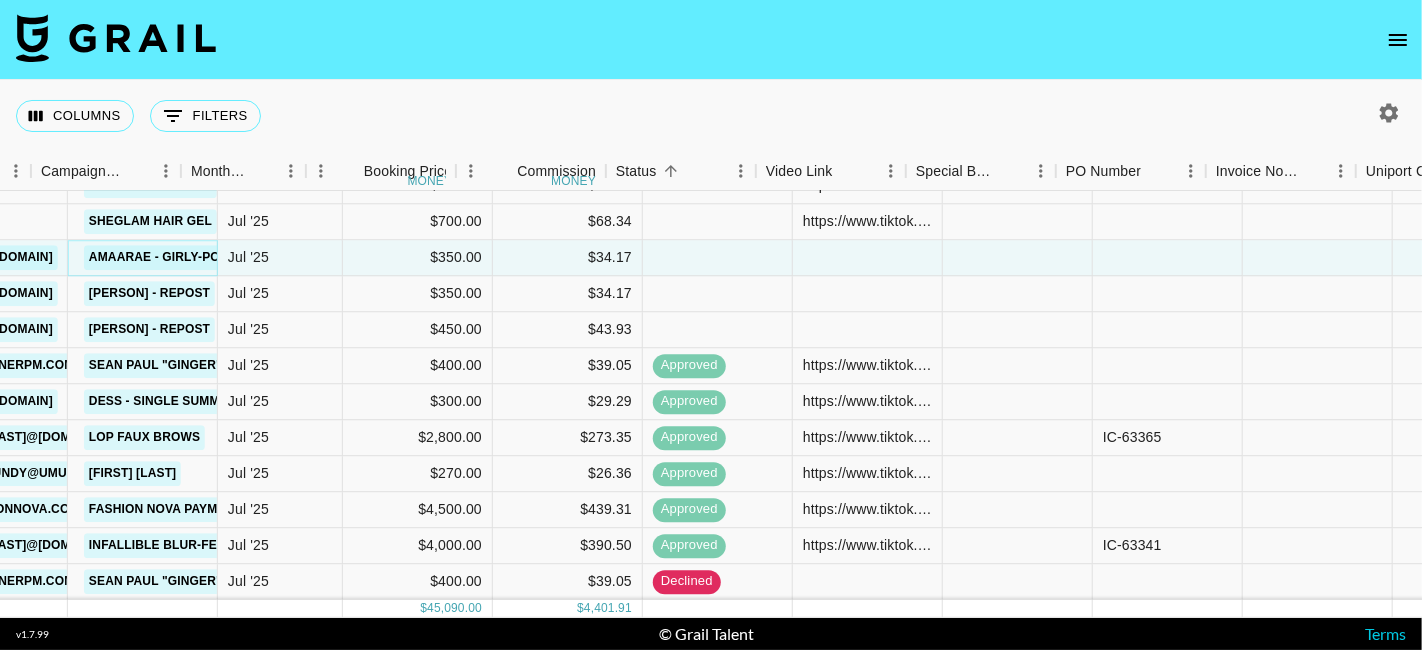 scroll, scrollTop: 989, scrollLeft: 794, axis: both 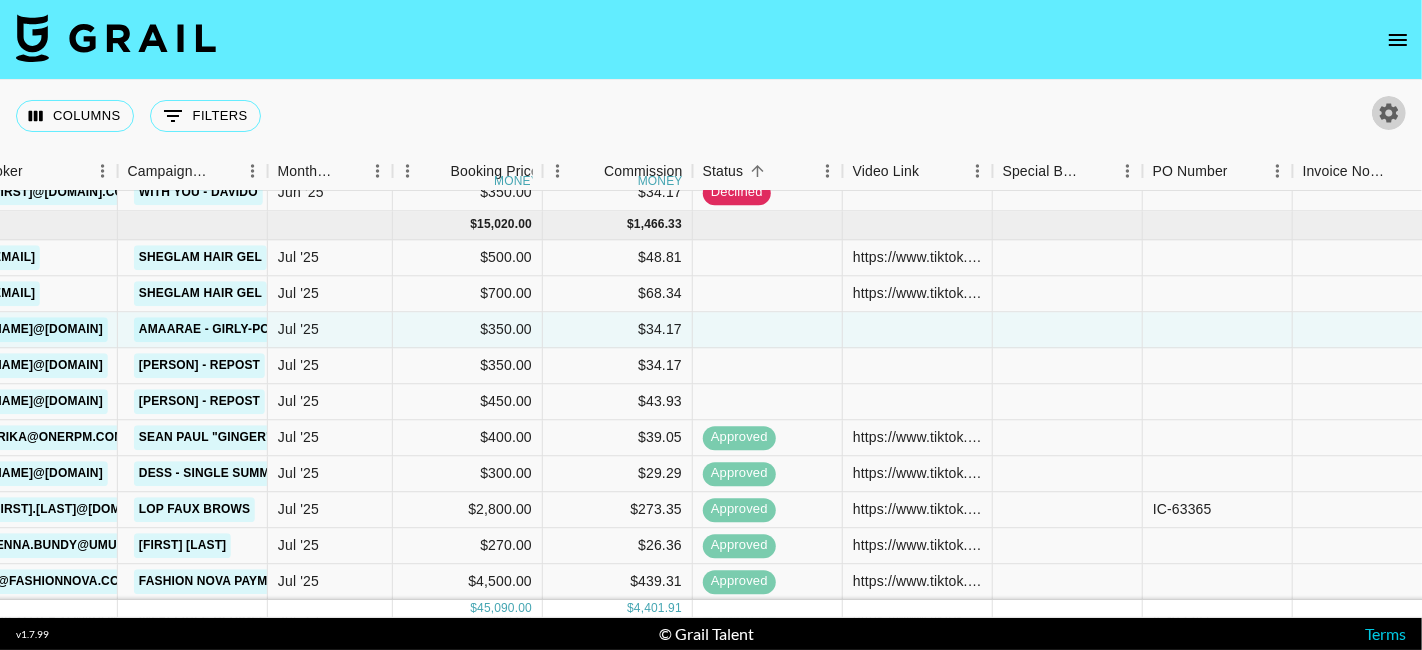 click 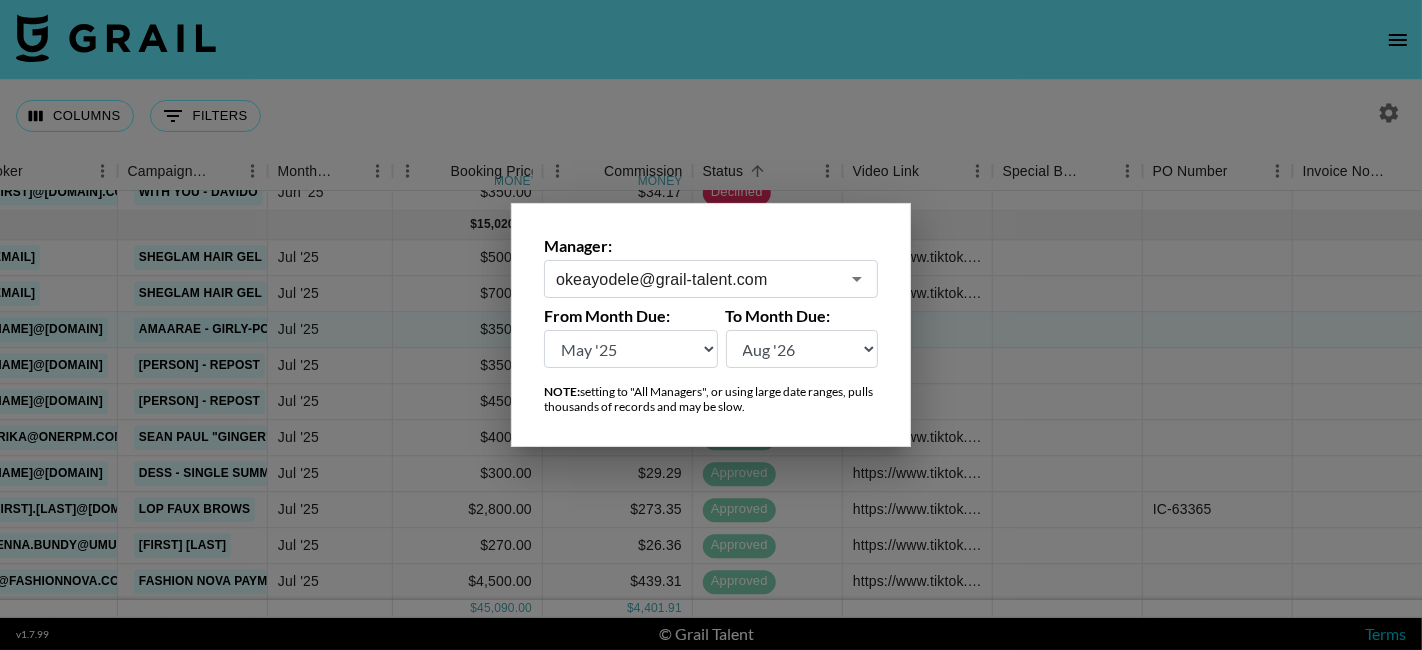click at bounding box center [711, 325] 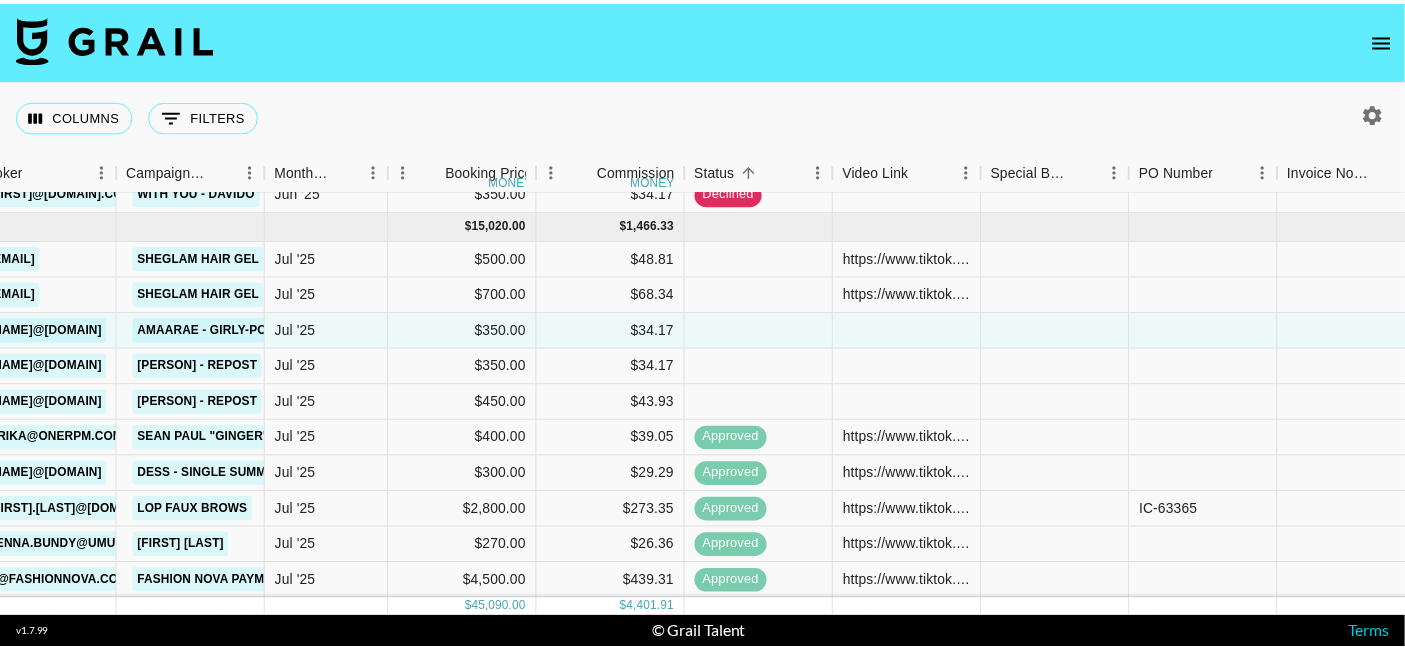 scroll, scrollTop: 989, scrollLeft: 747, axis: both 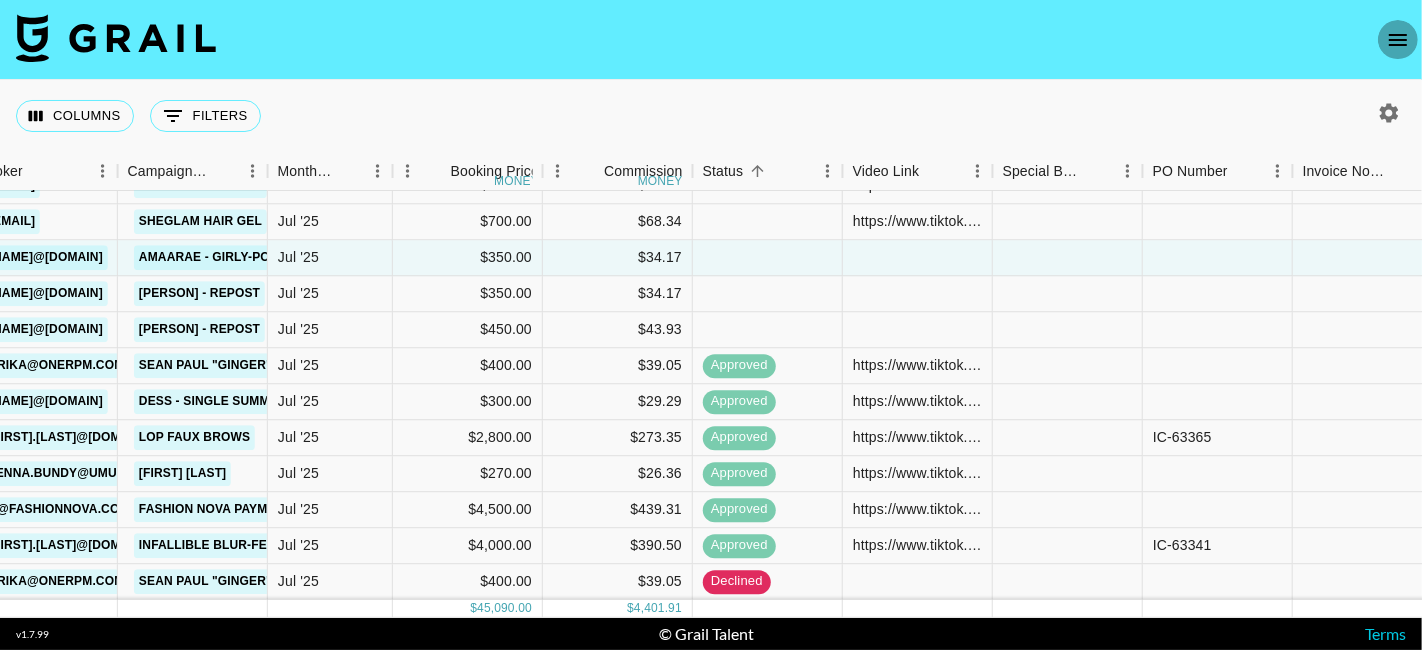 click 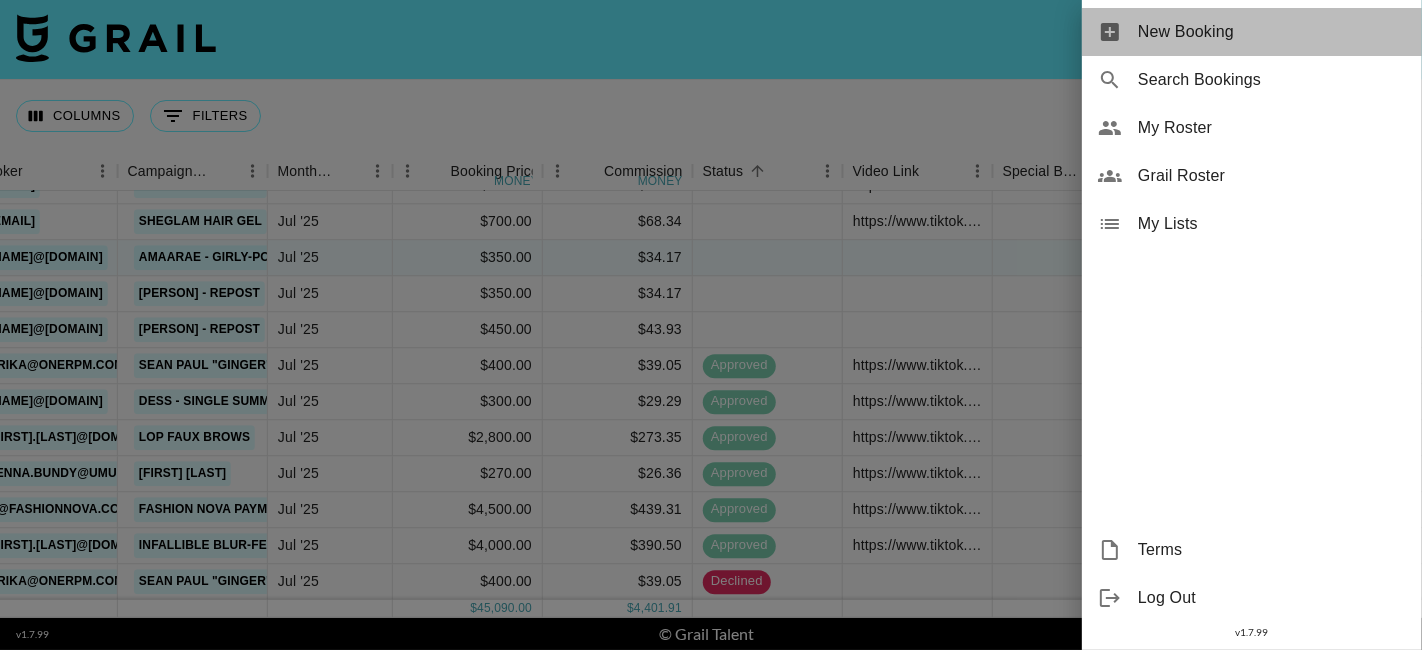 click on "New Booking" at bounding box center [1272, 32] 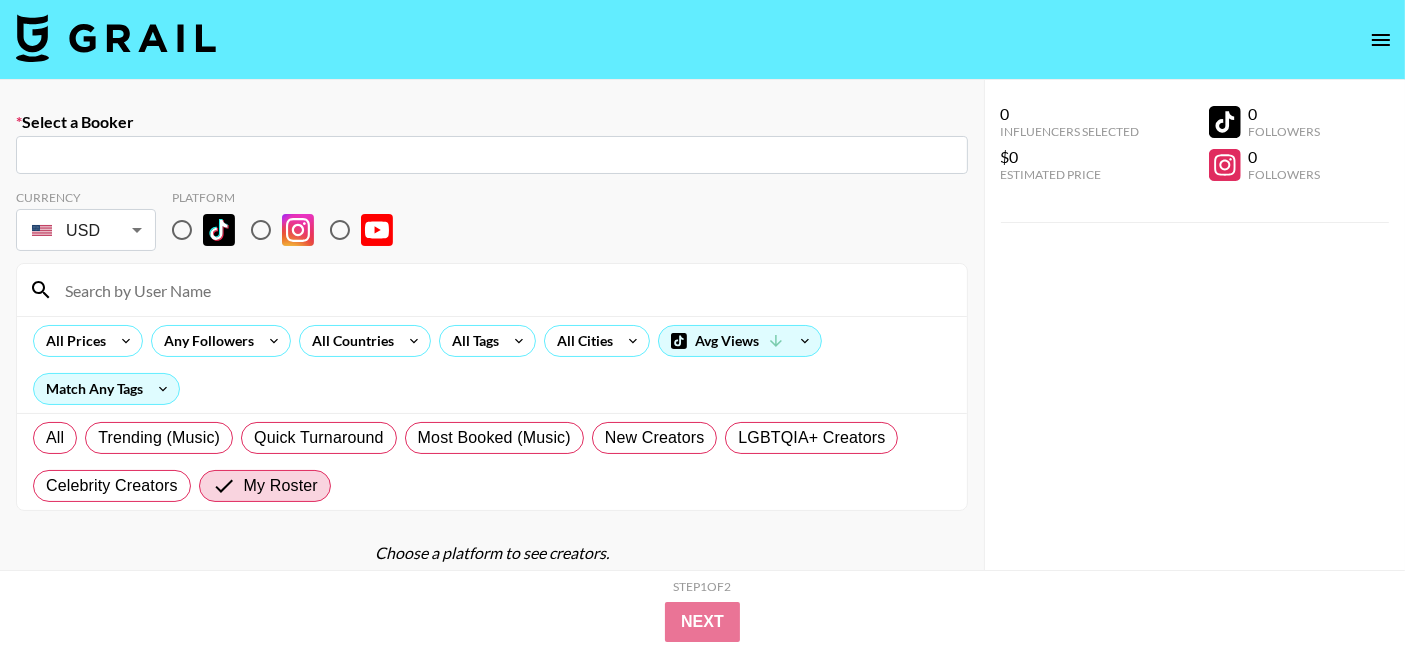 click at bounding box center (182, 230) 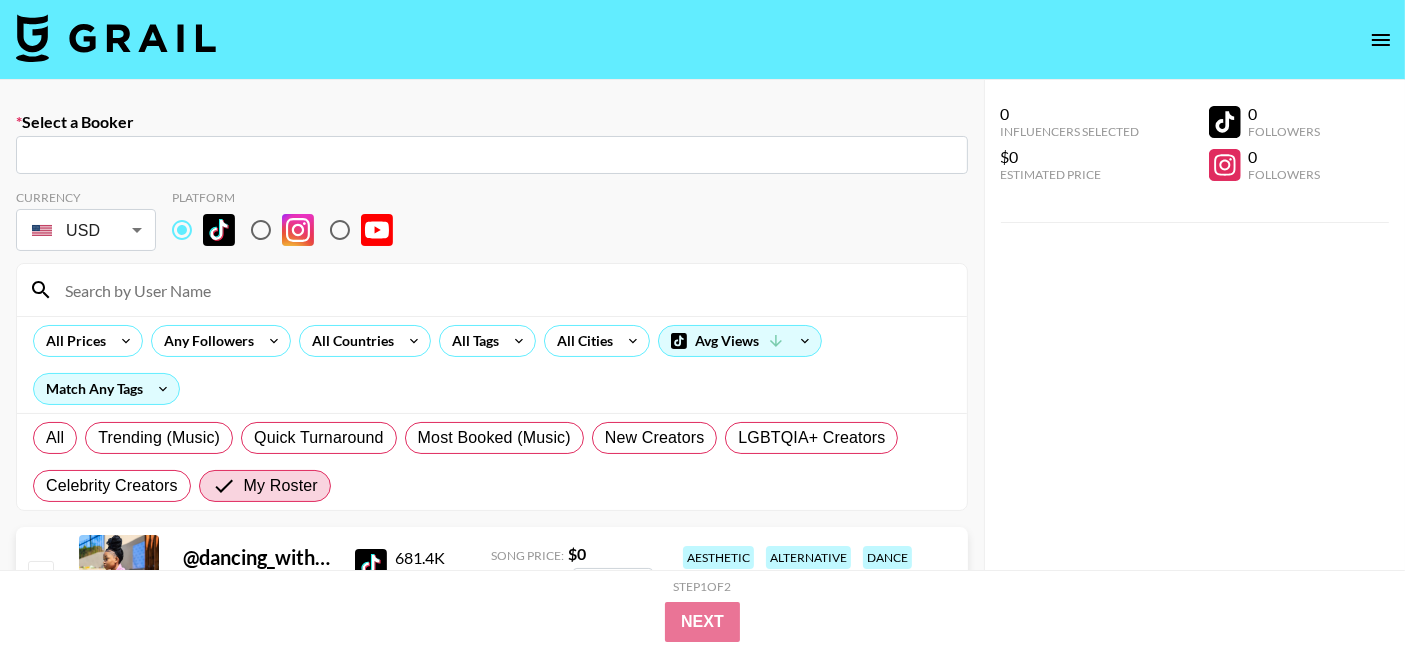 click at bounding box center [492, 155] 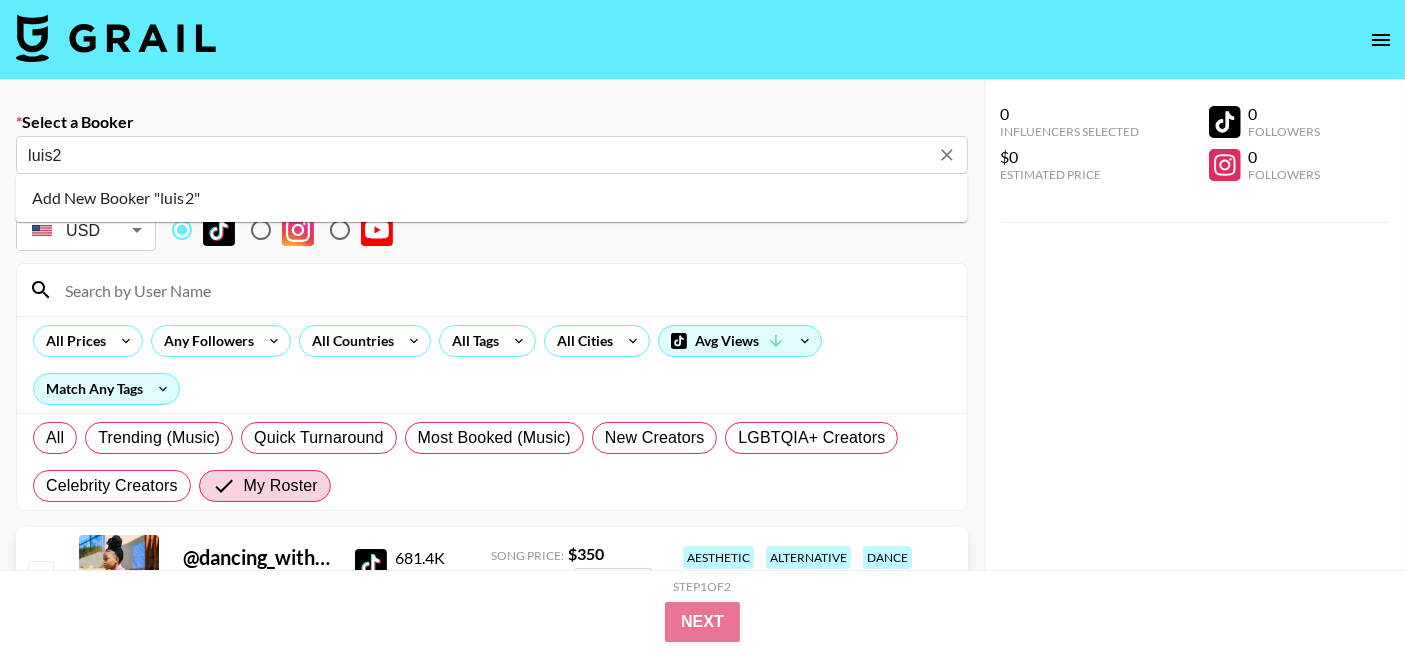 type on "luis2" 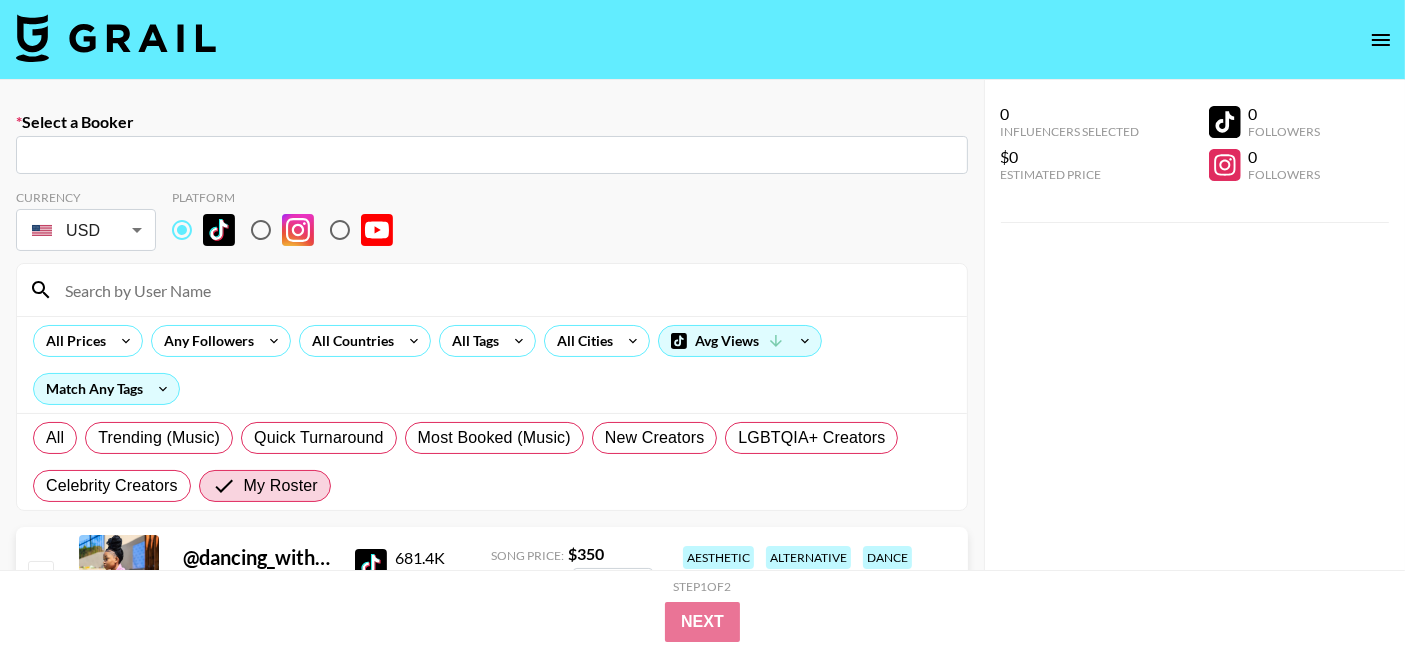 click at bounding box center [492, 155] 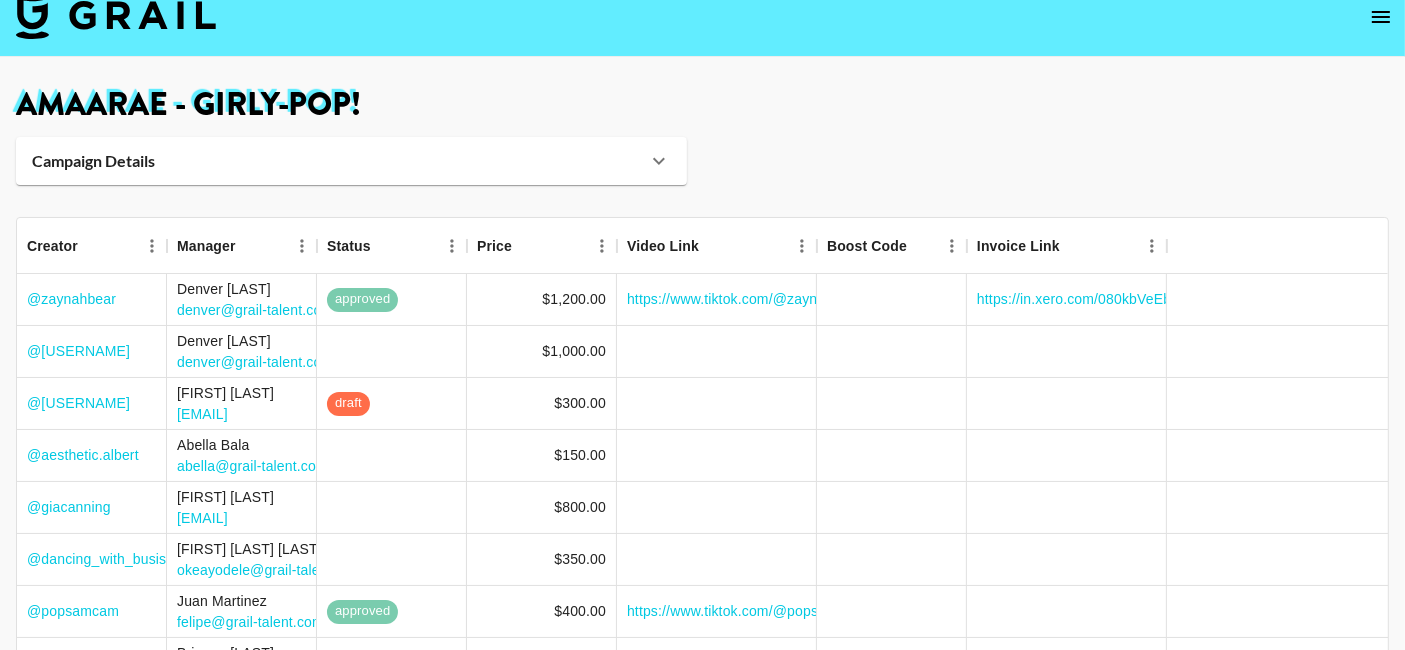 scroll, scrollTop: 0, scrollLeft: 0, axis: both 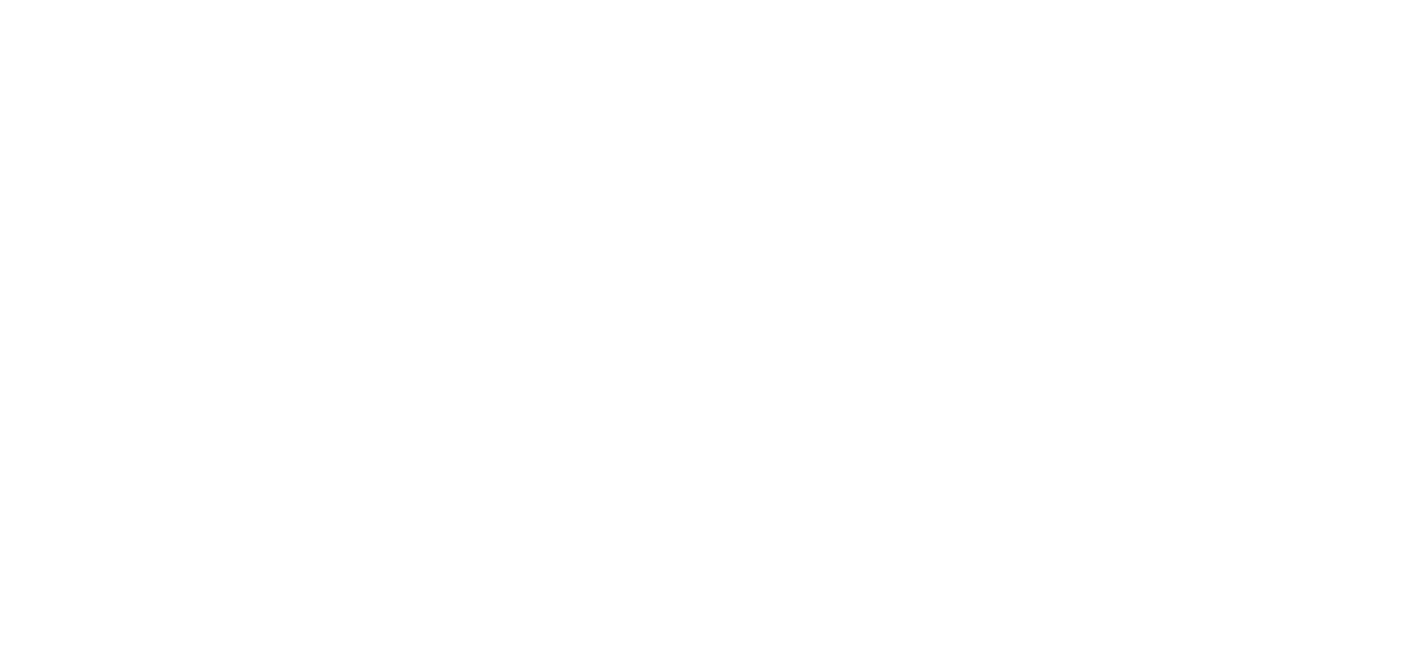 select on "Song" 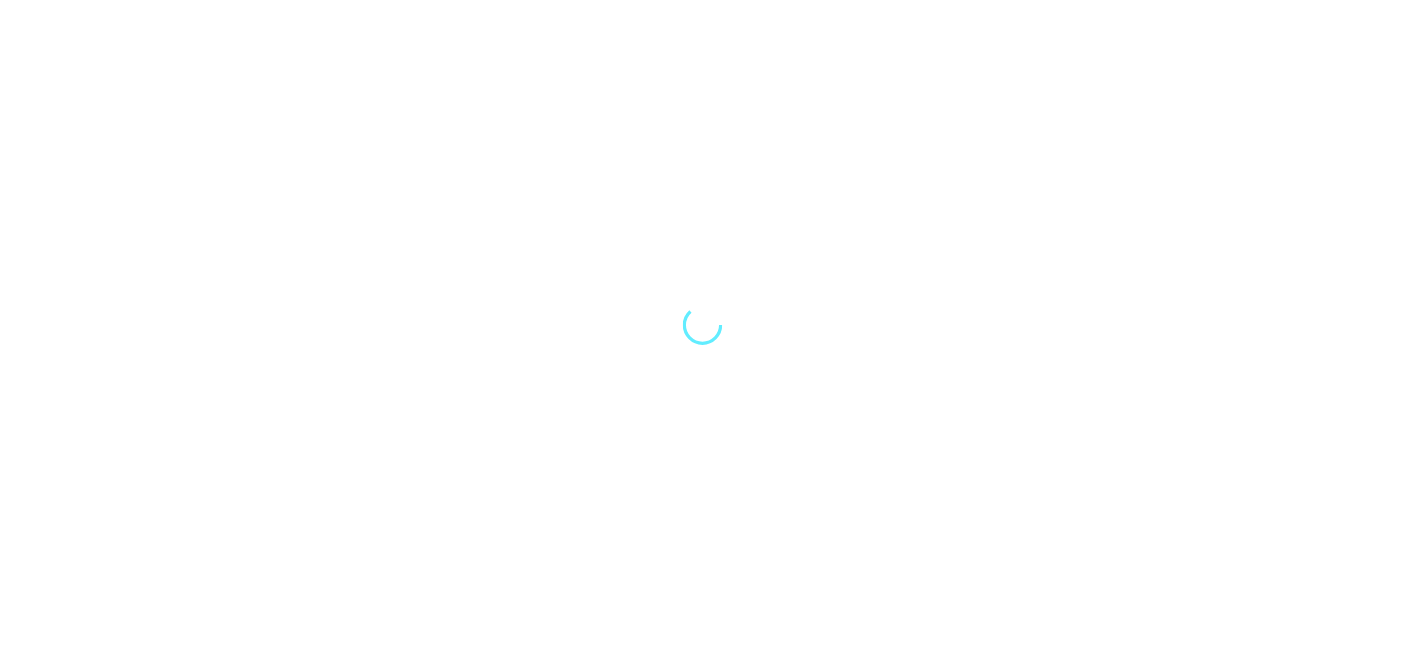 scroll, scrollTop: 0, scrollLeft: 0, axis: both 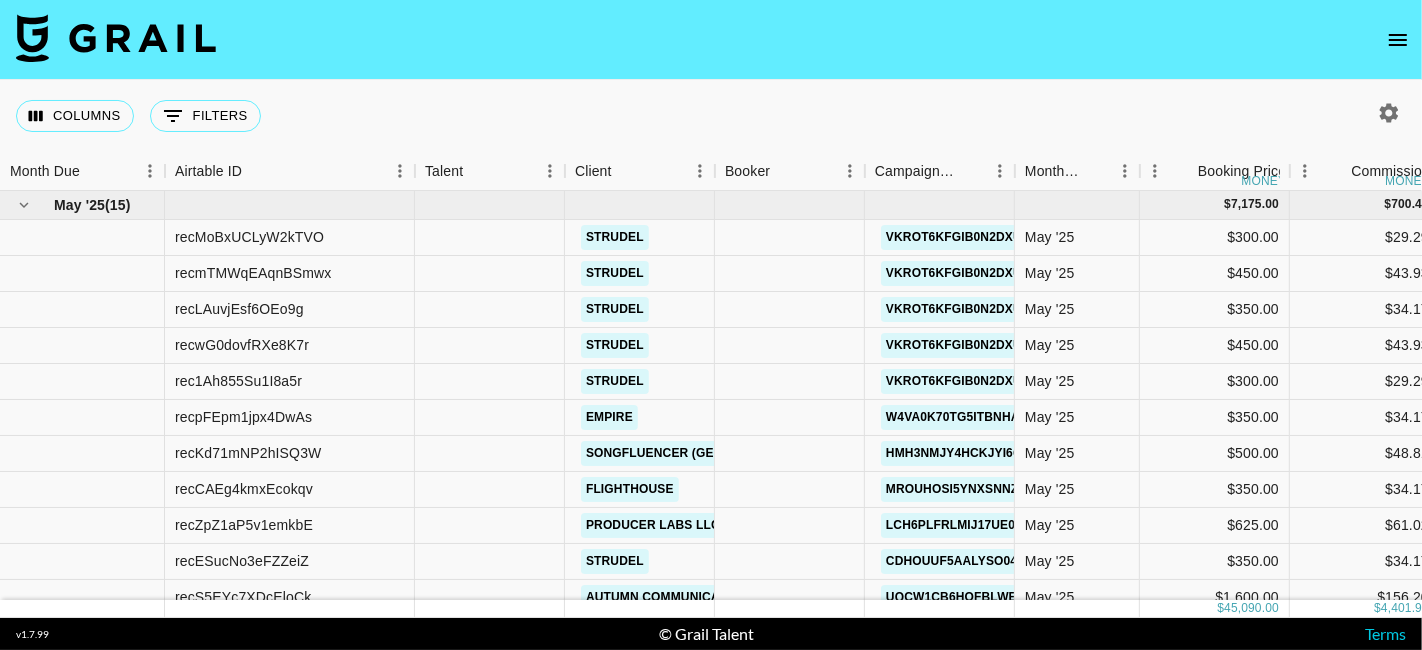 click 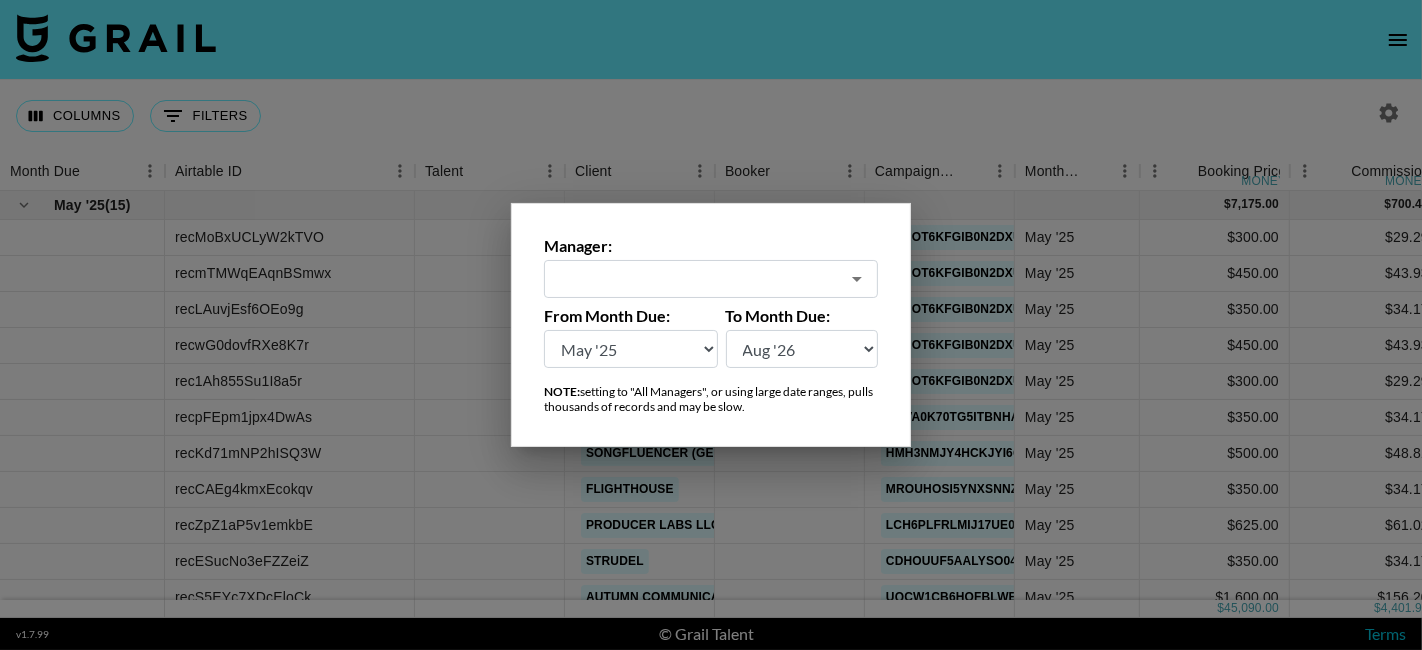 click at bounding box center [711, 325] 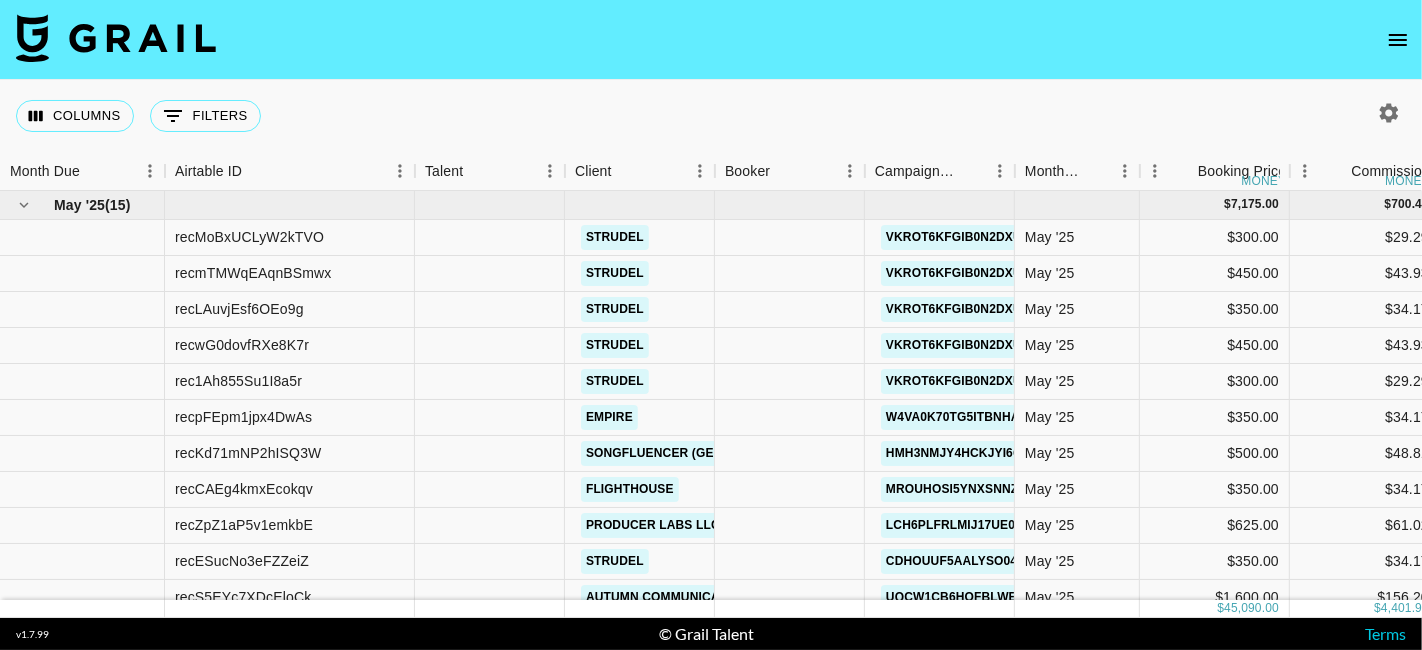 click 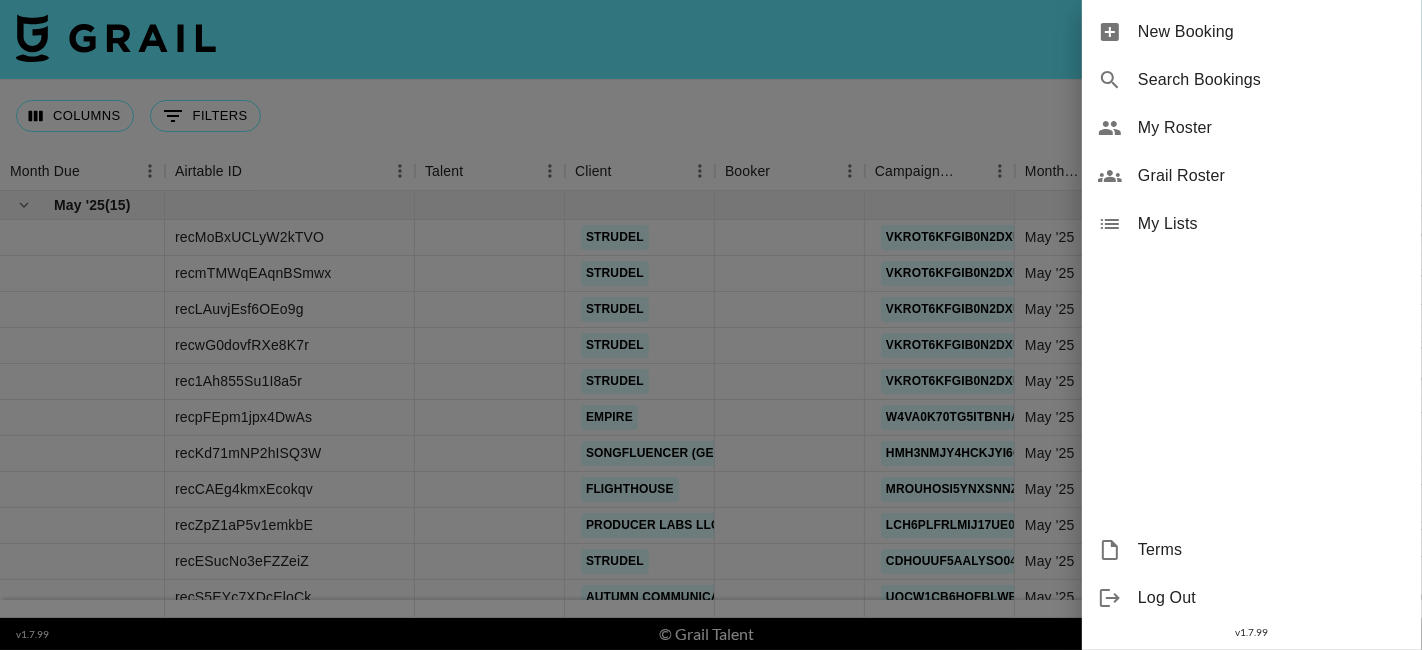 click on "New Booking" at bounding box center (1252, 32) 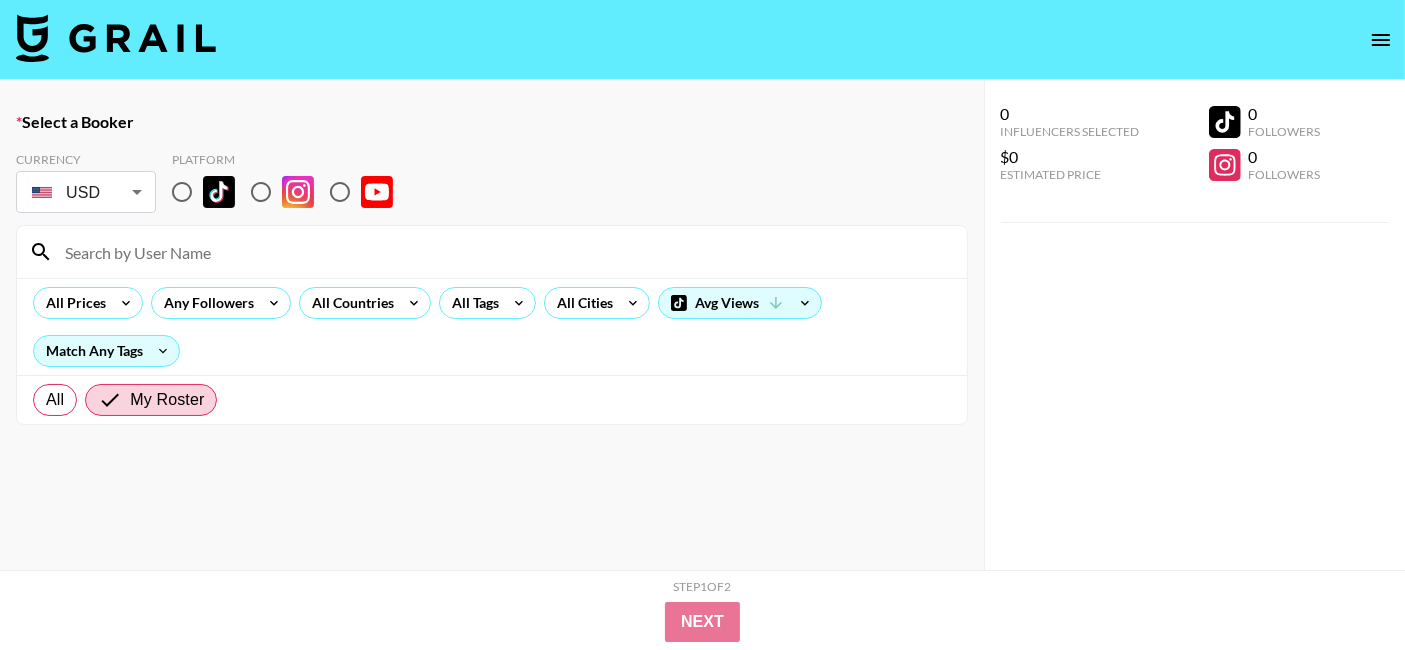 click at bounding box center [182, 192] 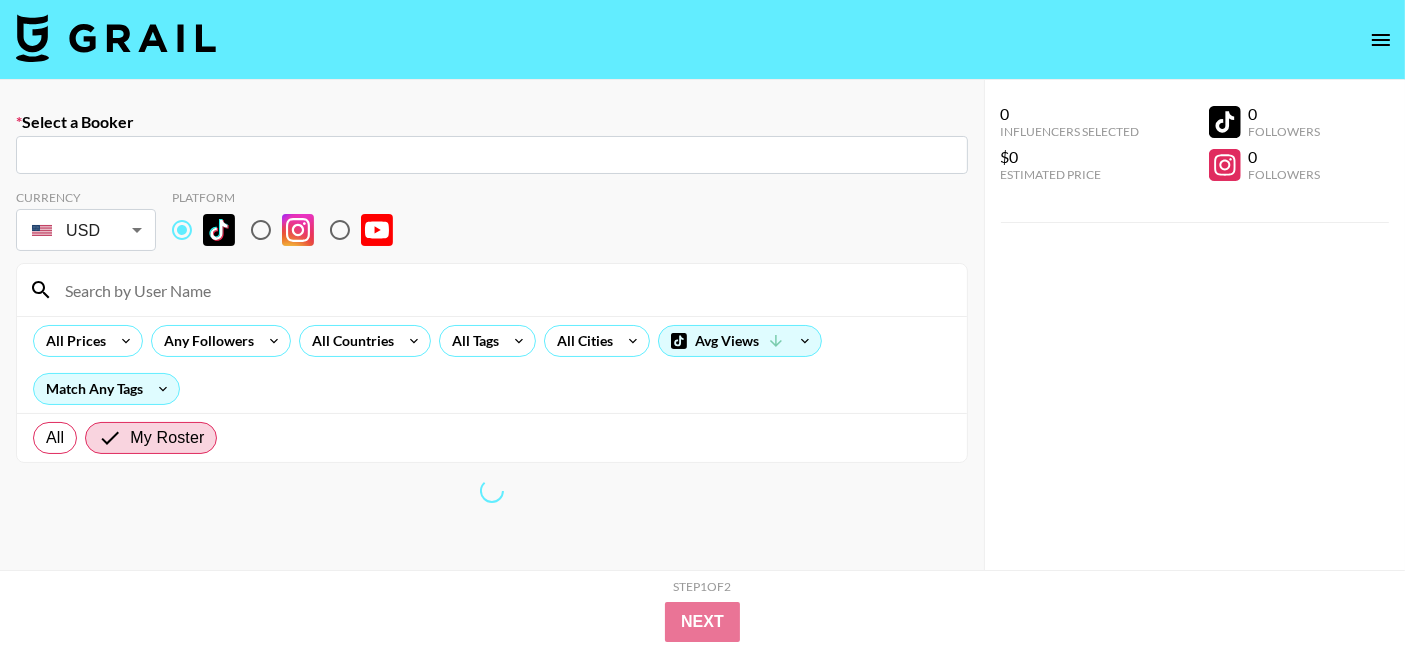 click at bounding box center (492, 155) 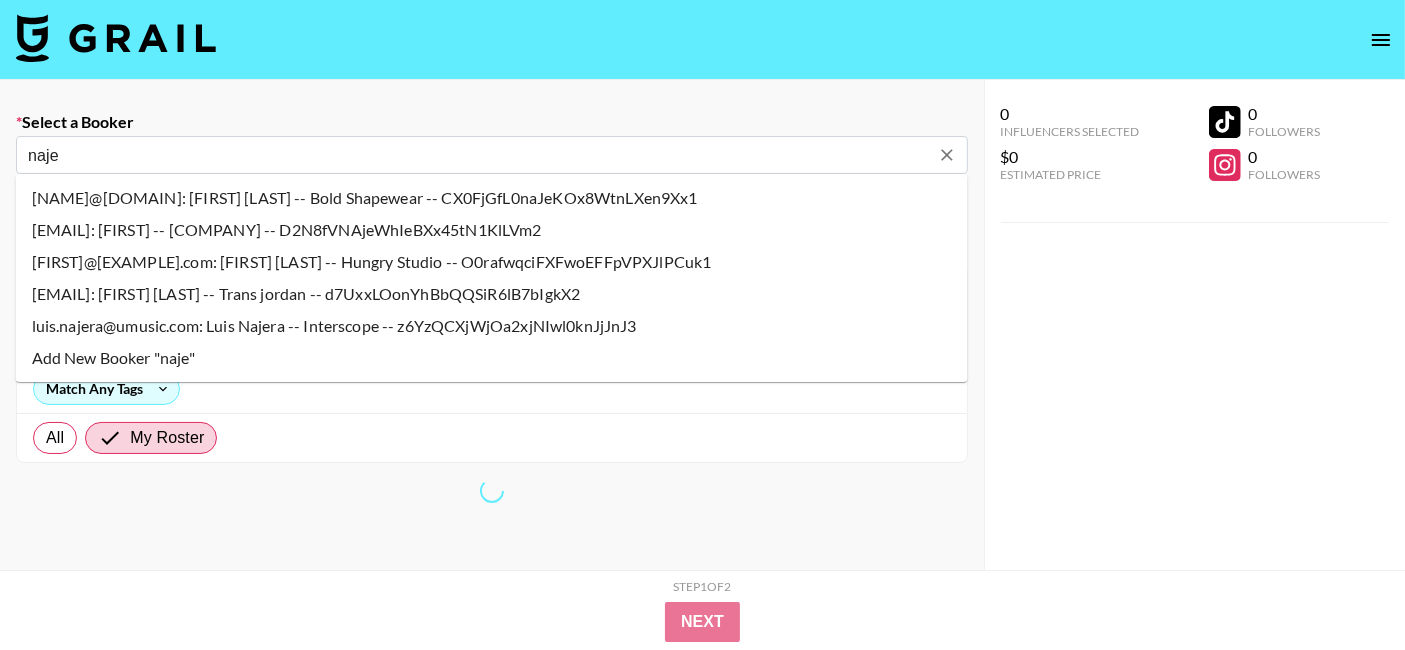 type on "najer" 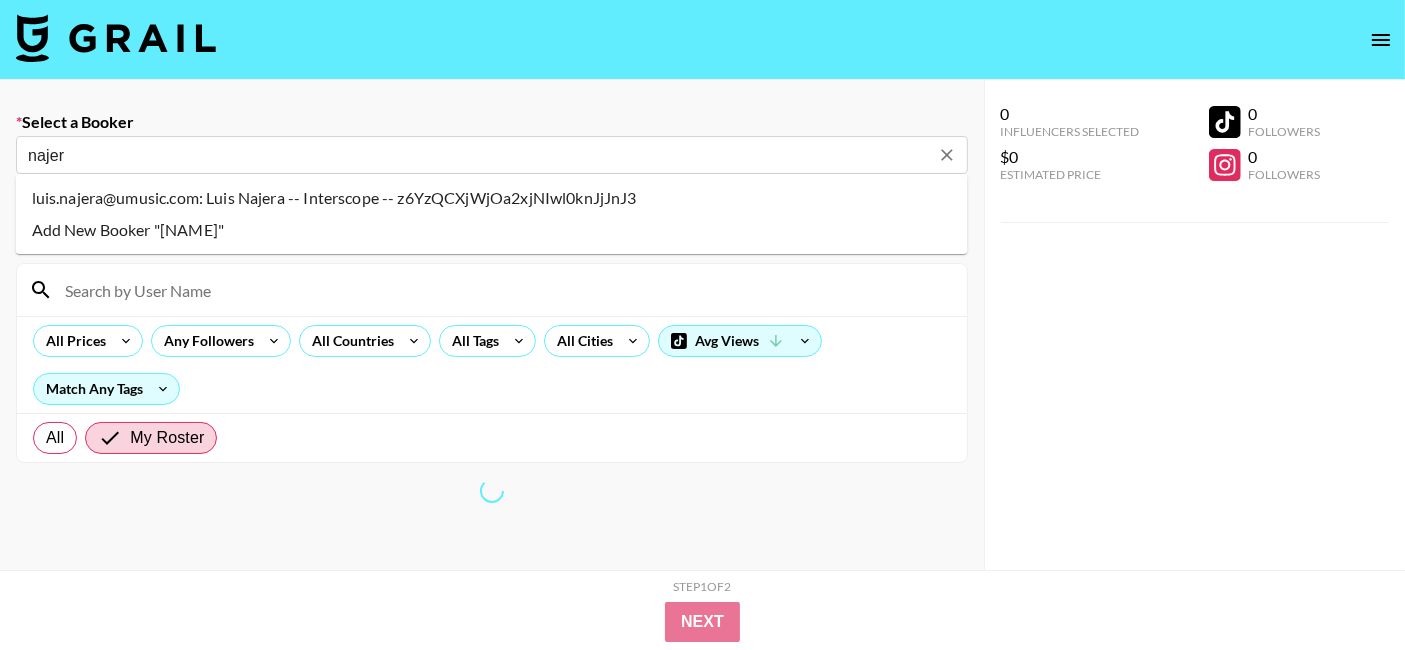 click on "luis.najera@umusic.com: Luis Najera -- Interscope -- z6YzQCXjWjOa2xjNIwl0knJjJnJ3" at bounding box center [492, 198] 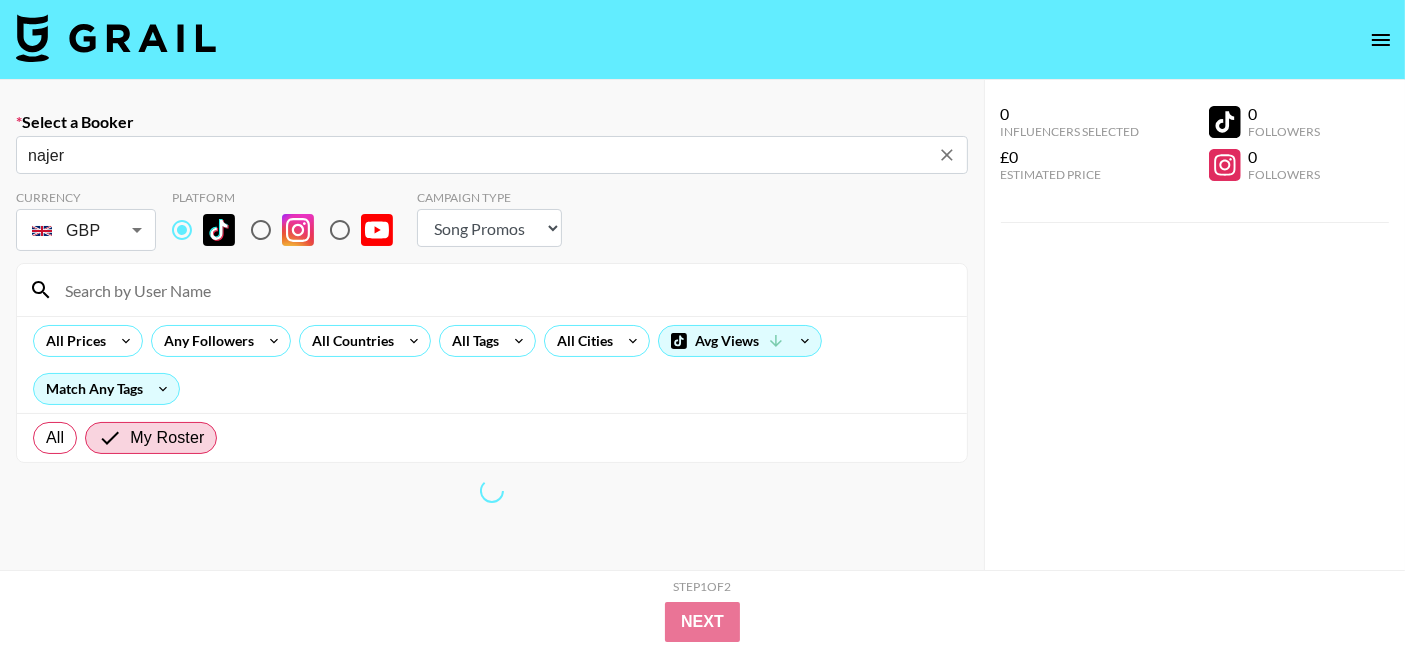 type on "GBP" 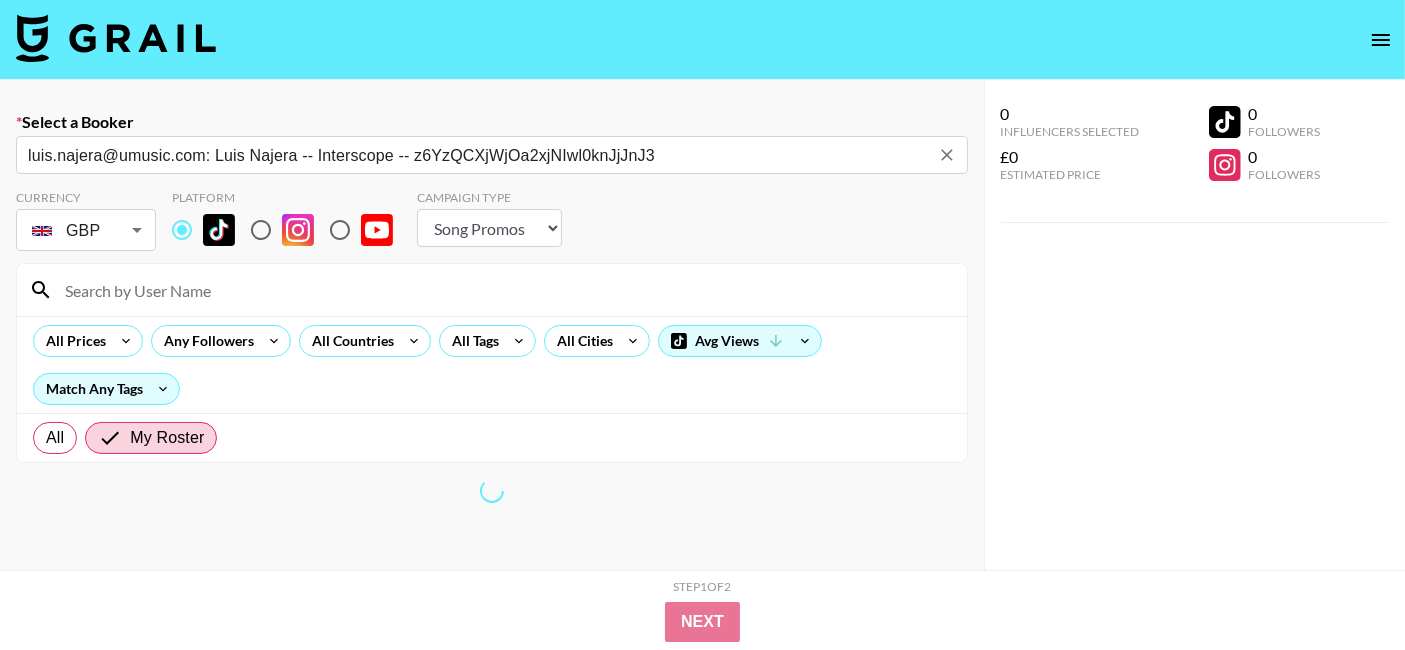 type on "luis.najera@umusic.com: Luis Najera -- Interscope -- z6YzQCXjWjOa2xjNIwl0knJjJnJ3" 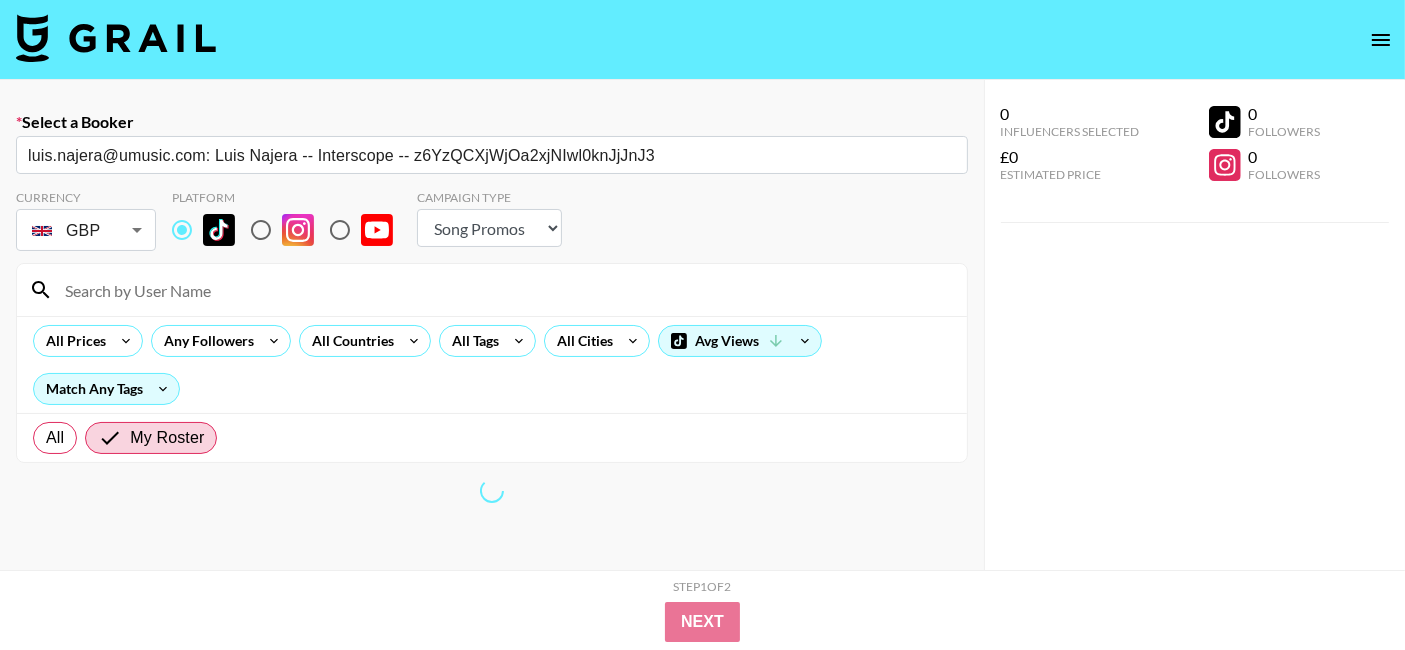 click on "Select a Booker [EMAIL]: [FIRST] [LAST] -- [COMPANY] -- z6YzQCXjWjOa2xjNIwl0knJjJnJ3 ​ Currency GBP GBP ​ Platform Campaign Type Choose Type... Song Promos Brand Promos All Prices Any Followers All Countries All Cities Avg Views Match Any Tags All My Roster 0 Influencers Selected £0 Estimated Price 0 Followers 0 Followers 0 Influencers Selected £0 Estimated Price 0 Followers 0 Followers Step  1  of  2 View  Summary Next v 1.7.99 © Grail Talent Terms" at bounding box center [702, 396] 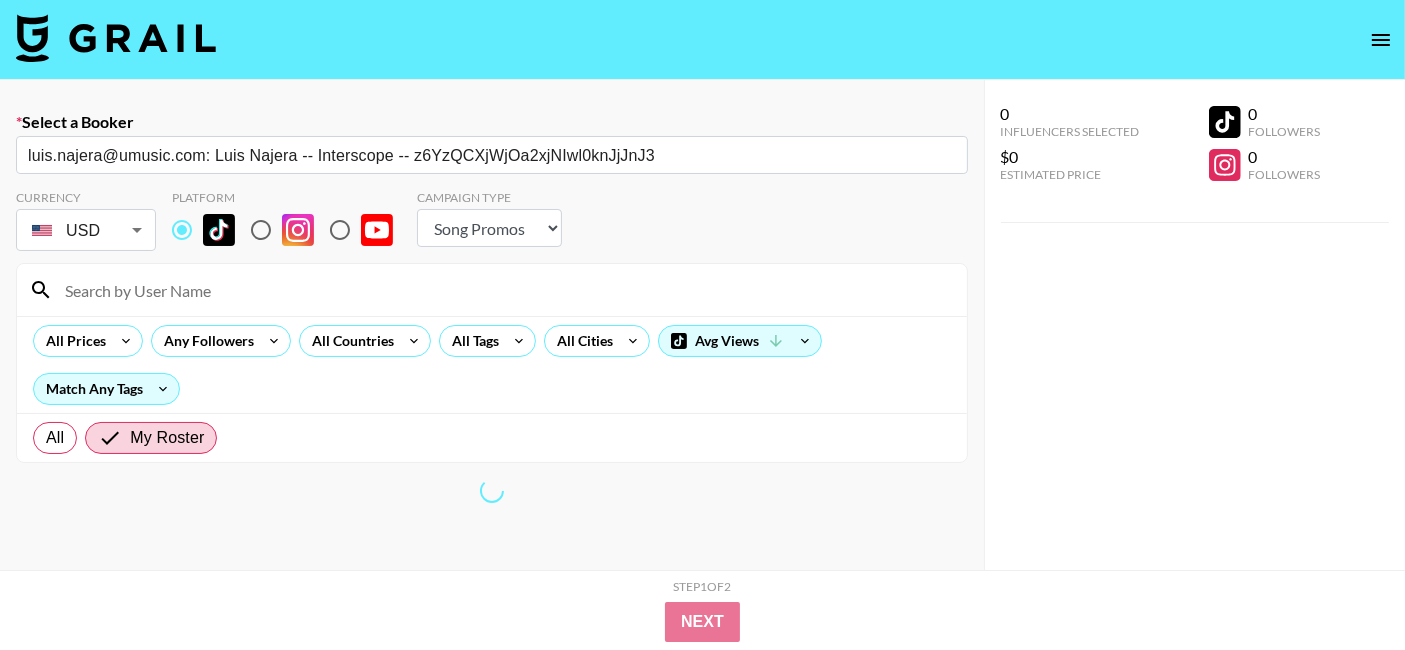 click on "GBP" at bounding box center (85, 286) 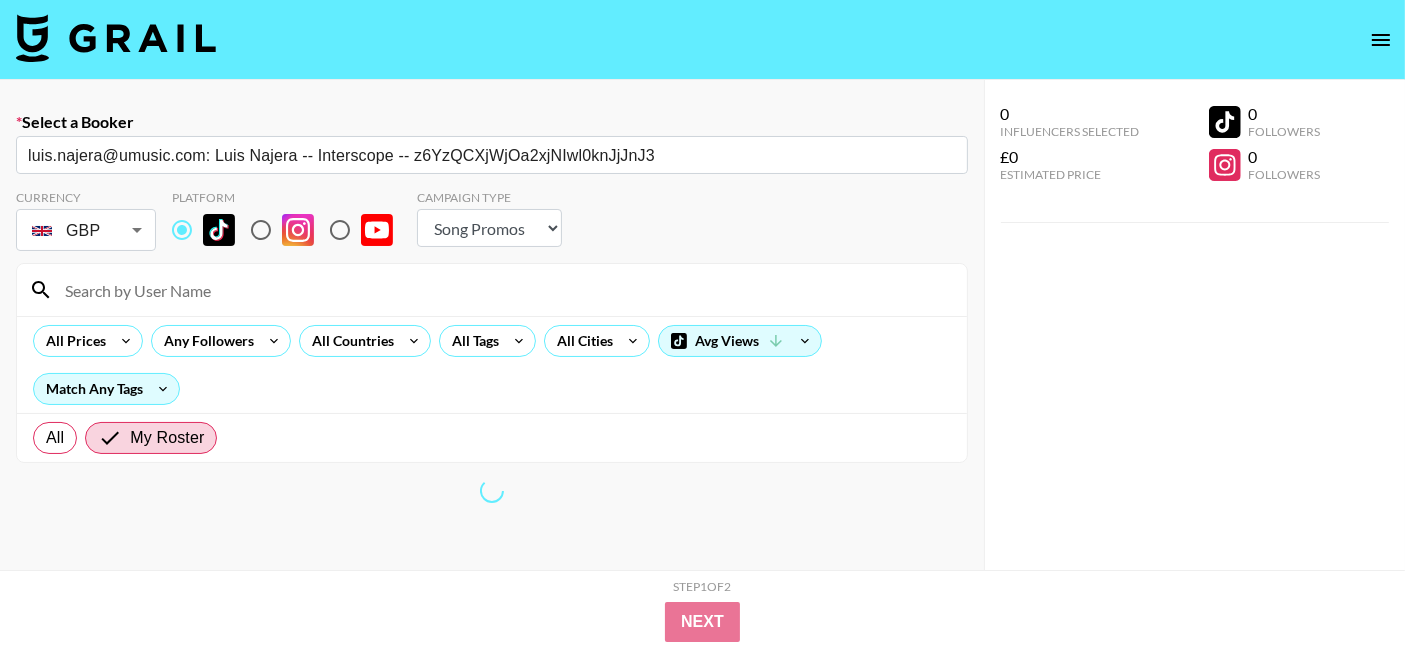 click at bounding box center [702, 325] 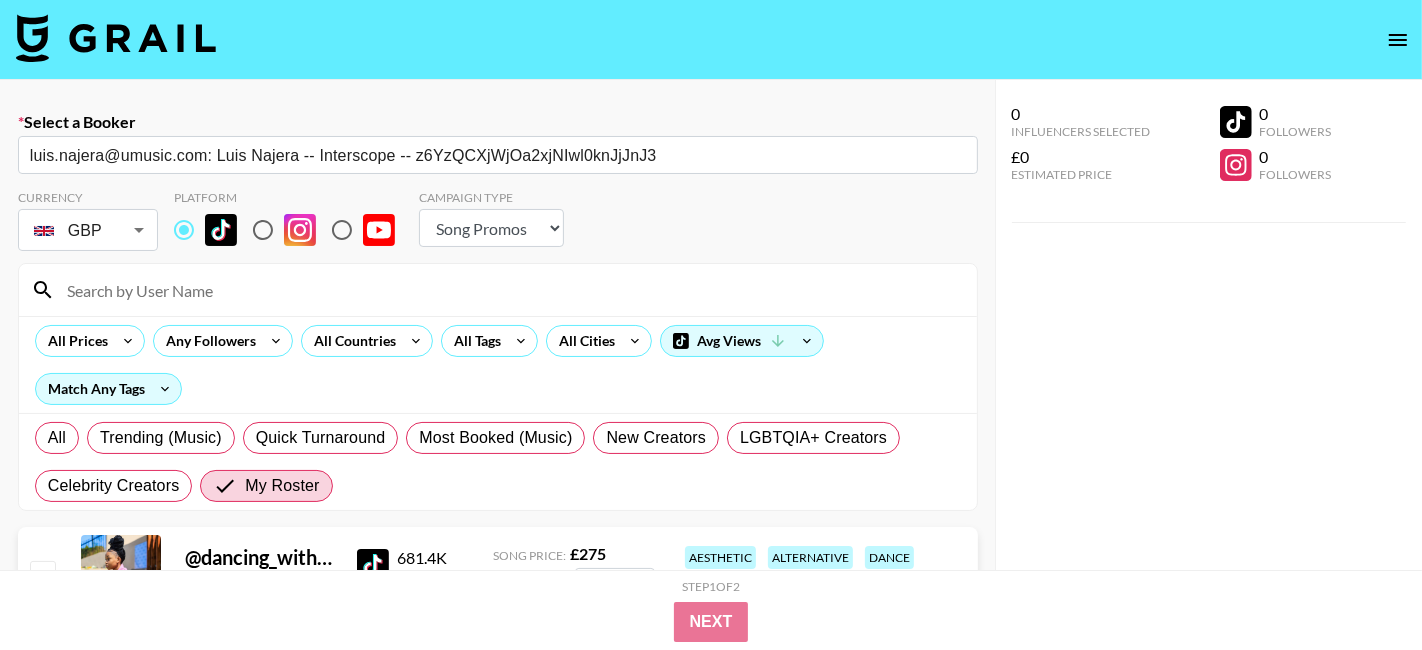 click on "Select a Booker [FIRST] [LAST] -- Interscope -- z6YzQCXjWjOa2xjNIwl0knJjJnJ3 ​ Currency GBP GBP ​ Platform Campaign Type Choose Type... Song Promos Brand Promos All Prices Any Followers All Countries All Cities Avg Views Match Any Tags All Trending (Music) Quick Turnaround Most Booked (Music) New Creators LGBTQIA+ Creators Celebrity Creators My Roster @ [USERNAME] [STATE] [EMAIL] [FOLLOWERS] Followers View Full Stats   Song Price: £ [PRICE] Offer Price: [DESCRIPTION] @ [USERNAME] [STATE] [EMAIL] [FOLLOWERS] Followers View Full Stats   Song Price: £ [PRICE] Offer Price: [DESCRIPTION] @ [USERNAME] [STATE] [EMAIL] [FOLLOWERS] Followers View Full Stats   Song Price: £ [PRICE] @" at bounding box center (711, 1739) 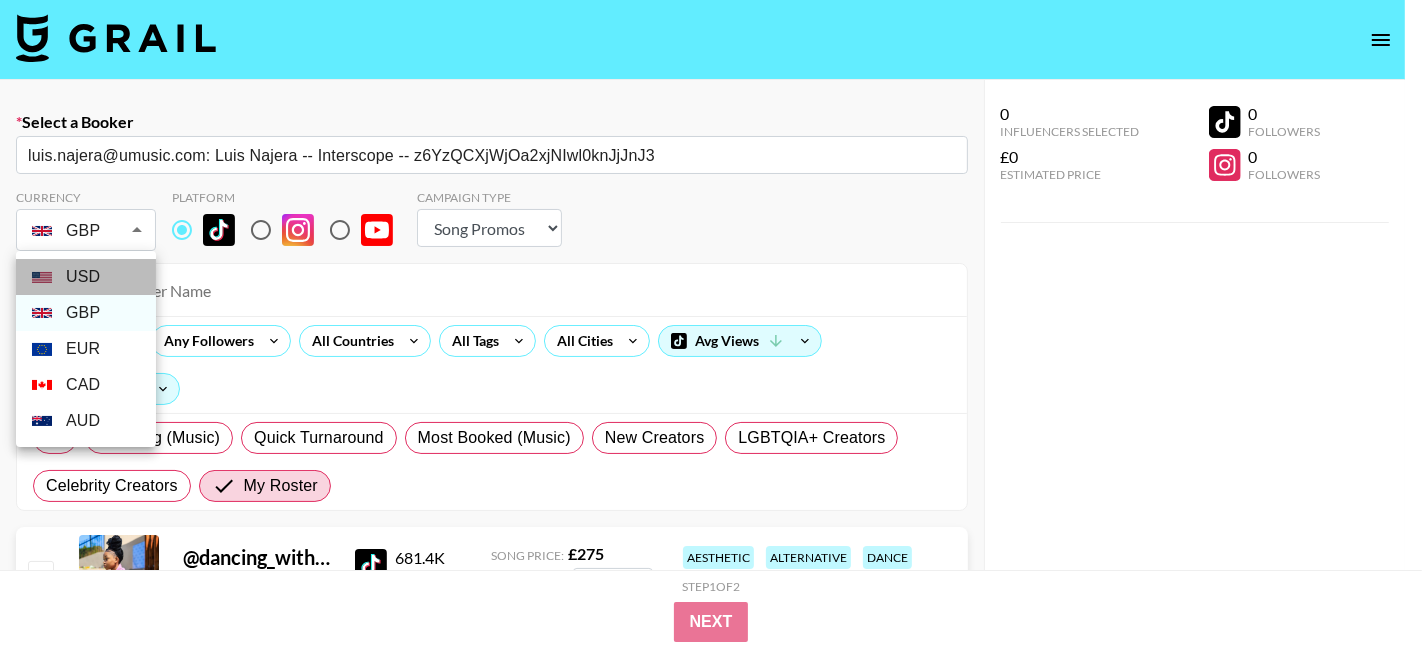 click on "USD" at bounding box center [86, 277] 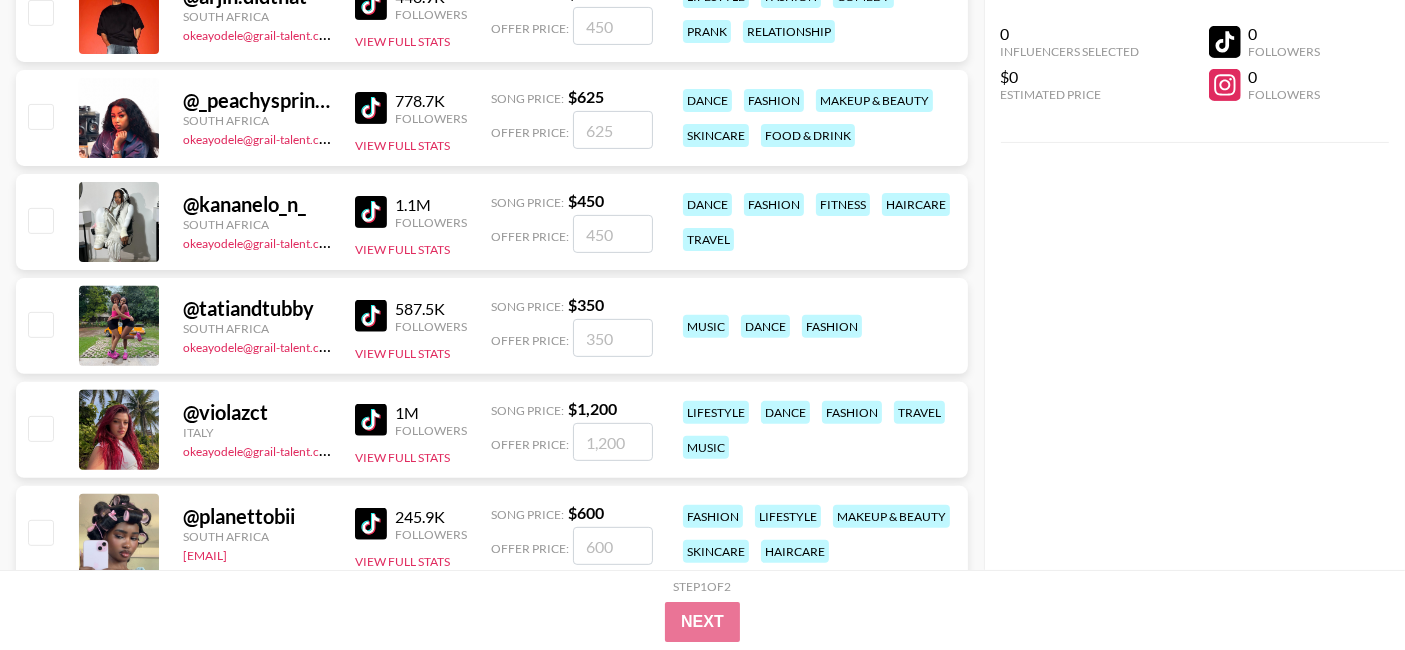scroll, scrollTop: 667, scrollLeft: 0, axis: vertical 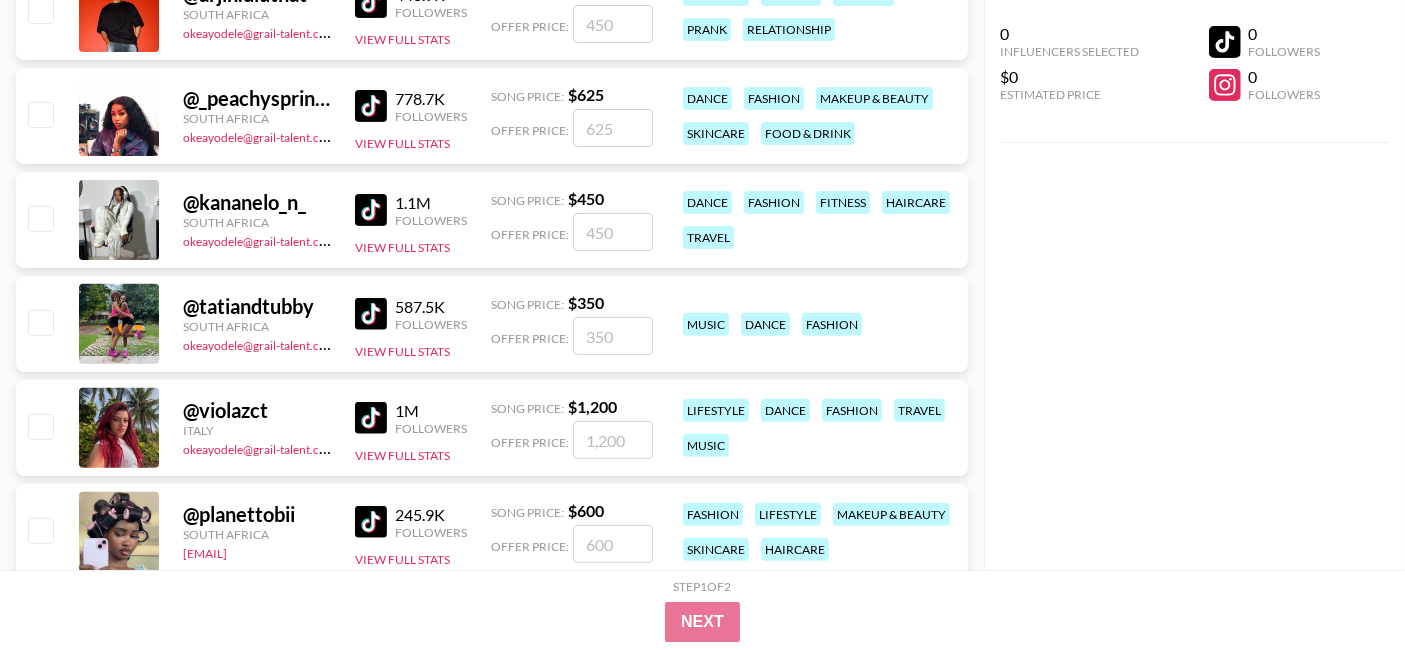 click at bounding box center [613, 336] 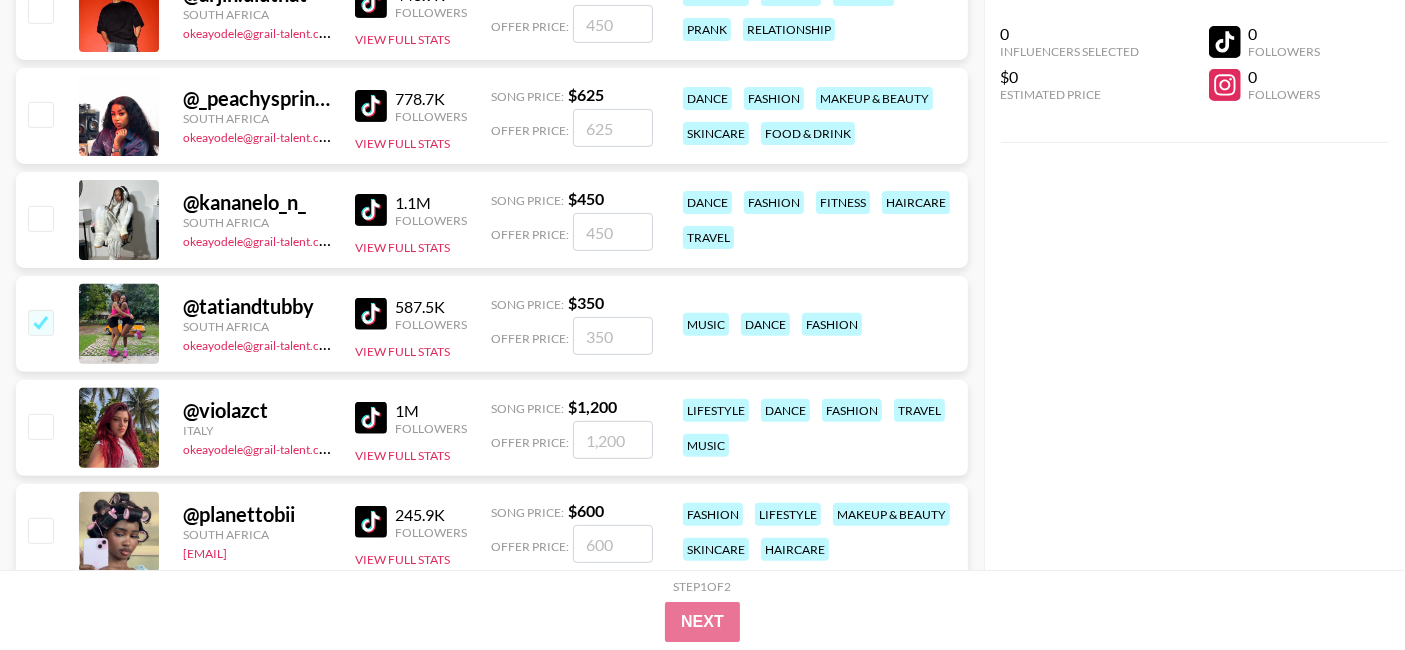 checkbox on "true" 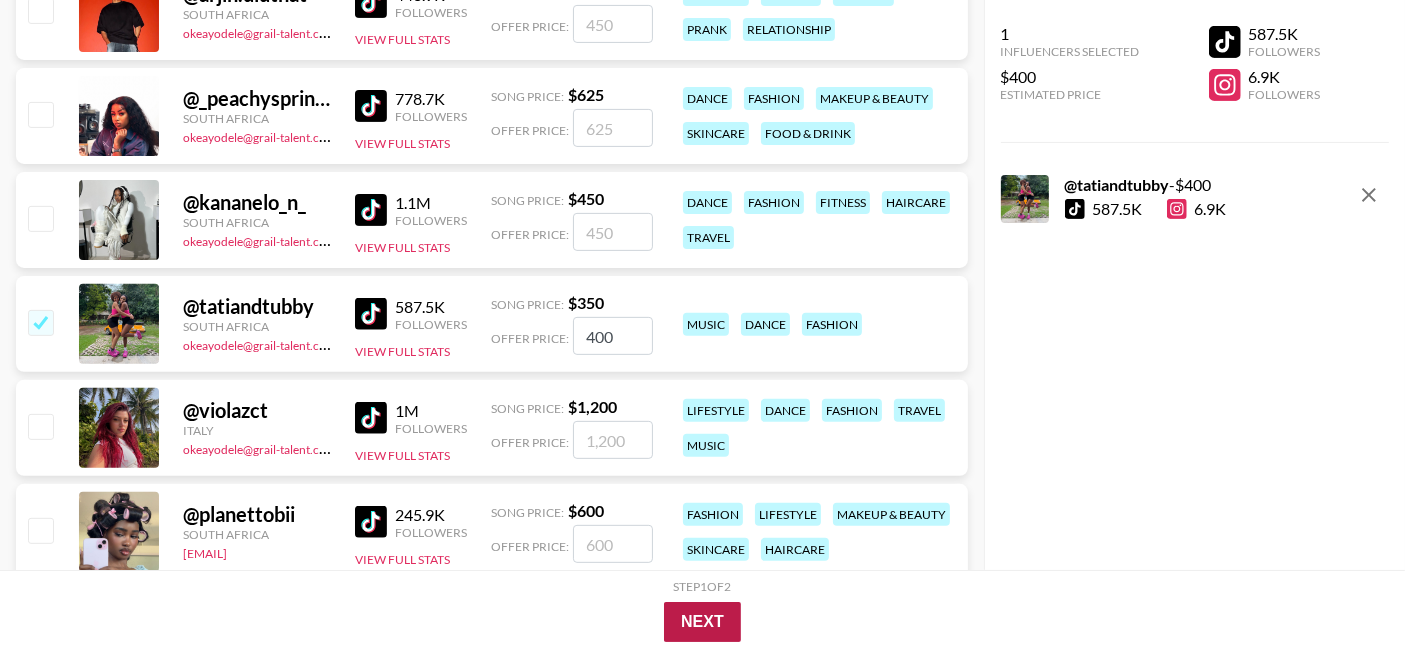 type on "400" 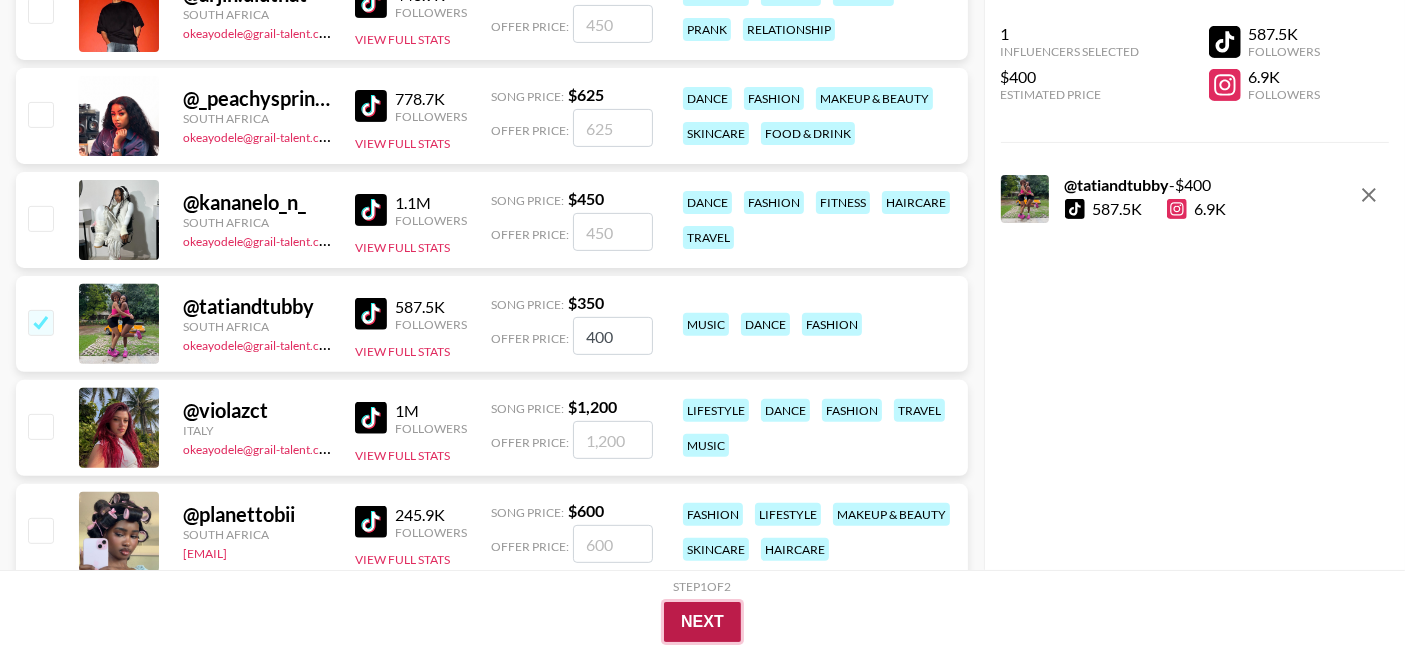 click on "Next" at bounding box center [702, 622] 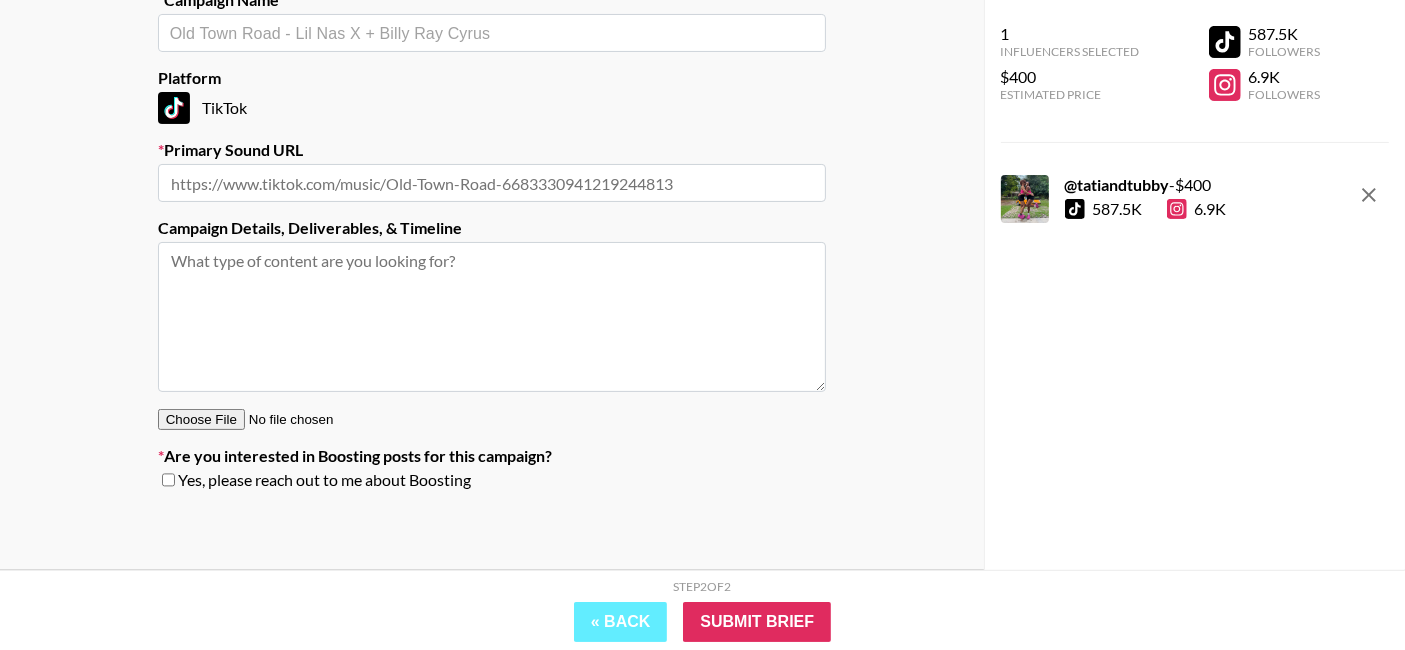 scroll, scrollTop: 331, scrollLeft: 0, axis: vertical 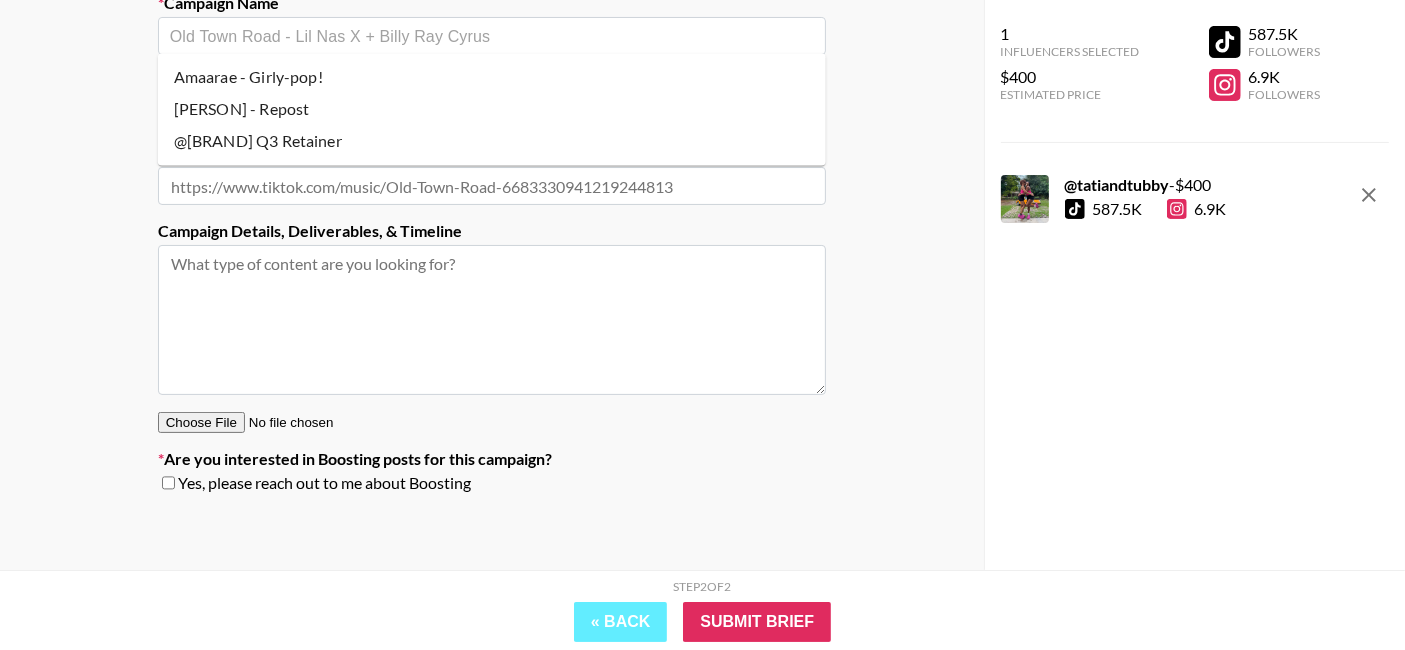 click at bounding box center [492, 36] 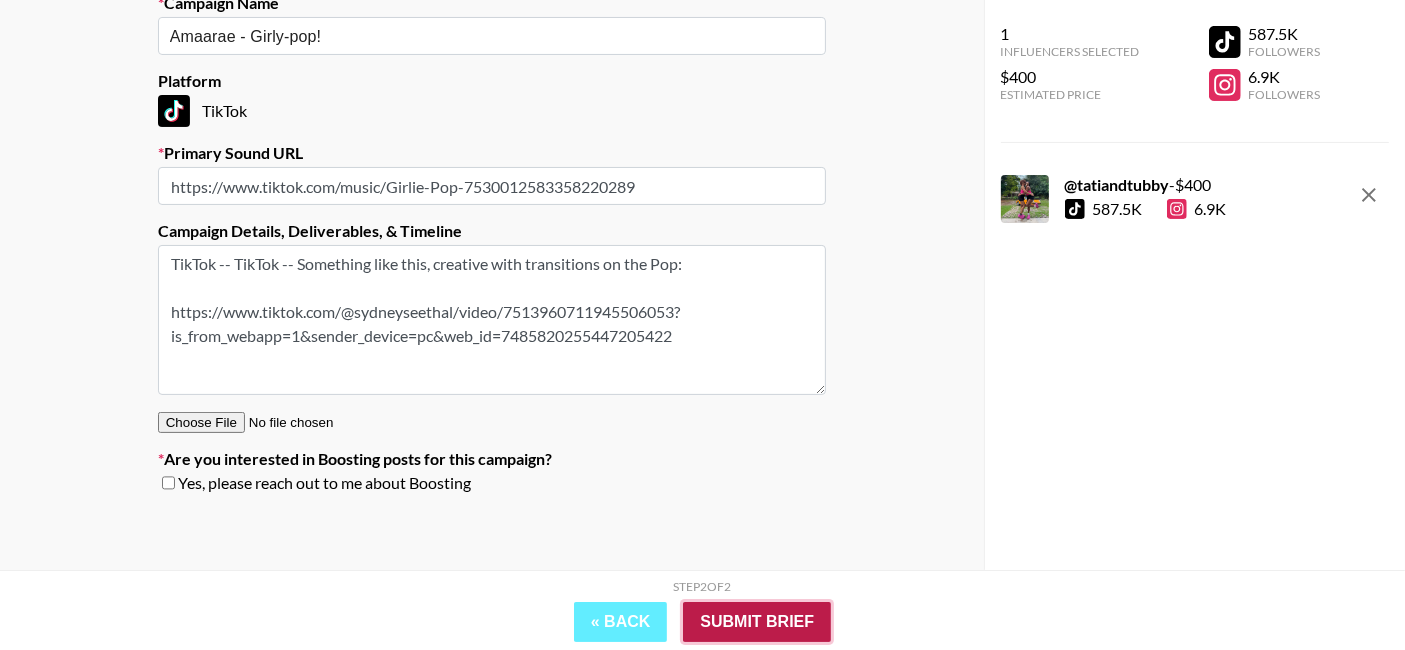 click on "Submit Brief" at bounding box center (757, 622) 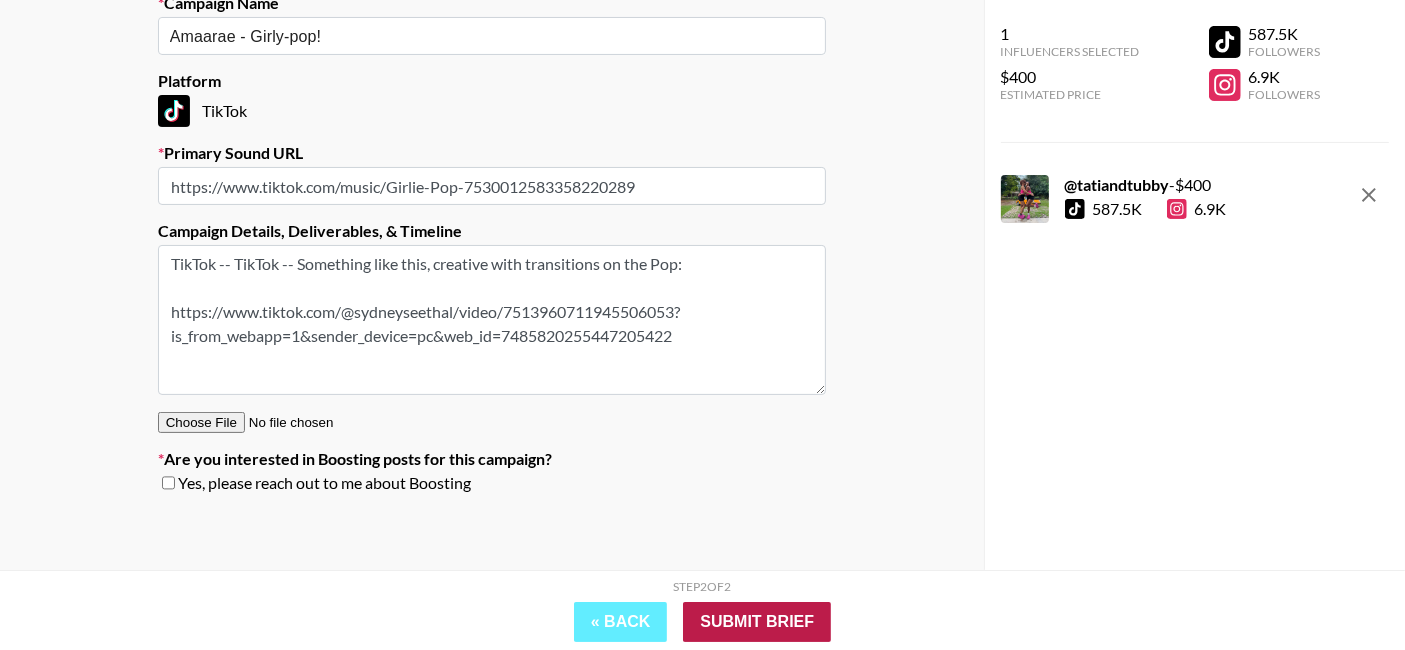 scroll, scrollTop: 80, scrollLeft: 0, axis: vertical 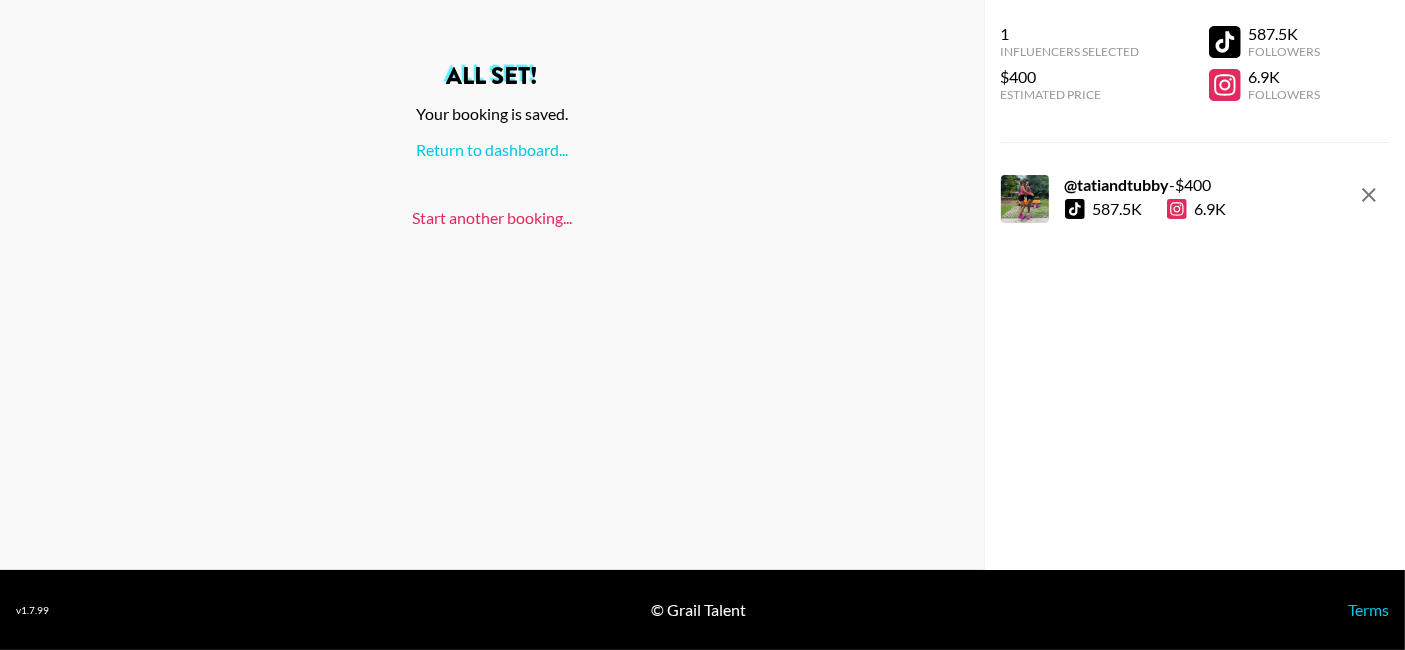 click on "Start another booking..." at bounding box center [492, 217] 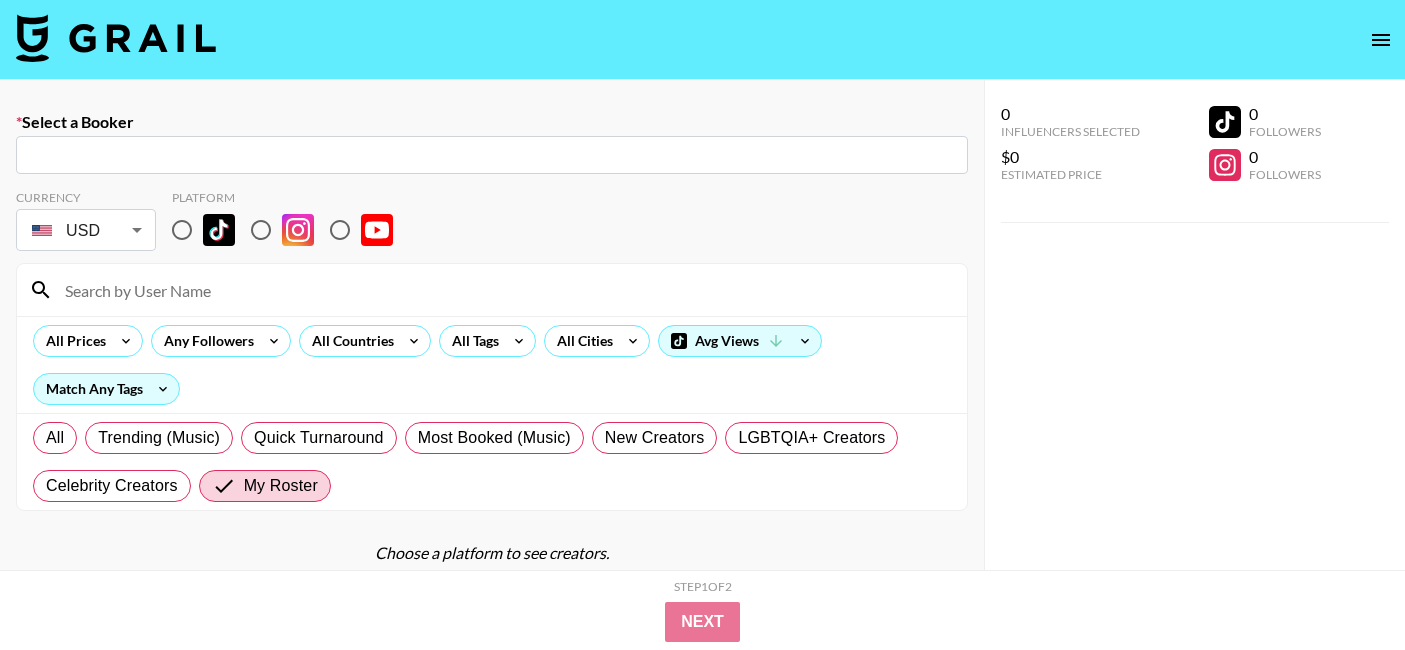 scroll, scrollTop: 0, scrollLeft: 0, axis: both 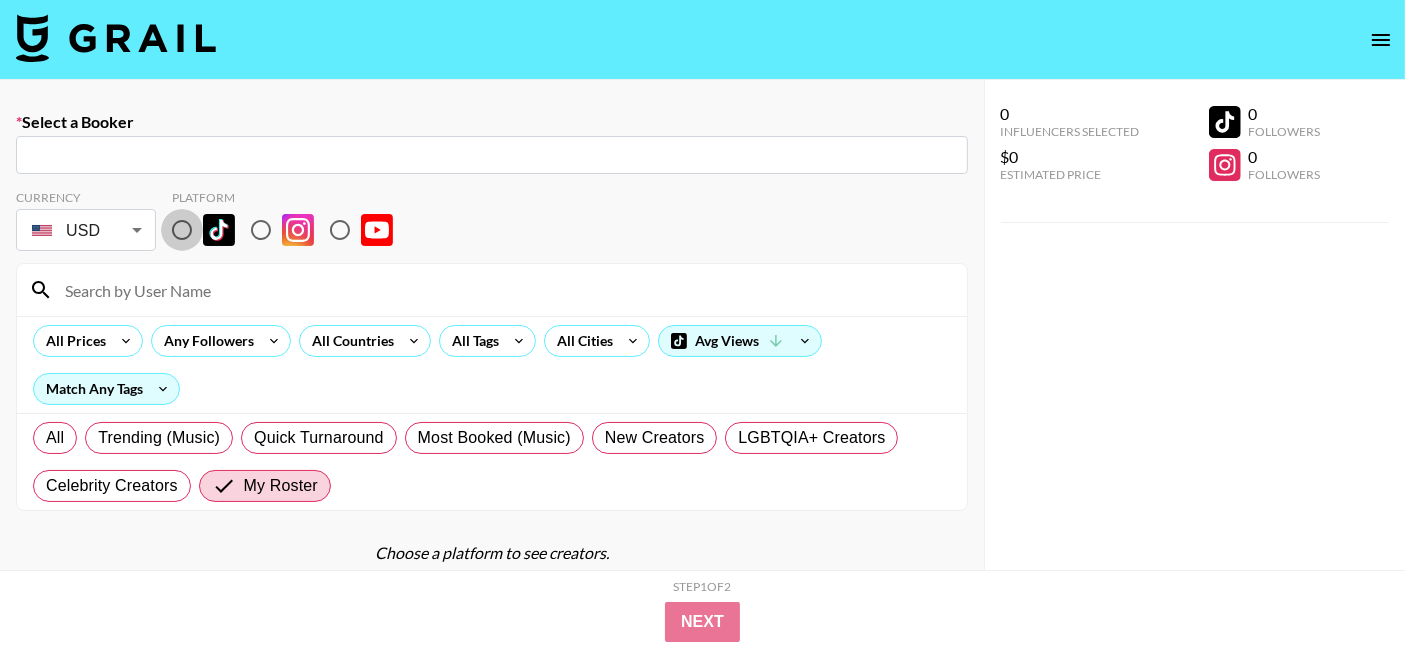 click at bounding box center [182, 230] 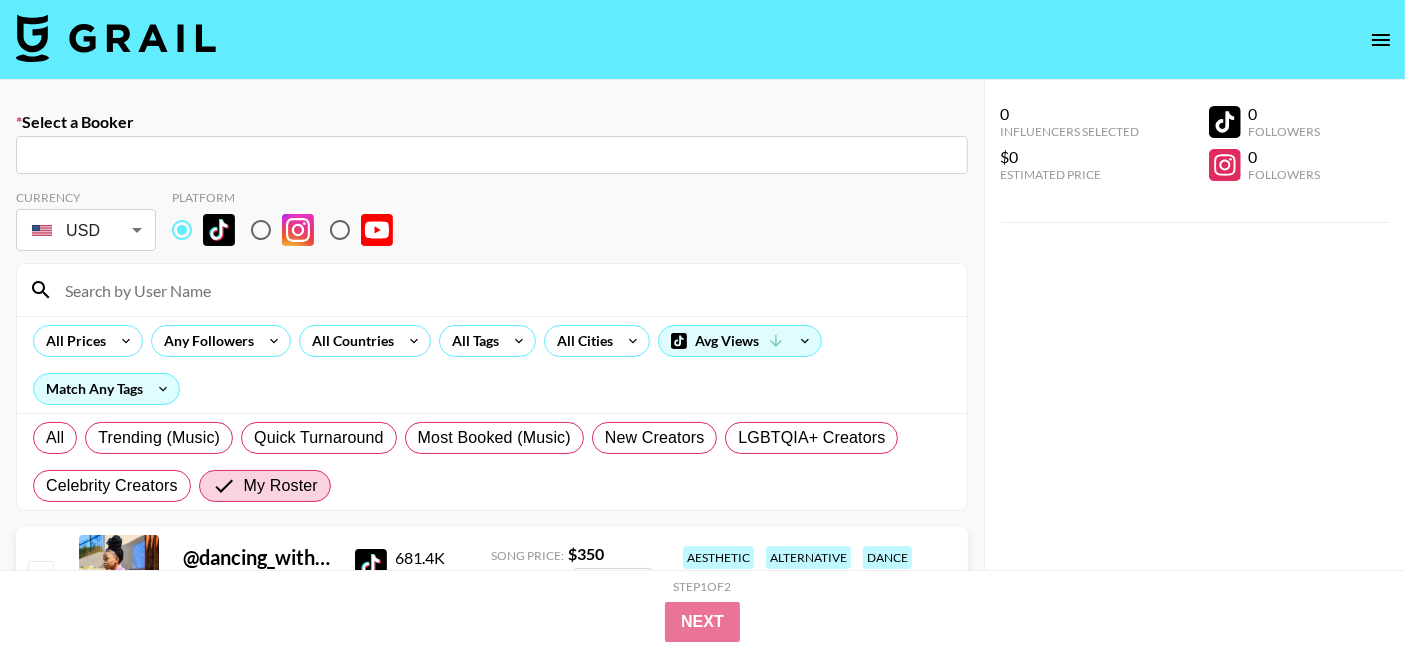 click on "​" at bounding box center (492, 155) 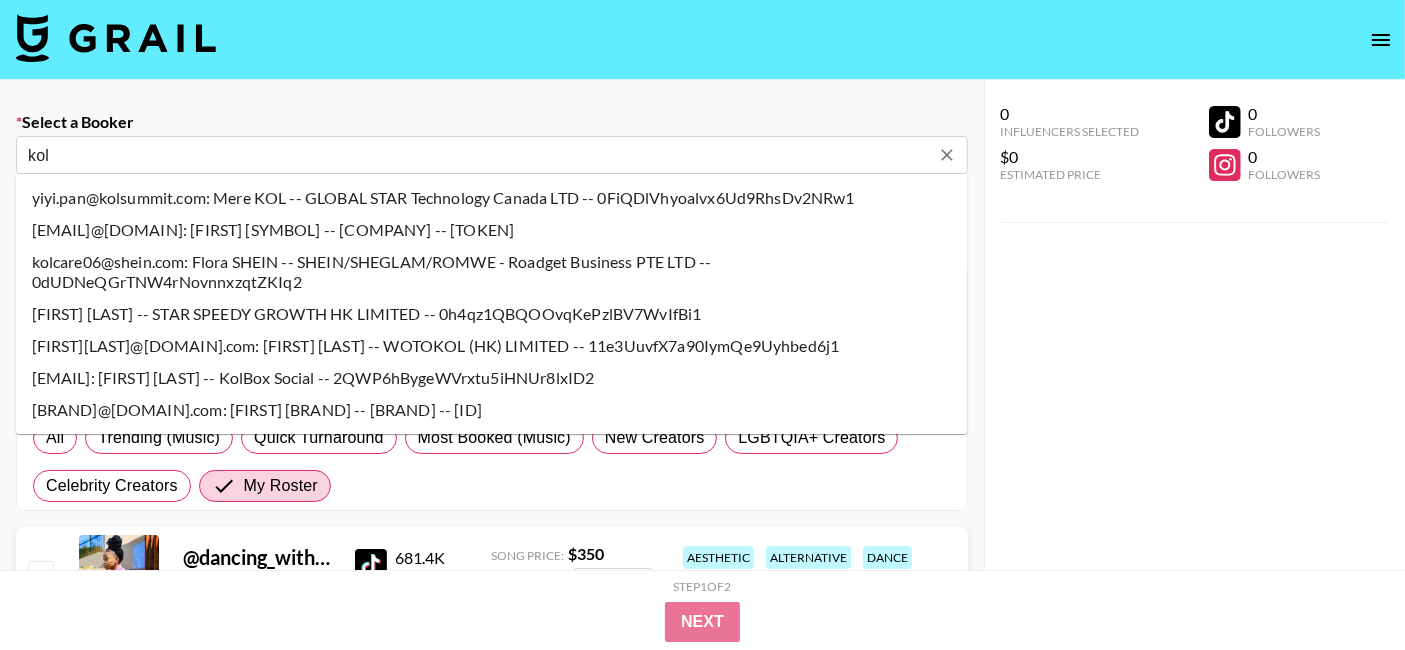 type on "kol" 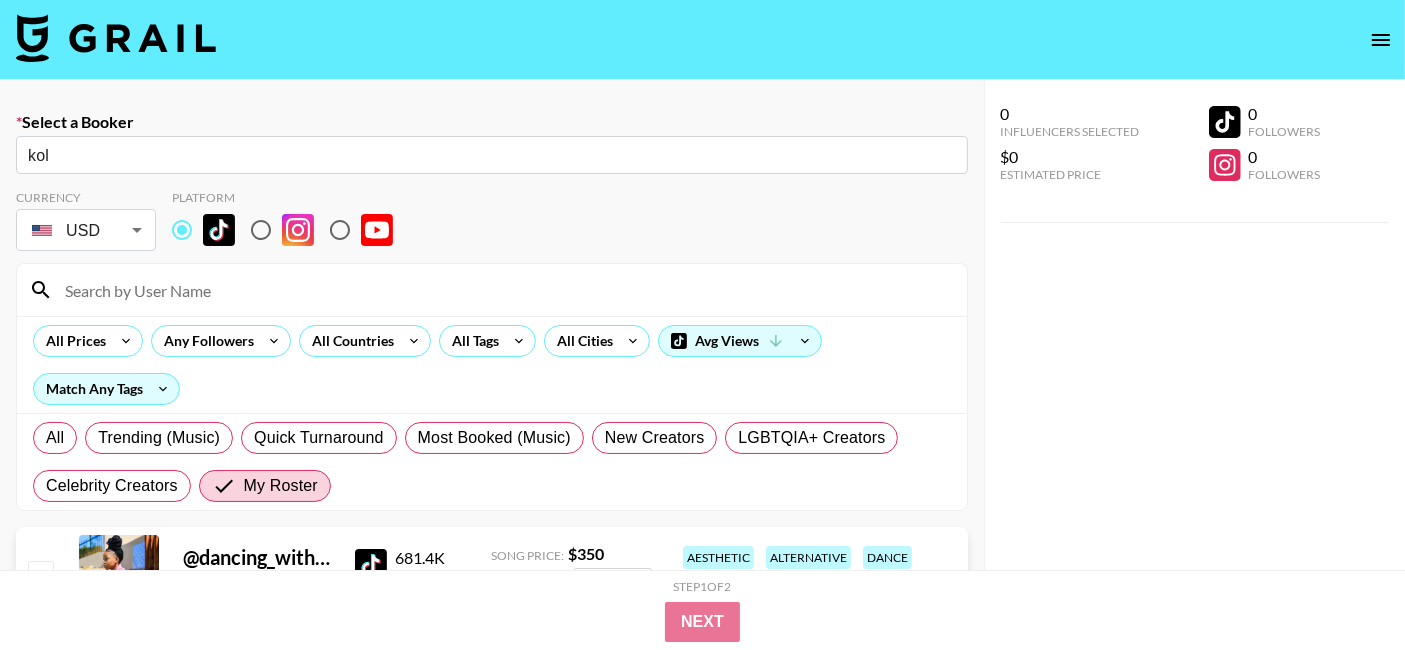 type 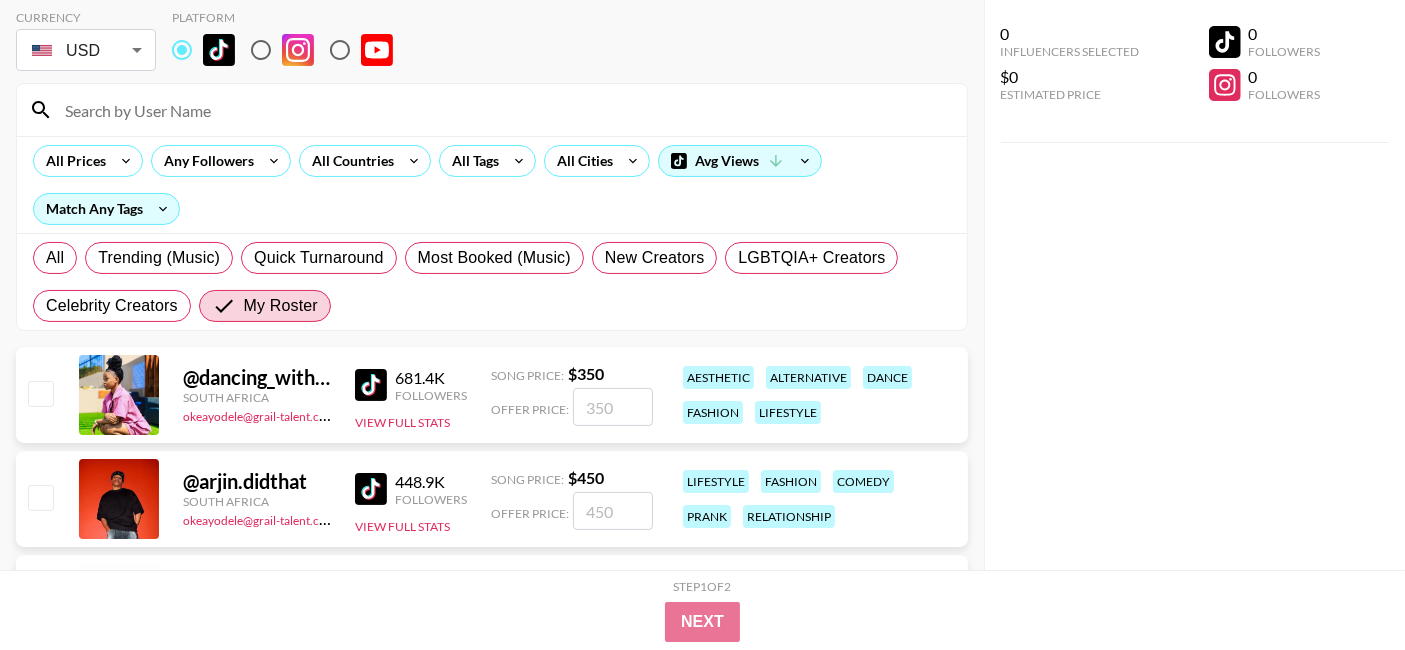 scroll, scrollTop: 163, scrollLeft: 0, axis: vertical 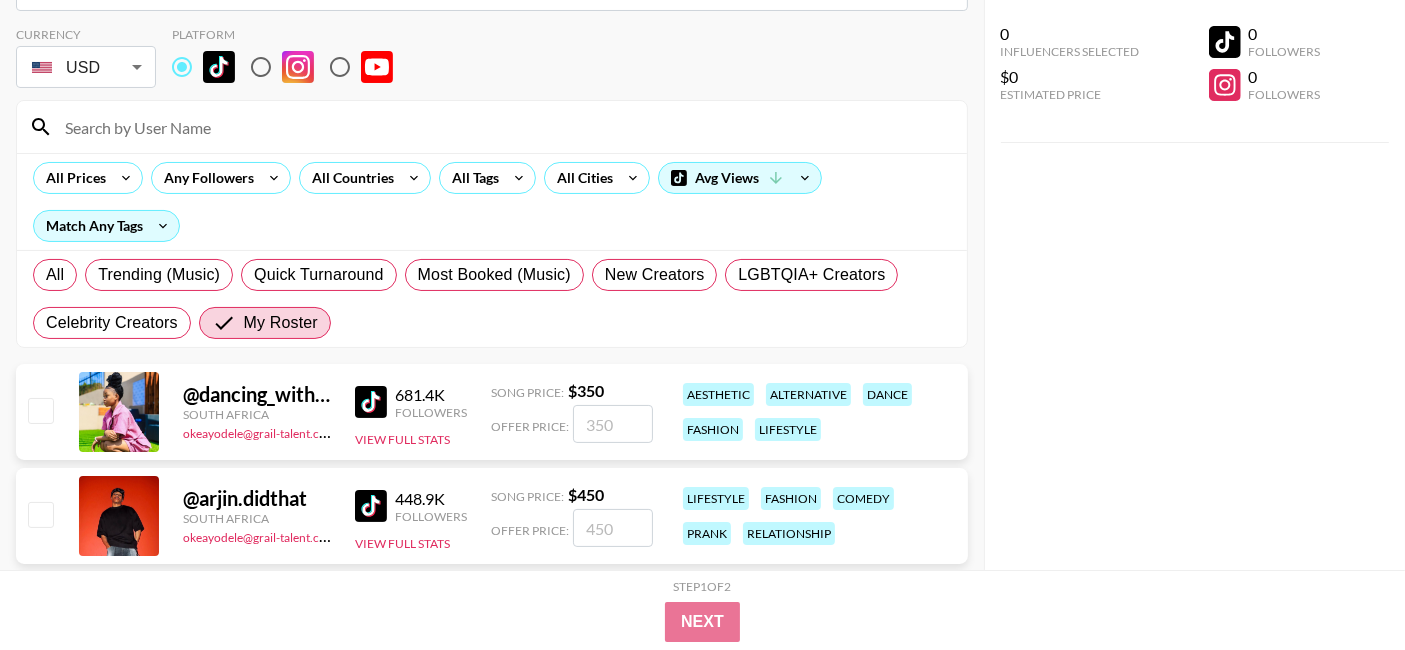 click at bounding box center (504, 127) 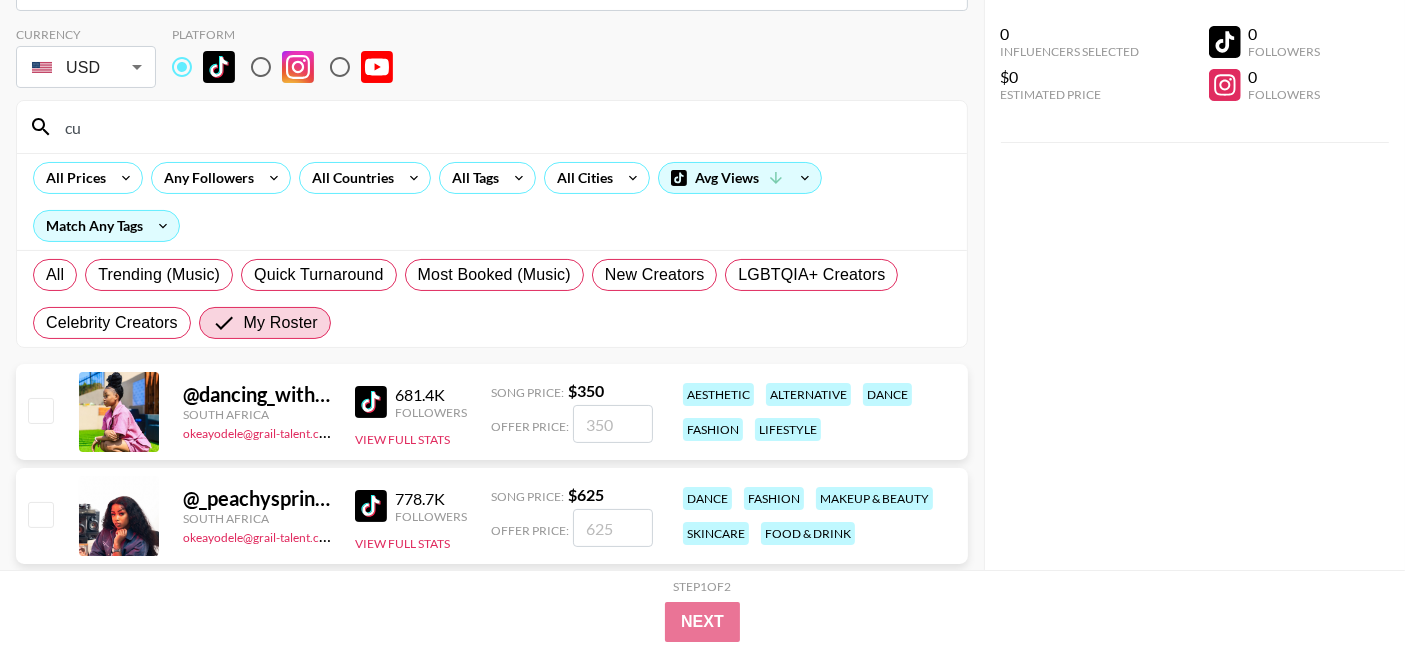 scroll, scrollTop: 142, scrollLeft: 0, axis: vertical 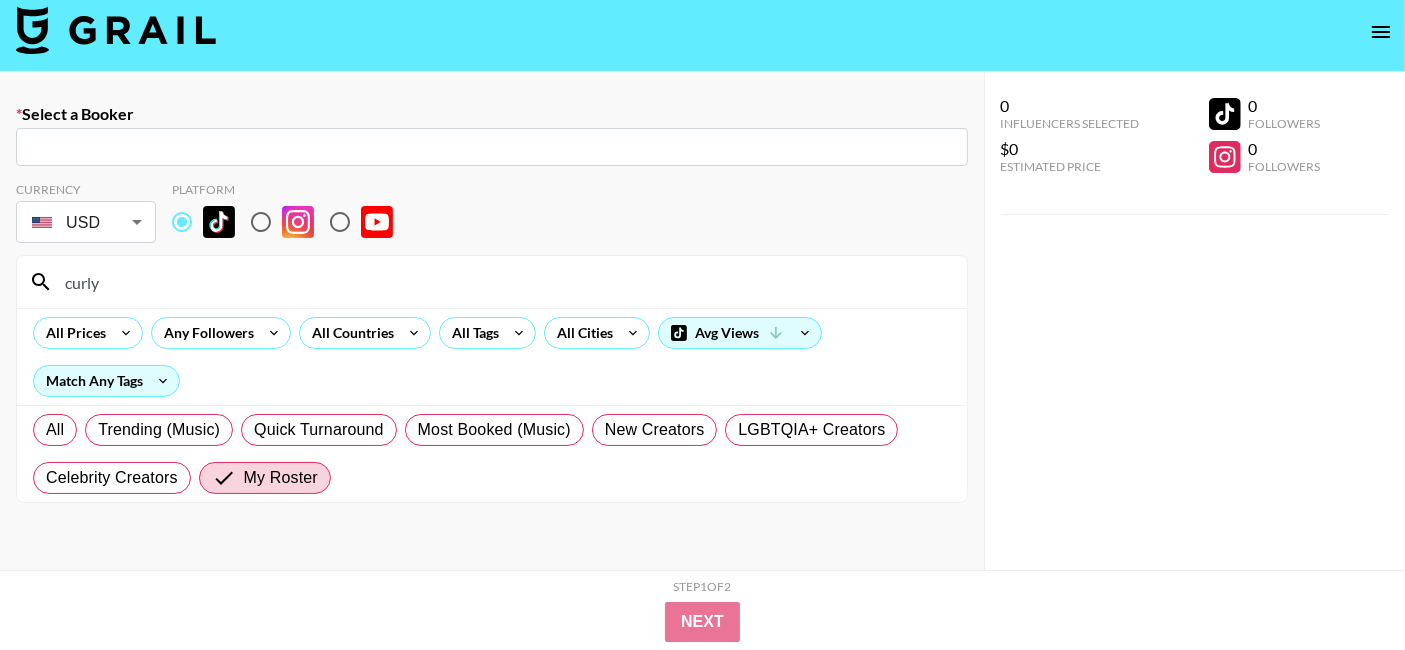 click at bounding box center [492, 147] 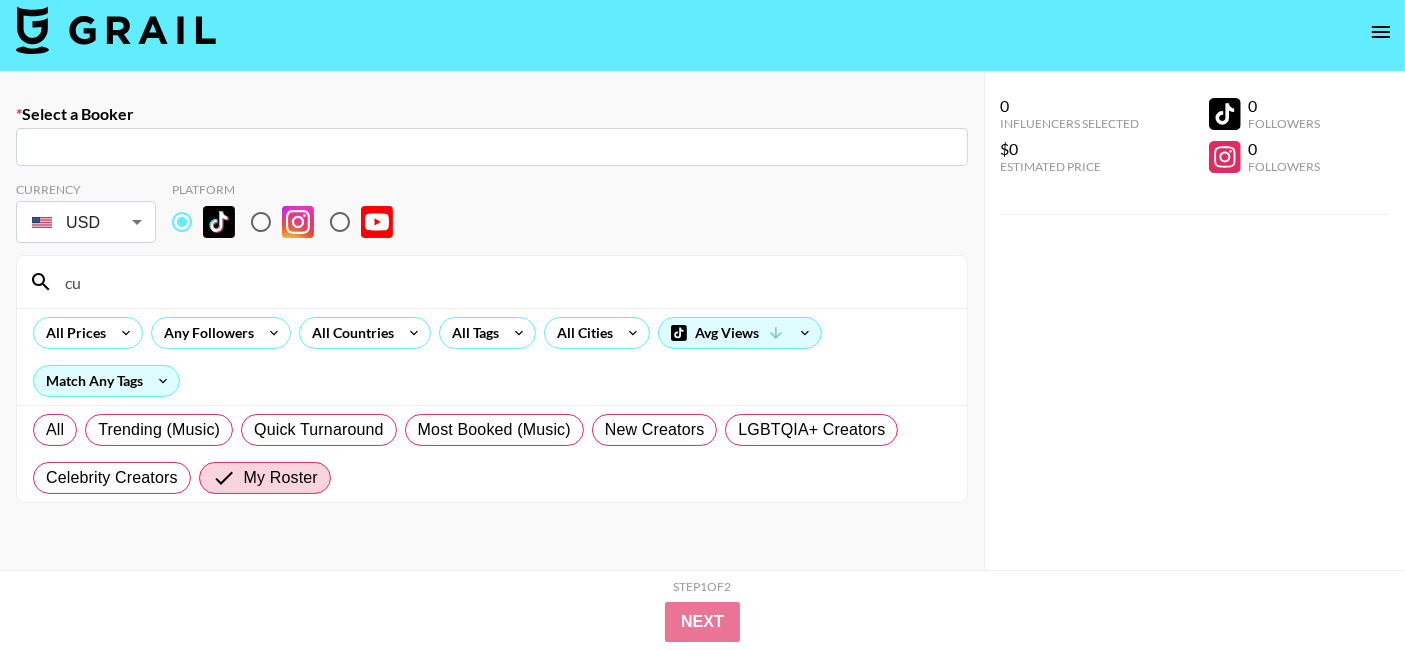 type on "c" 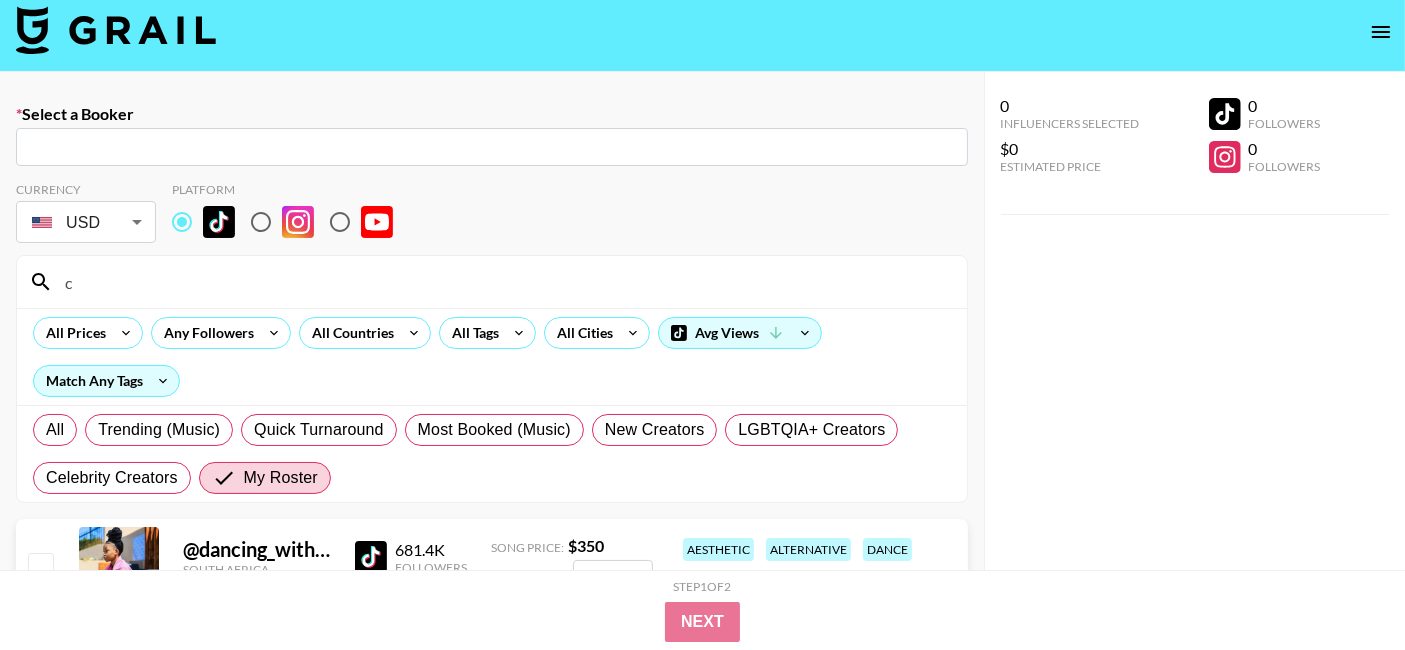 type 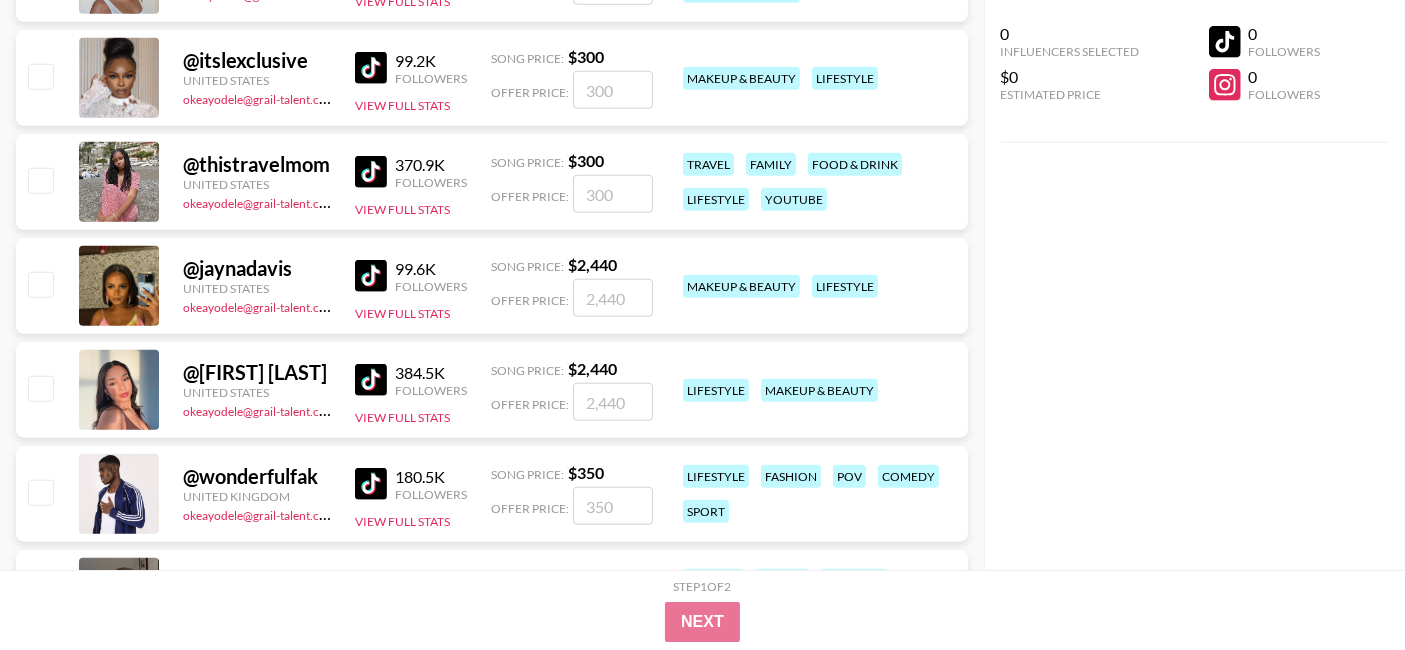 scroll, scrollTop: 1736, scrollLeft: 0, axis: vertical 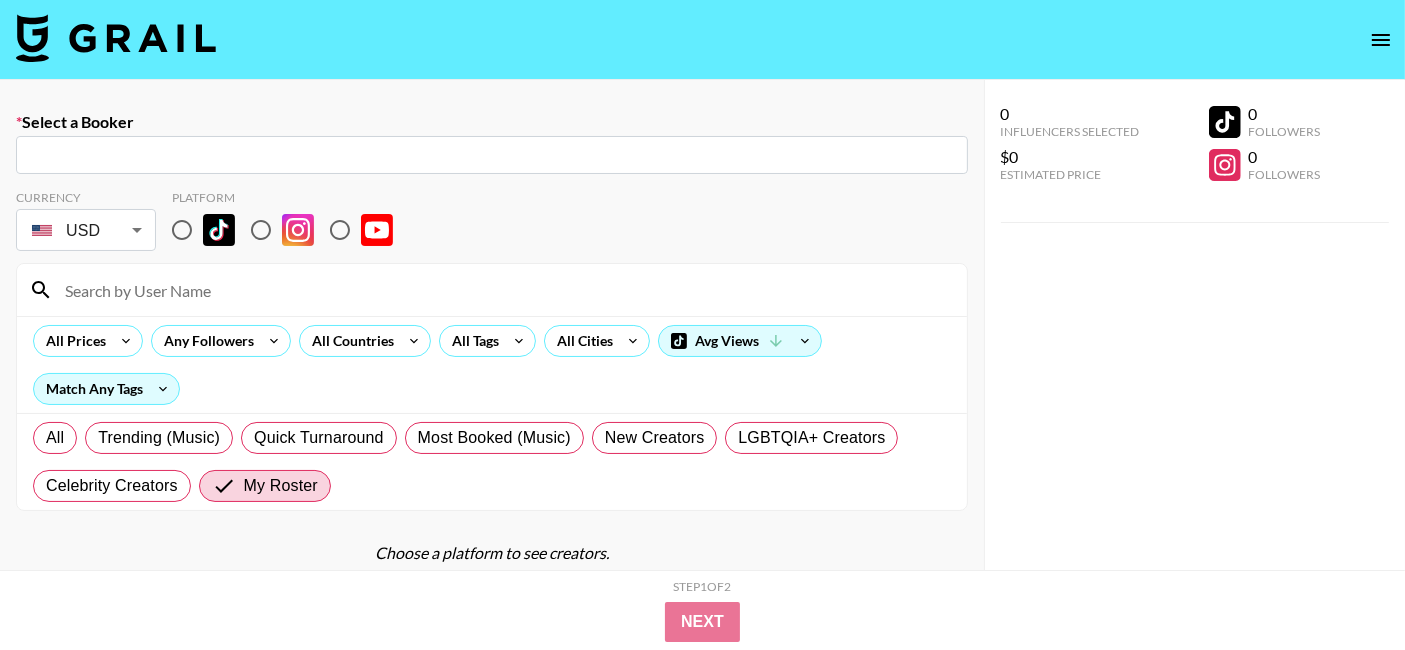 click at bounding box center (492, 155) 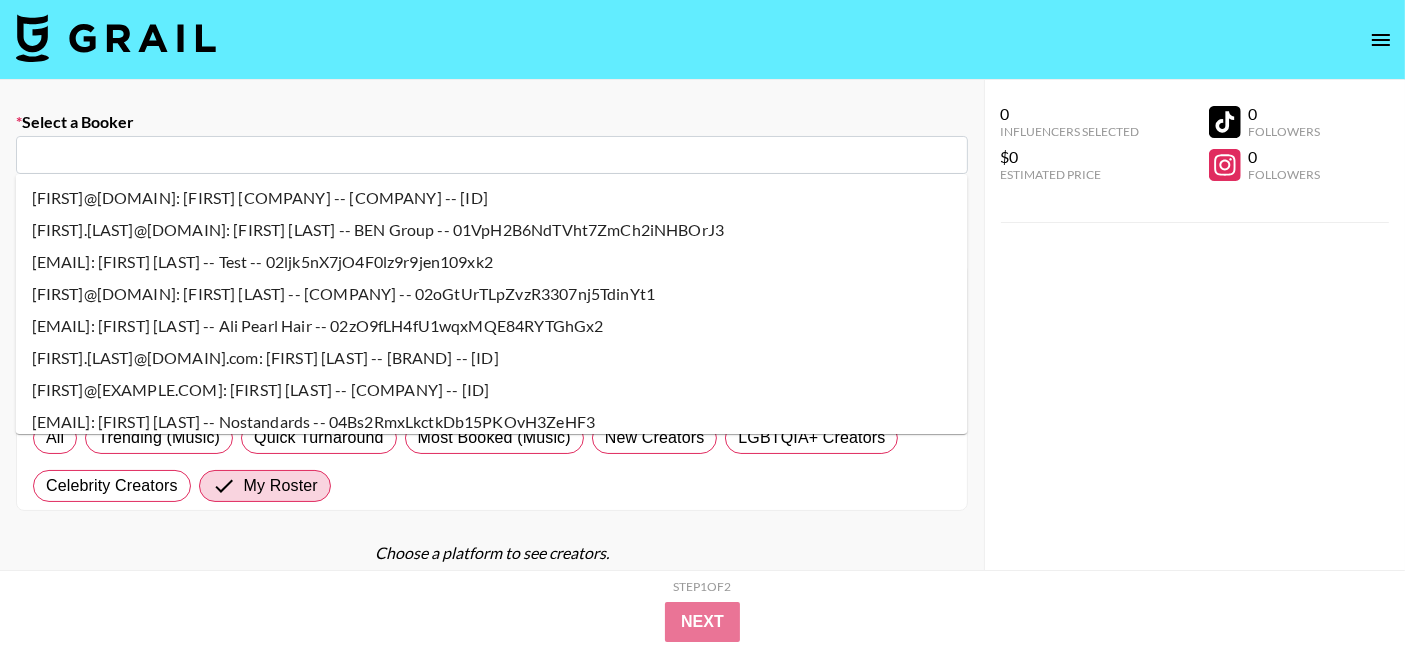click at bounding box center (492, 155) 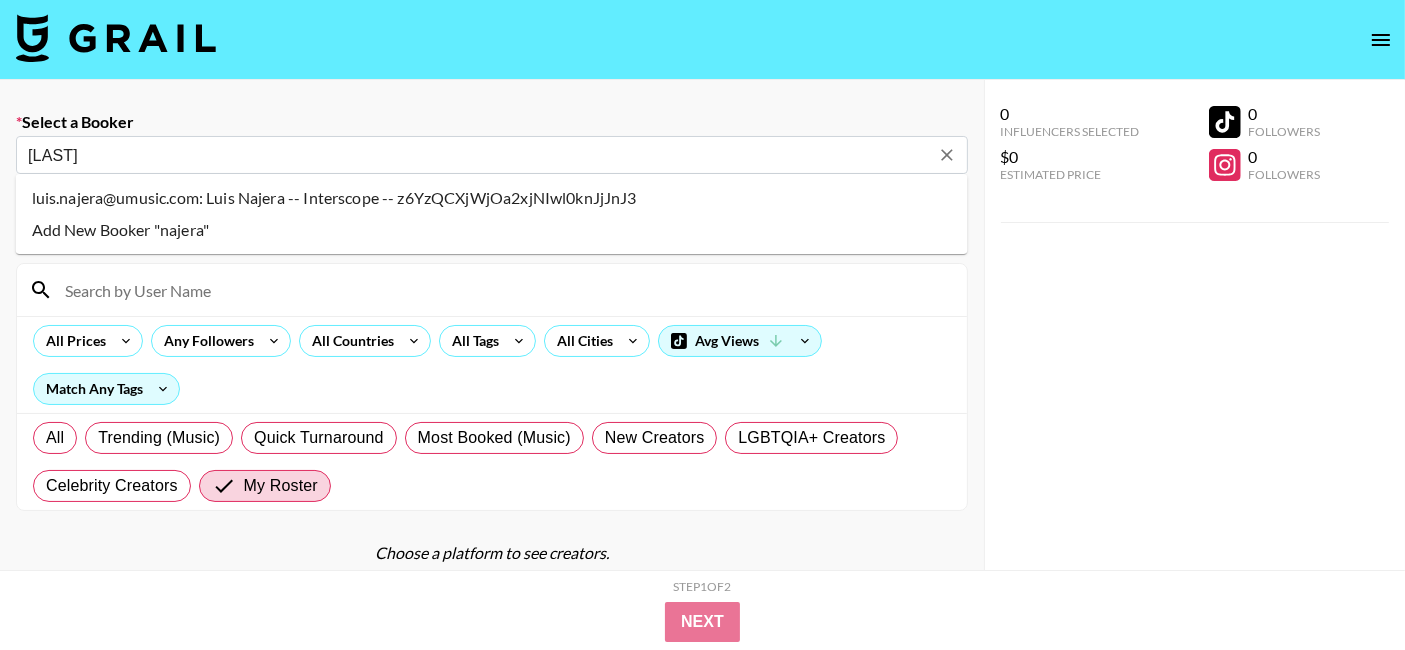 click on "luis.najera@umusic.com: Luis Najera -- Interscope -- z6YzQCXjWjOa2xjNIwl0knJjJnJ3" at bounding box center (492, 198) 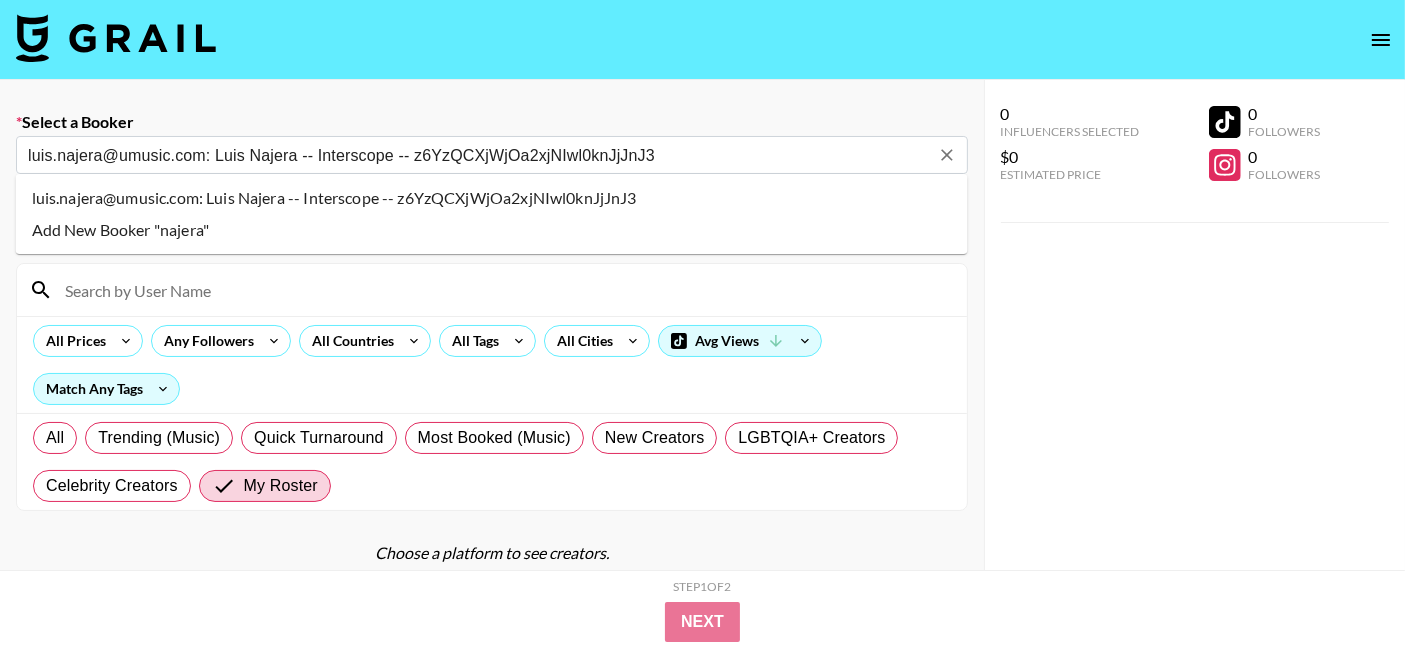 select on "Song" 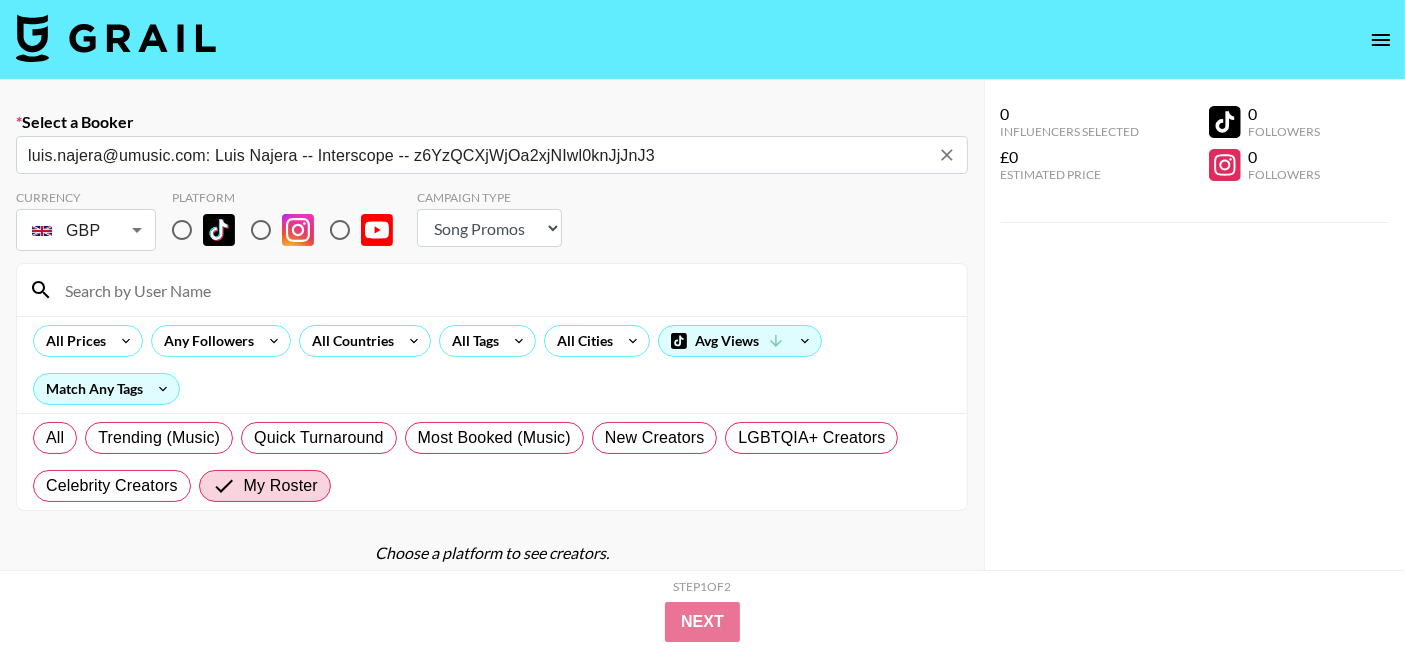 type on "luis.najera@umusic.com: Luis Najera -- Interscope -- z6YzQCXjWjOa2xjNIwl0knJjJnJ3" 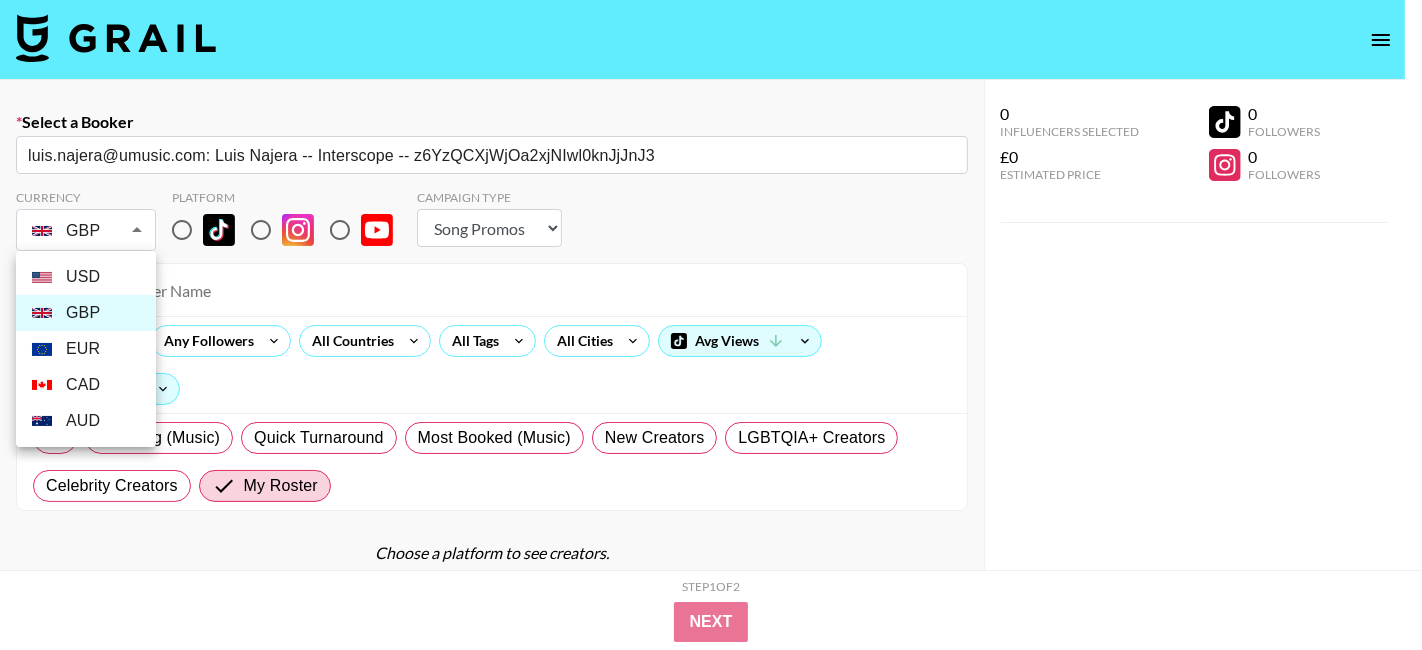 click on "Select a Booker [FIRST].[LAST]@[DOMAIN]: [FIRST] [LAST] -- [COMPANY] -- [ID] Currency GBP GBP Platform Campaign Type Choose Type... Song Promos Brand Promos All Prices Any Followers All Countries All Cities Avg Views Match Any Tags All Trending (Music) Quick Turnaround Most Booked (Music) New Creators LGBTQIA+ Creators Celebrity Creators My Roster Choose a platform to see creators. 0 Influencers Selected £0 Estimated Price 0 Followers 0 Followers 0 Influencers Selected £0 Estimated Price 0 Followers 0 Followers Step  1  of  2 View  Summary Next v 1.7.99 © Grail Talent Terms USD GBP EUR CAD AUD" at bounding box center [711, 396] 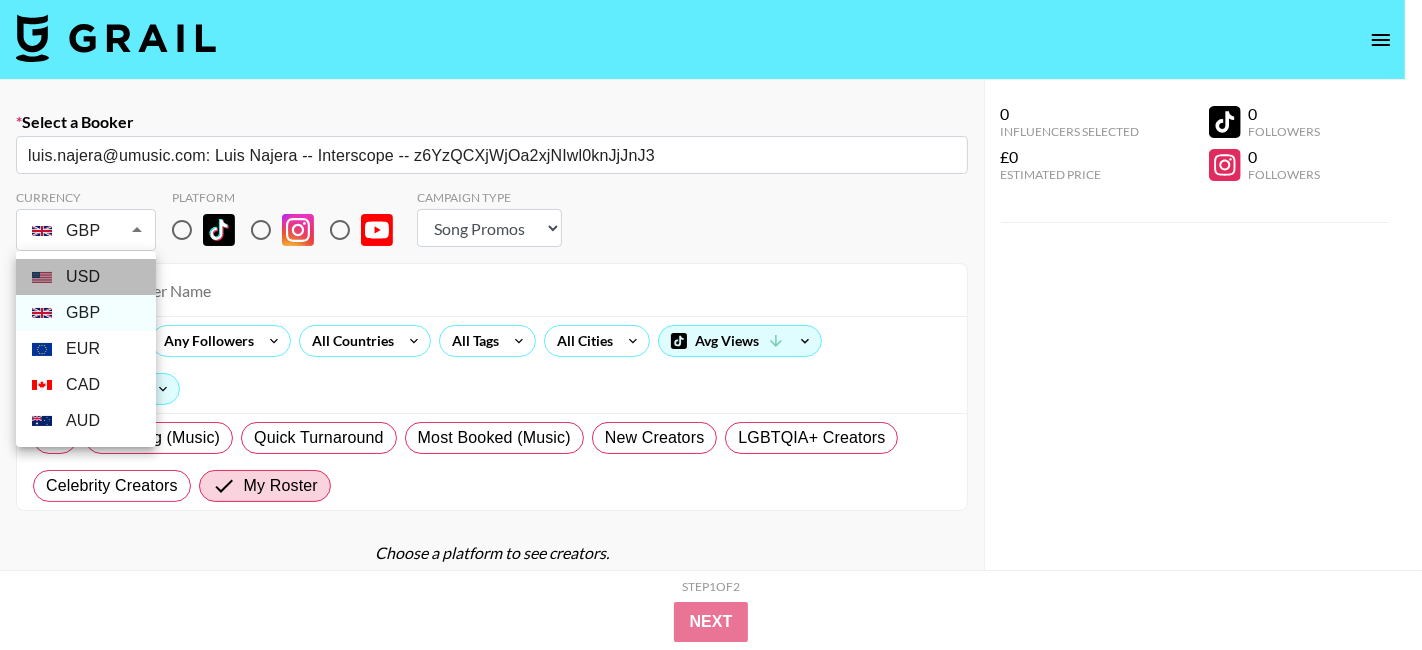 click on "USD" at bounding box center [86, 277] 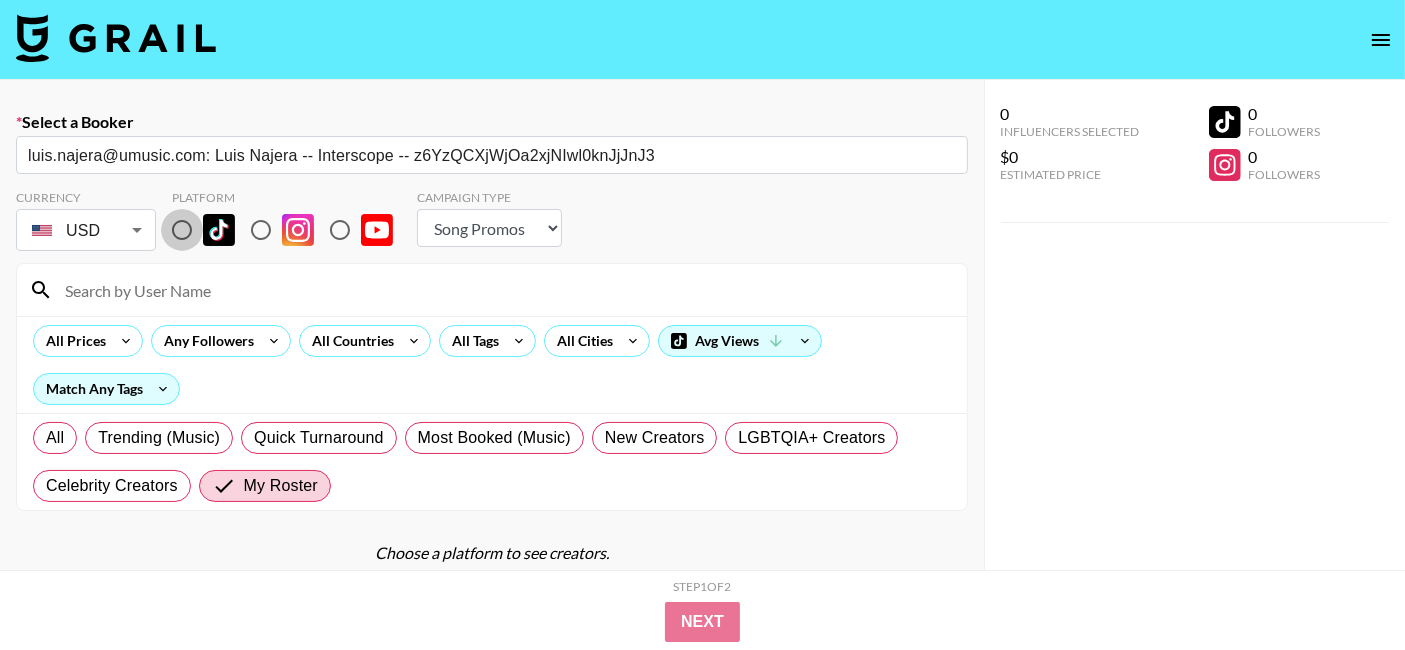 click at bounding box center (182, 230) 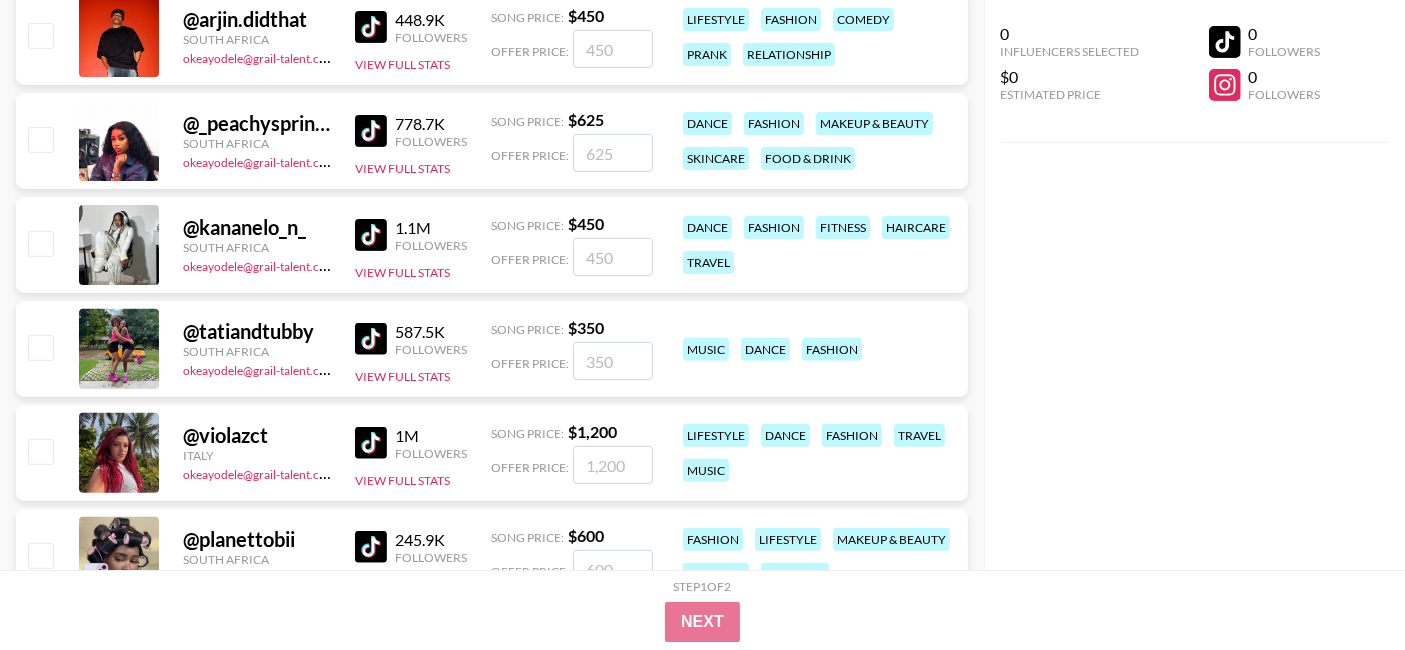 scroll, scrollTop: 644, scrollLeft: 0, axis: vertical 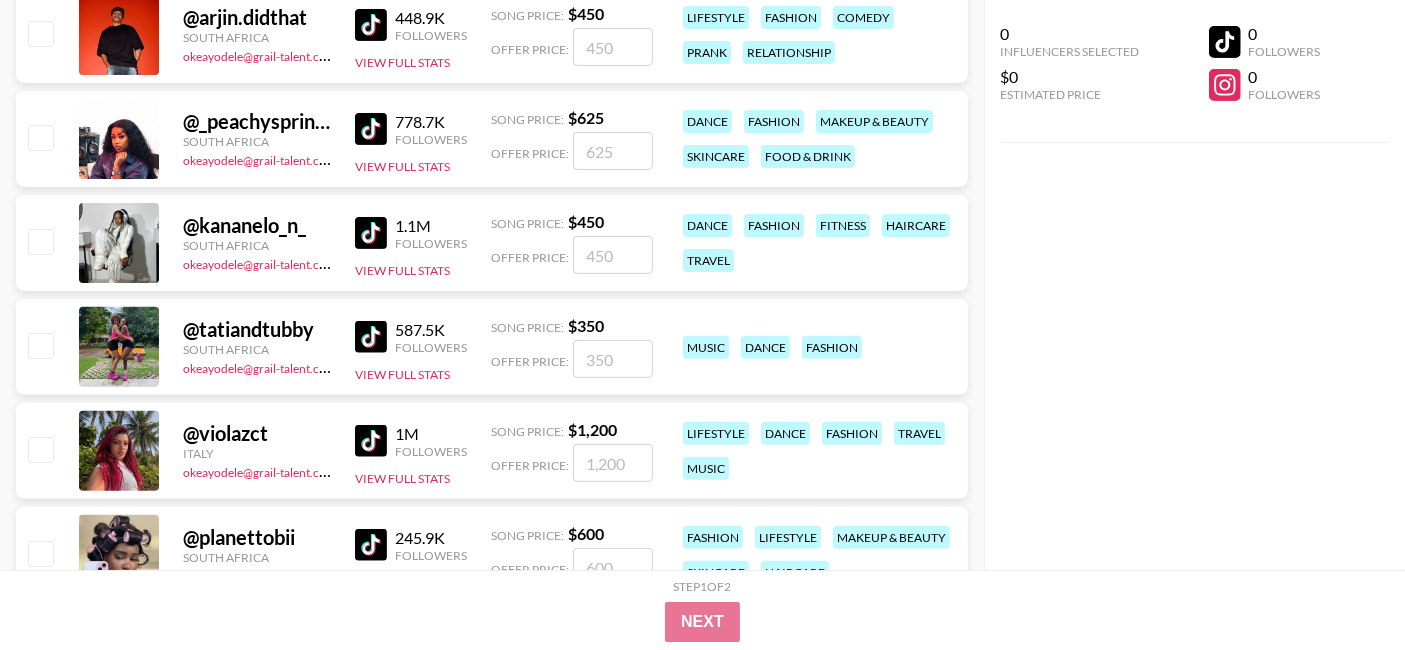click at bounding box center (613, 255) 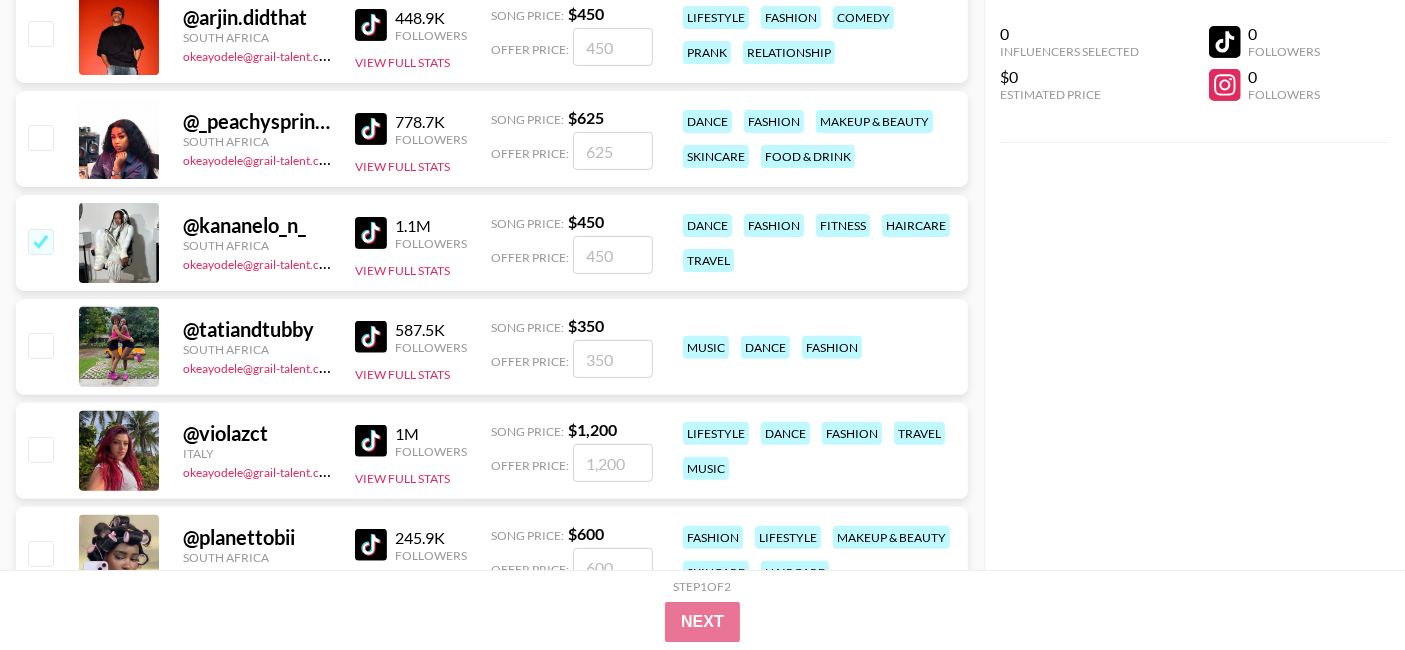 checkbox on "true" 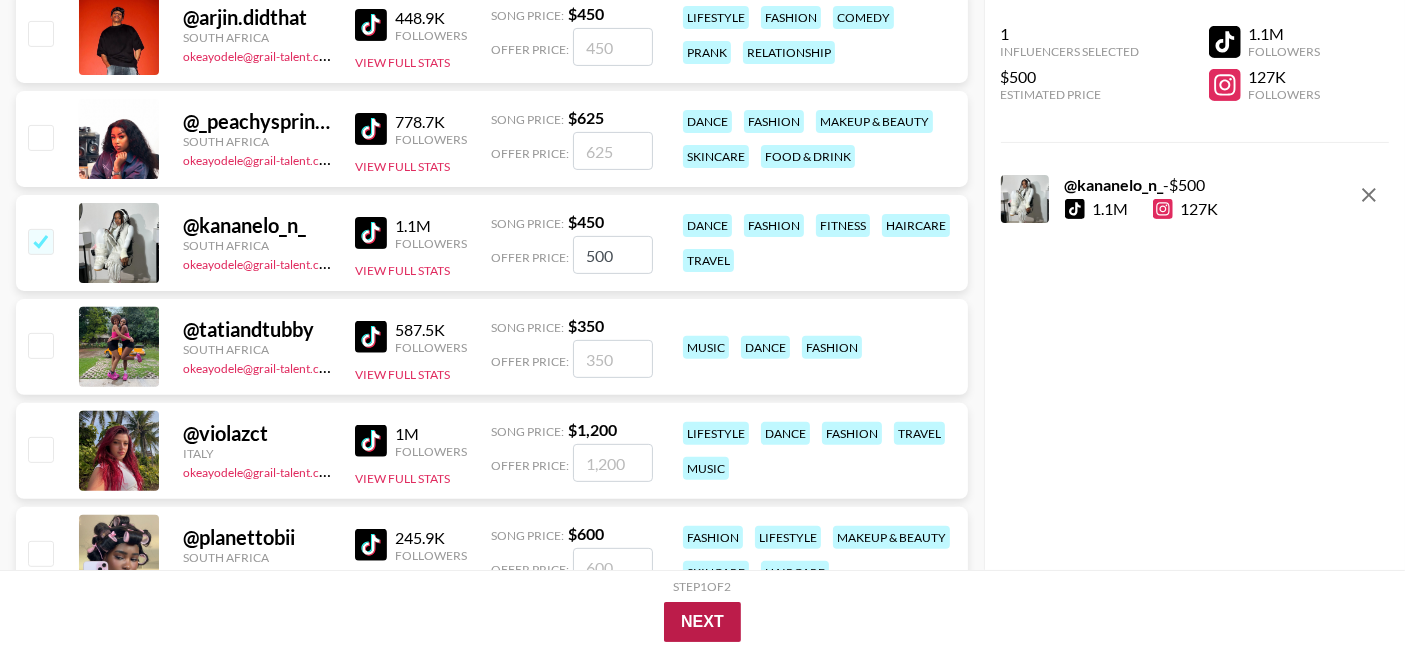 type on "500" 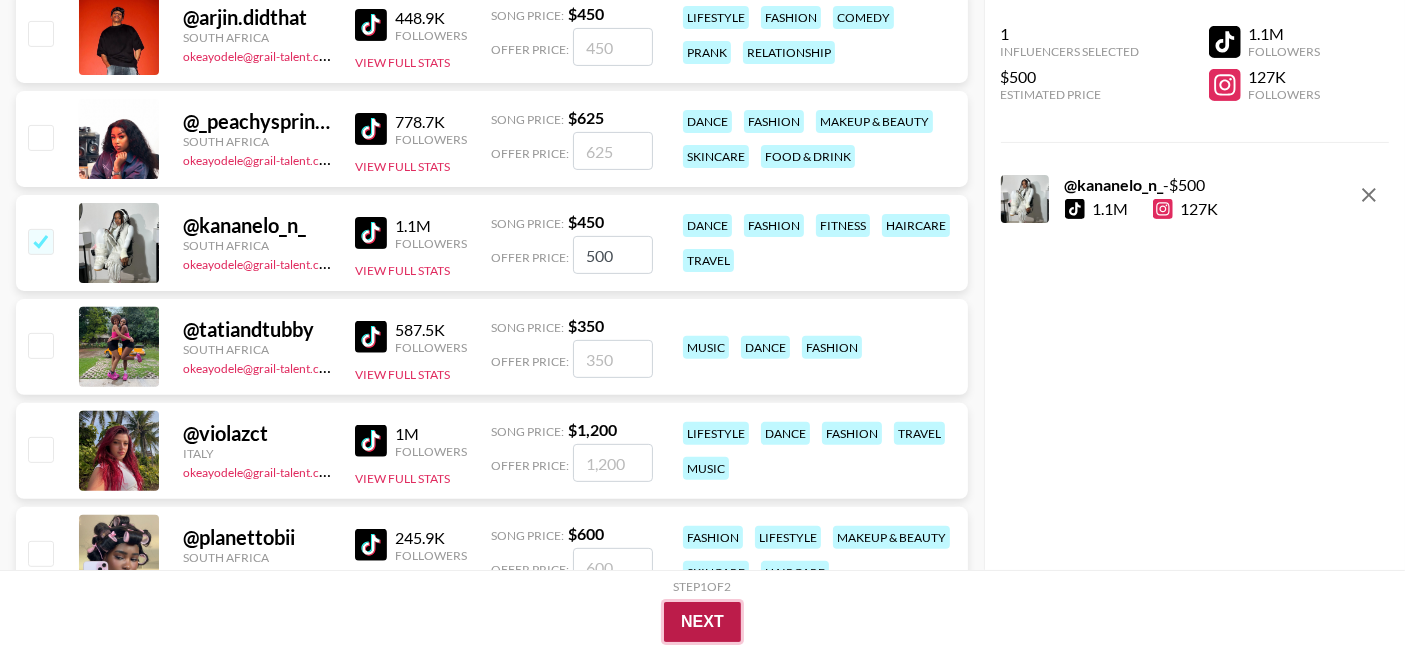 click on "Next" at bounding box center [702, 622] 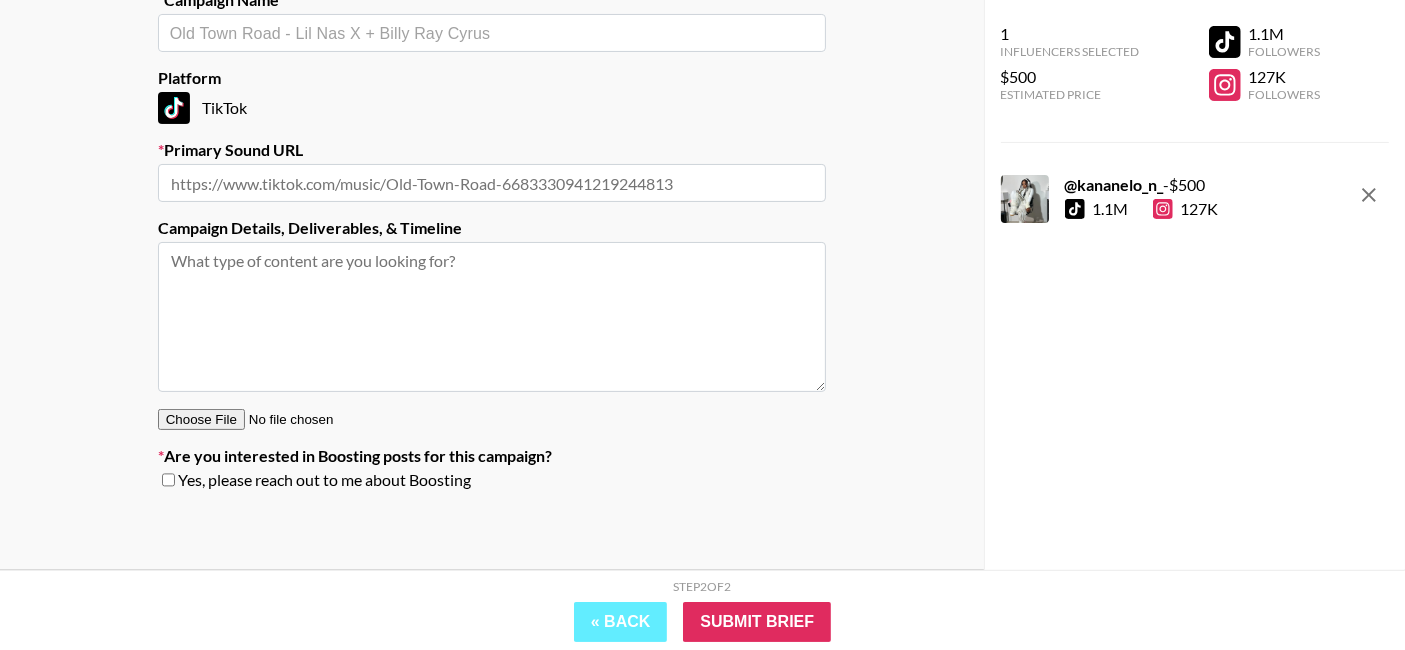 scroll, scrollTop: 331, scrollLeft: 0, axis: vertical 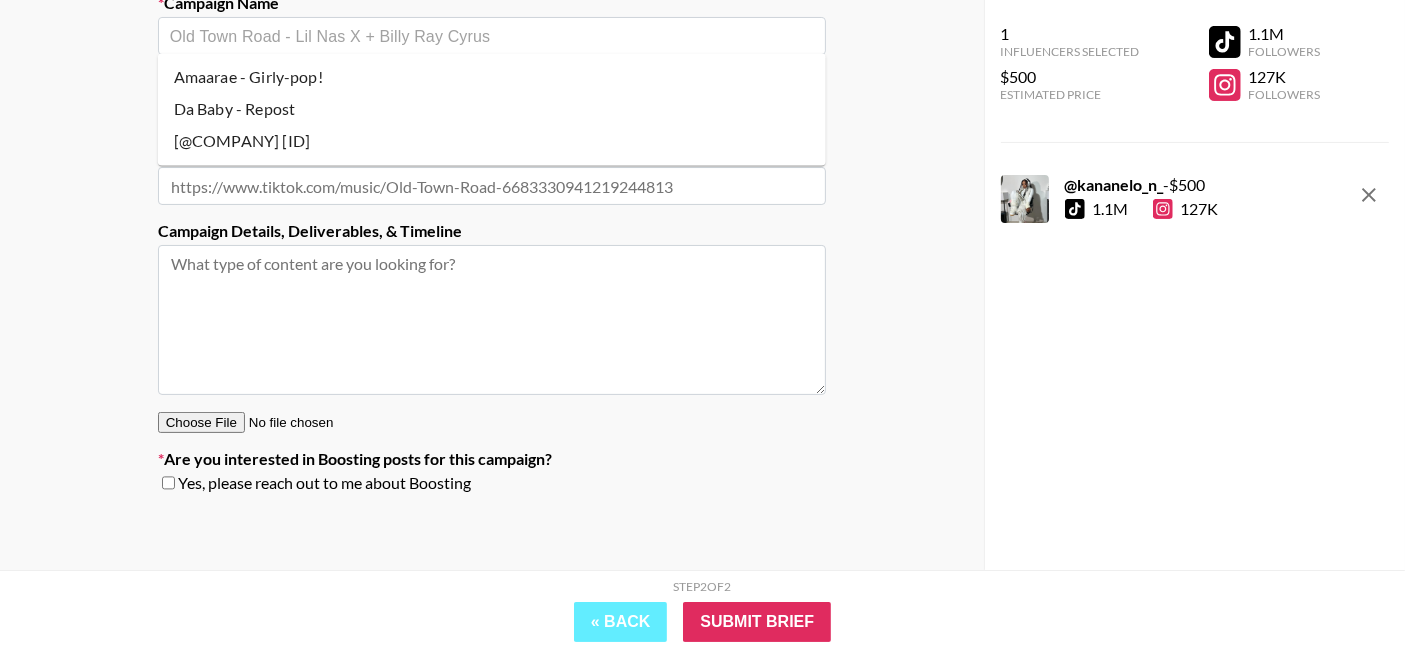 click at bounding box center (492, 36) 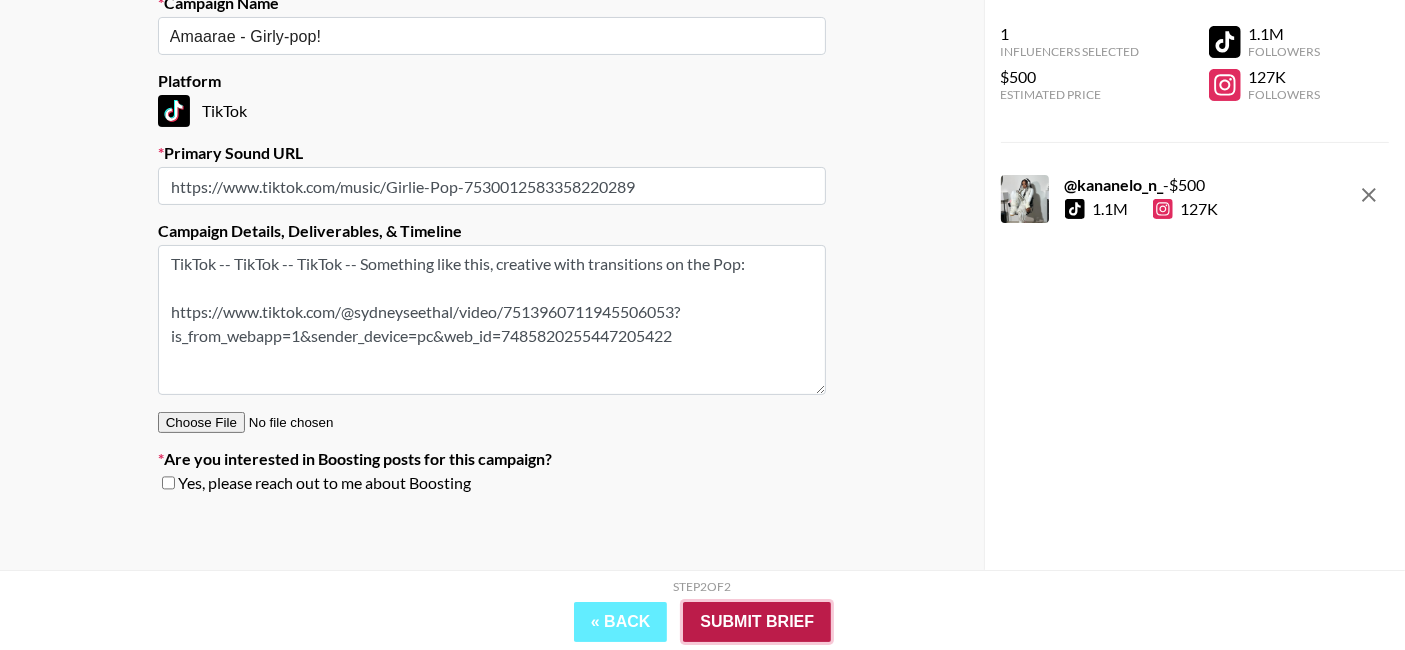 click on "Submit Brief" at bounding box center [757, 622] 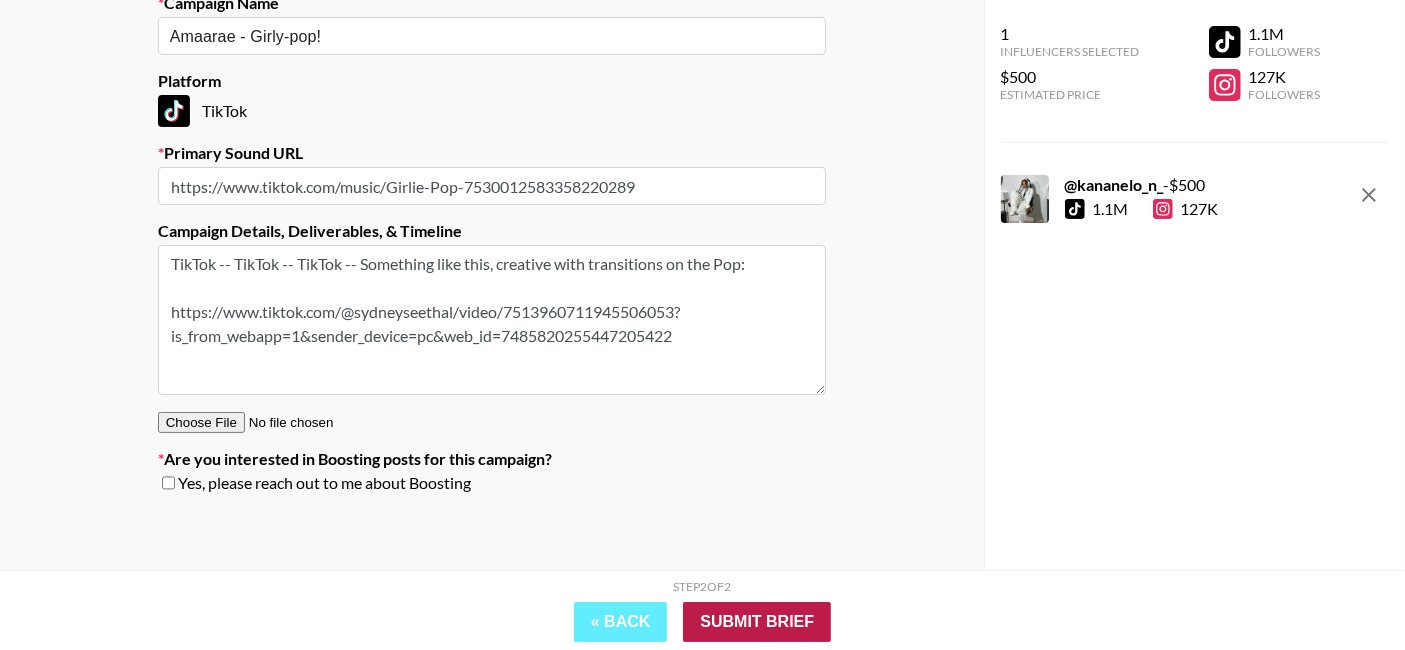 scroll, scrollTop: 80, scrollLeft: 0, axis: vertical 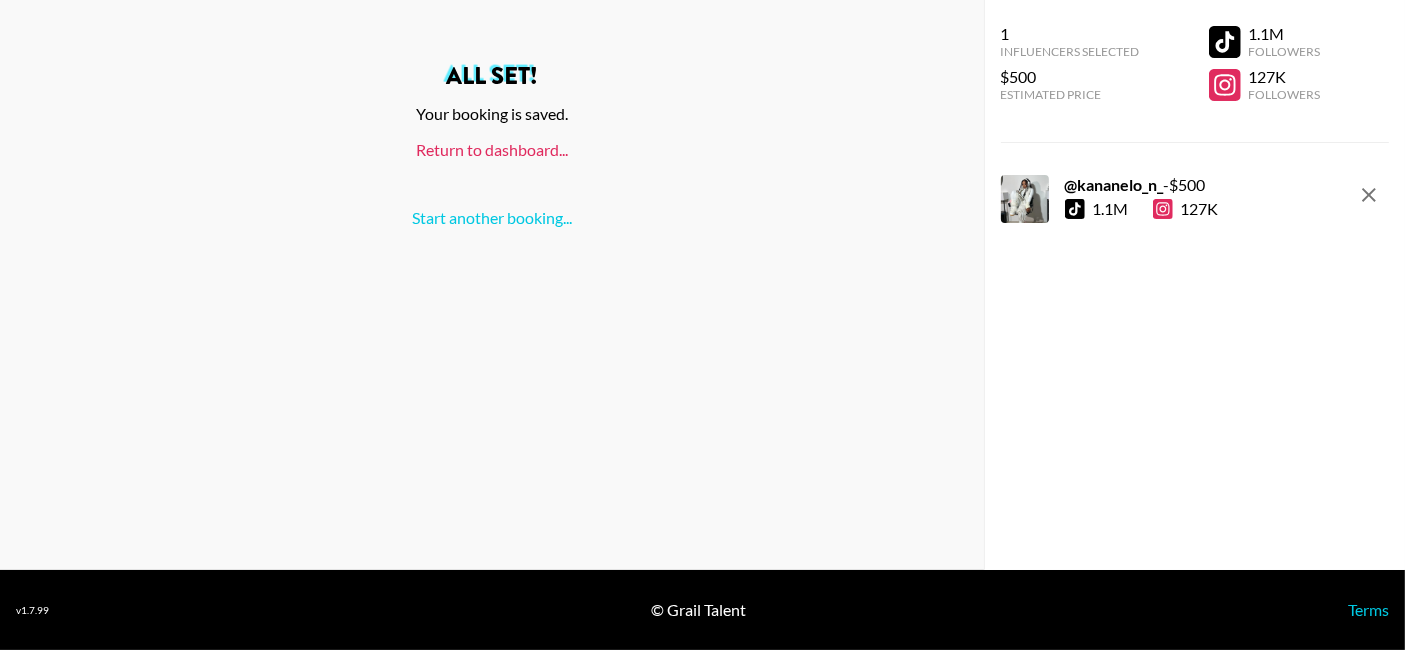 click on "Return to dashboard..." at bounding box center [492, 149] 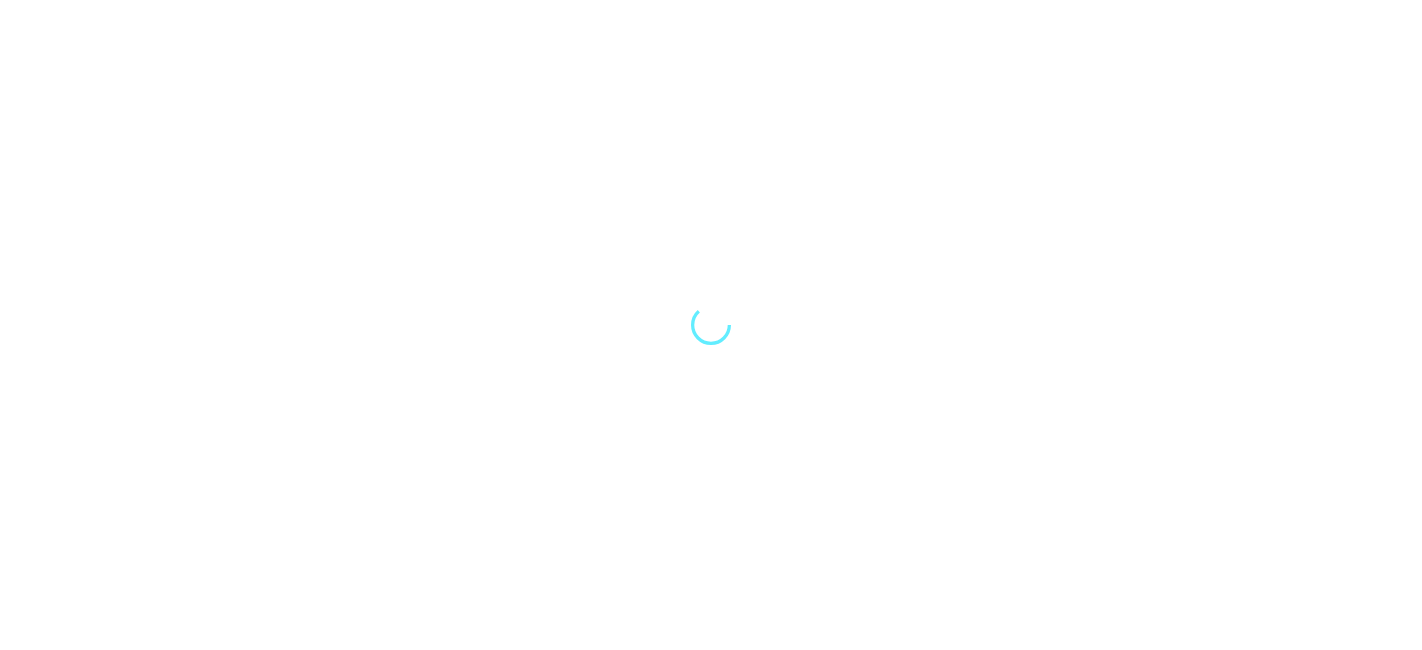 scroll, scrollTop: 0, scrollLeft: 0, axis: both 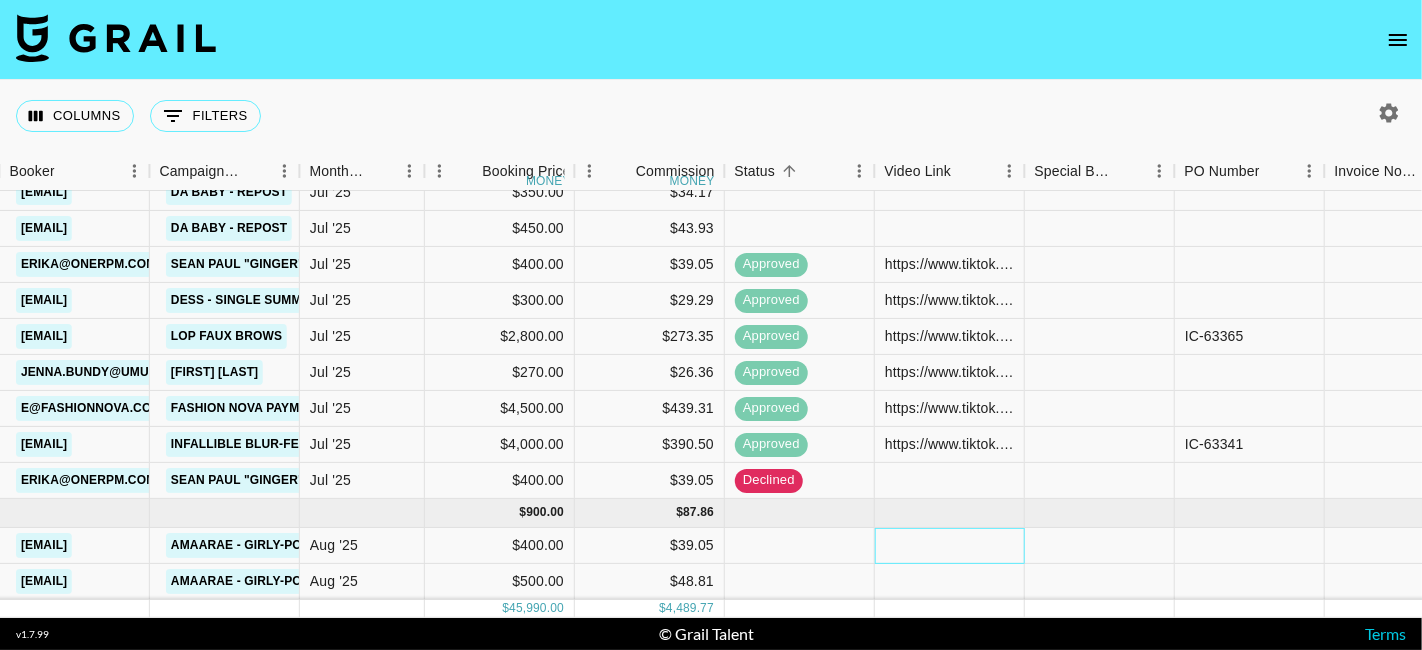 click at bounding box center [950, 546] 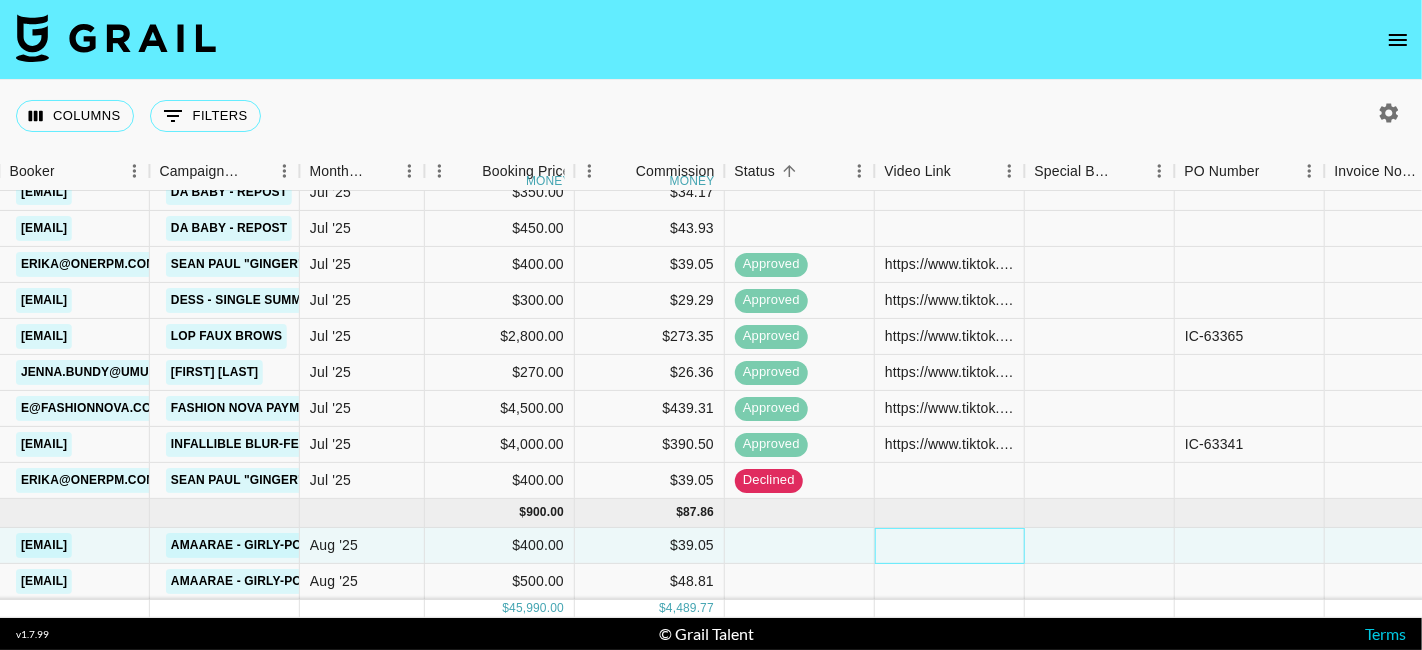 click at bounding box center (950, 546) 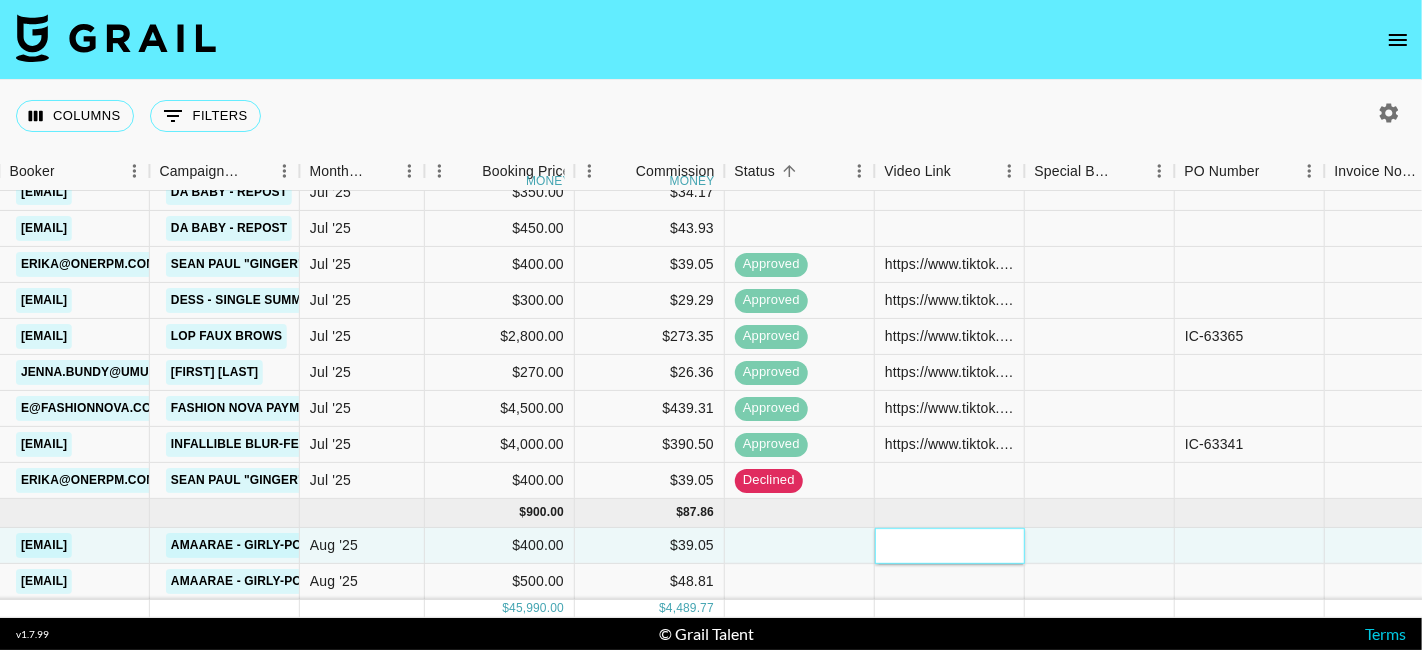 paste on "https://www.tiktok.com/@tatiandtubby/video/7534721667256323384?is_from_webapp=1&sender_device=pc&web_id=7414759778683667973" 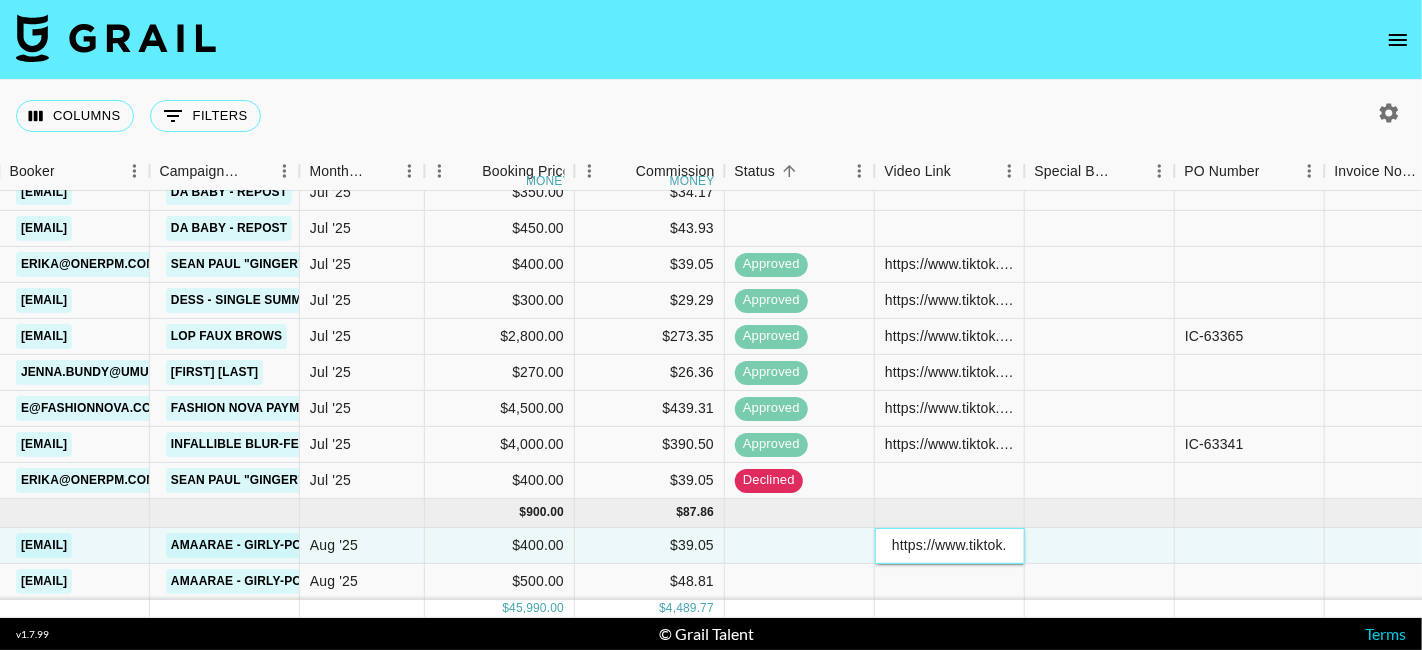 scroll, scrollTop: 0, scrollLeft: 784, axis: horizontal 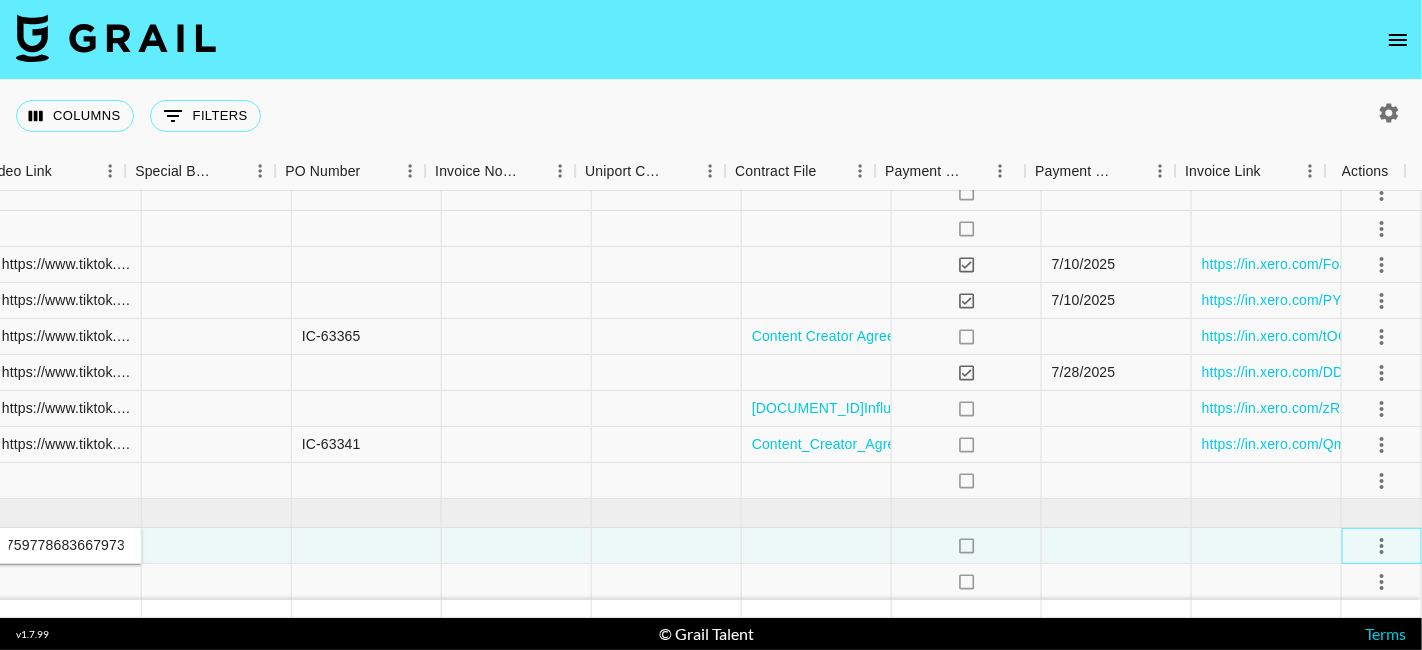 click at bounding box center [1382, 546] 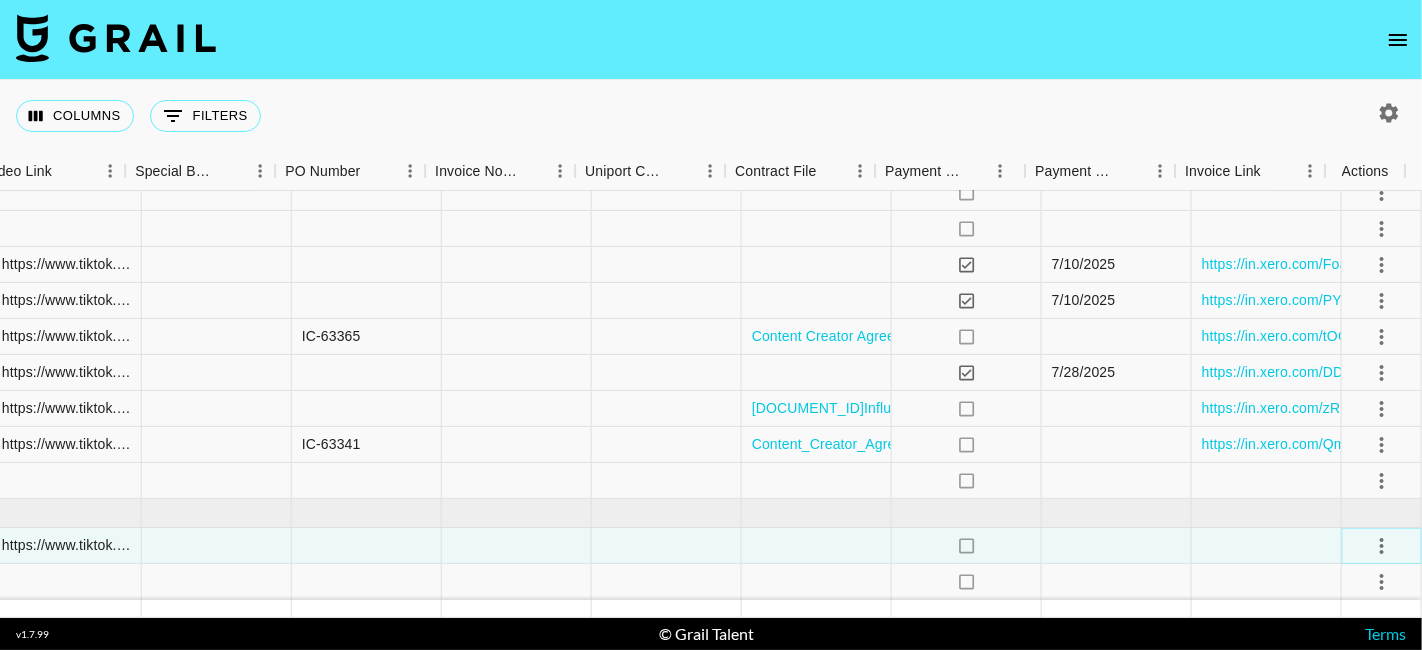 click 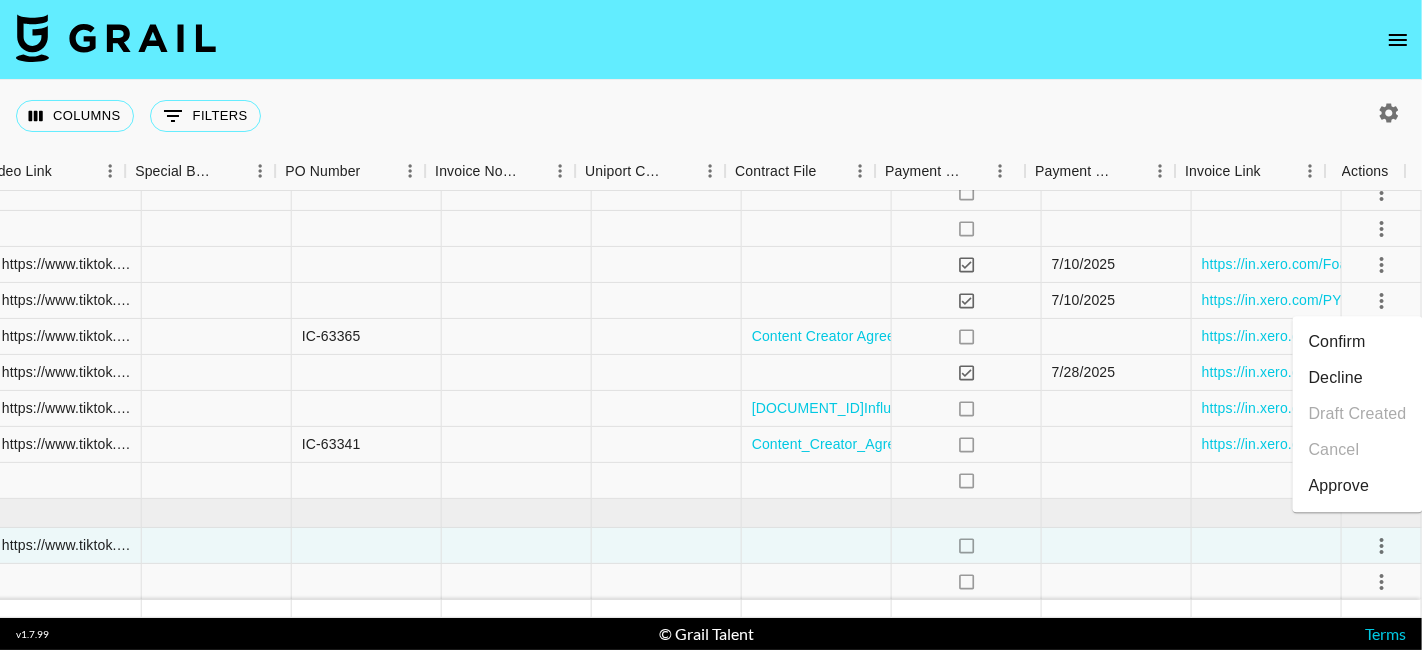 click on "Approve" at bounding box center (1358, 486) 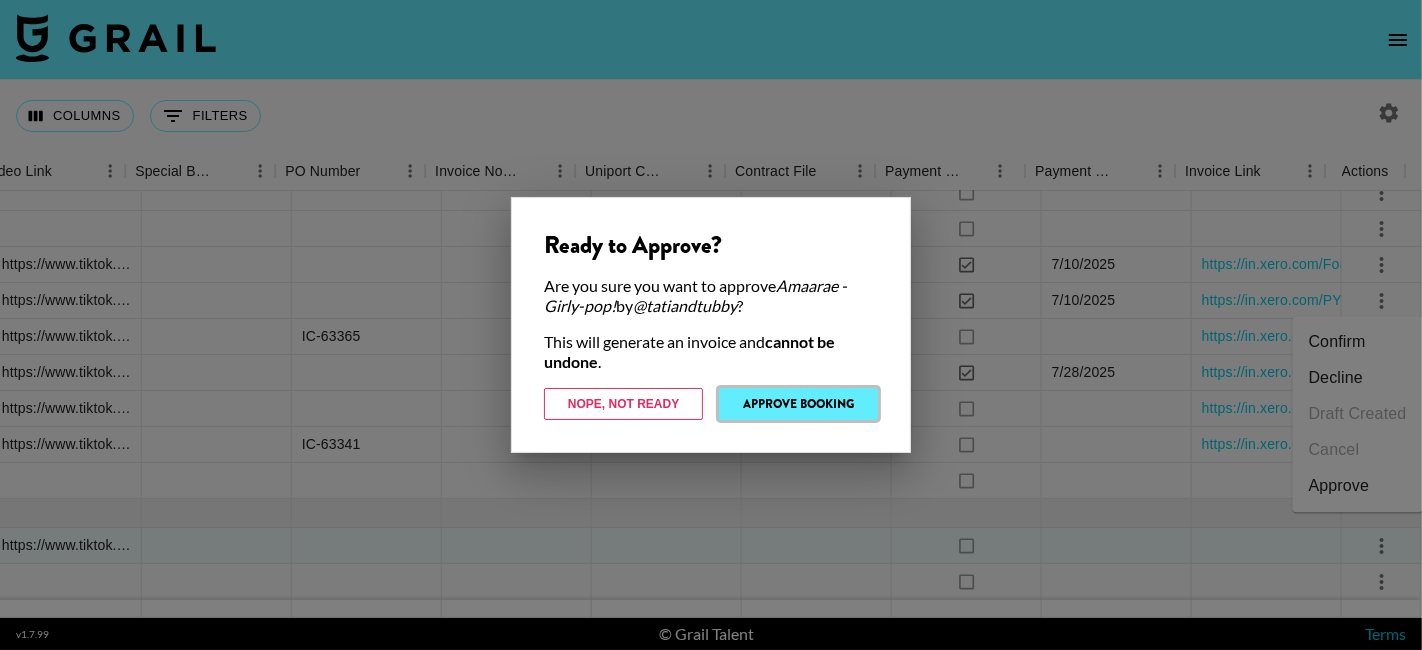 click on "Approve Booking" at bounding box center [798, 404] 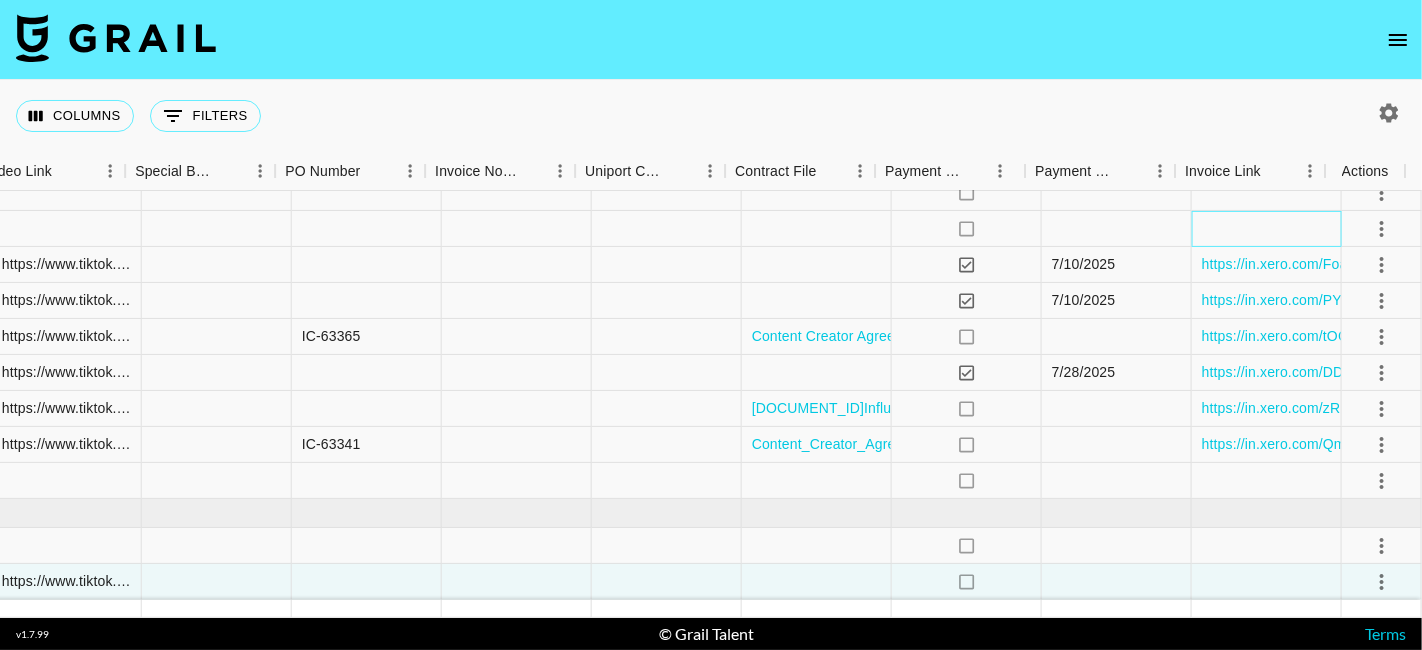 click at bounding box center (1267, 229) 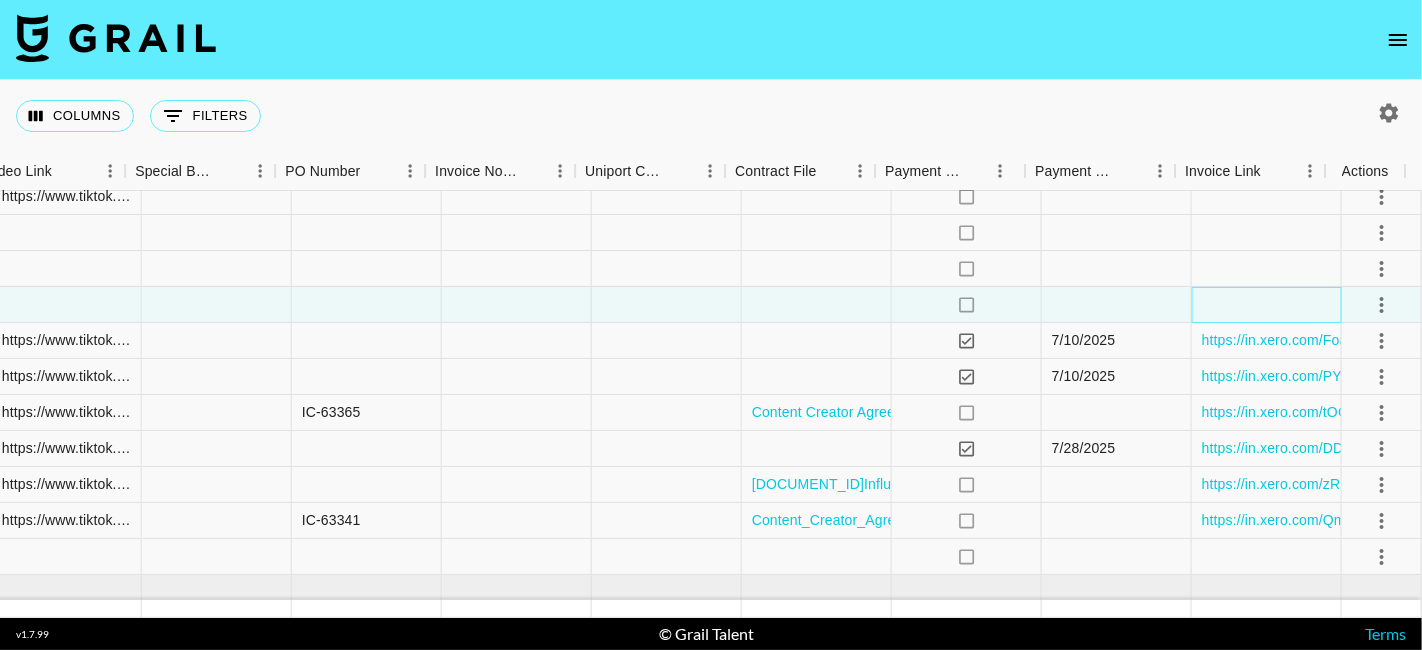 scroll, scrollTop: 1090, scrollLeft: 1614, axis: both 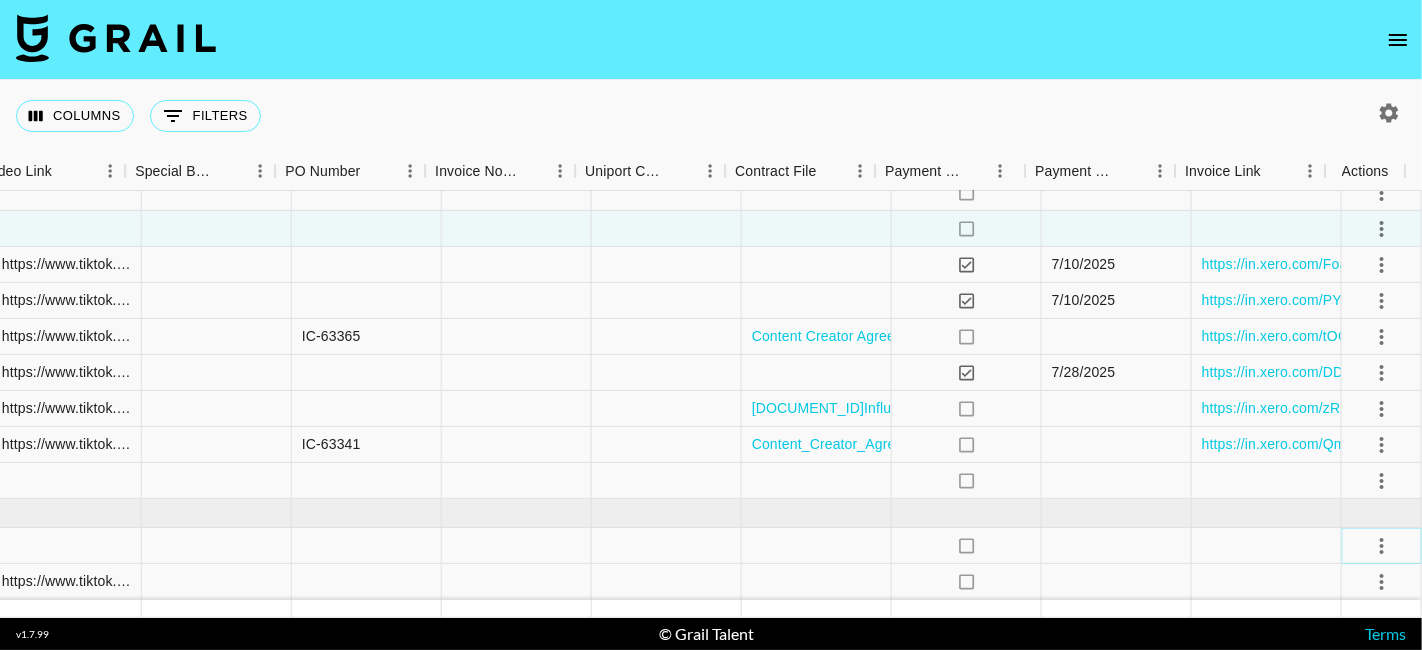 click 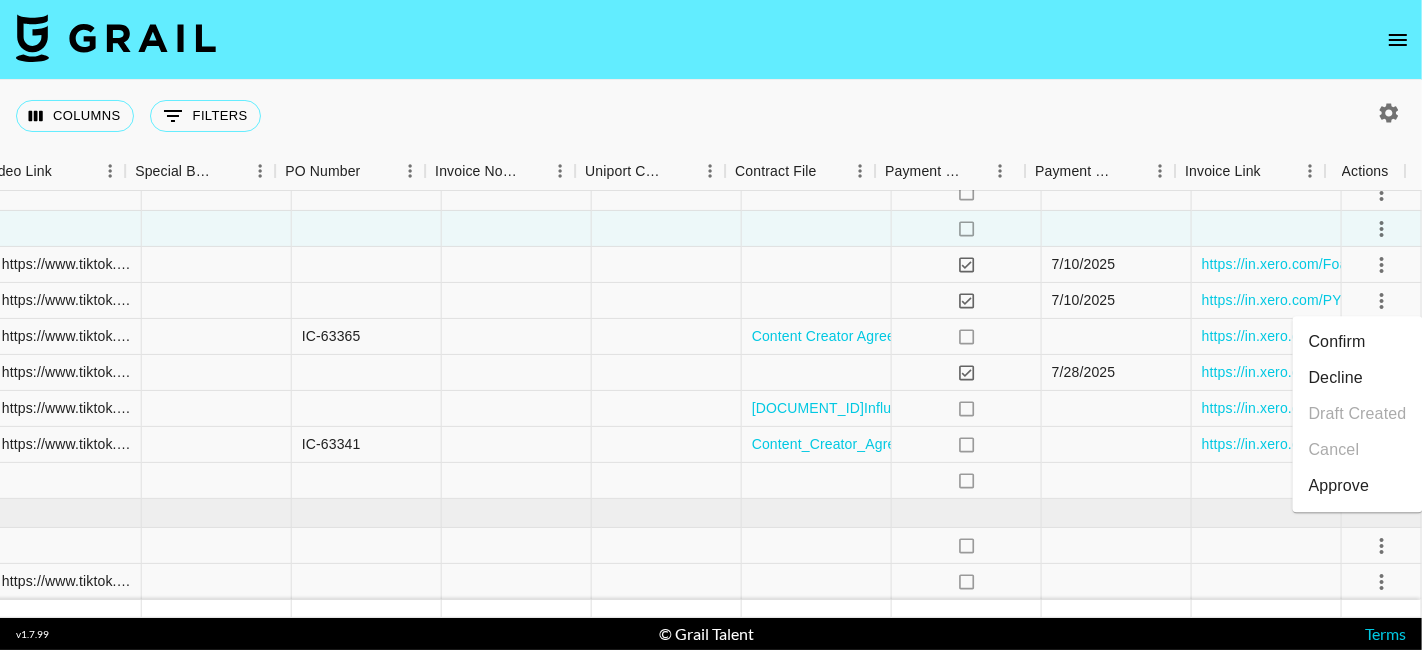 click on "Confirm" at bounding box center (1358, 342) 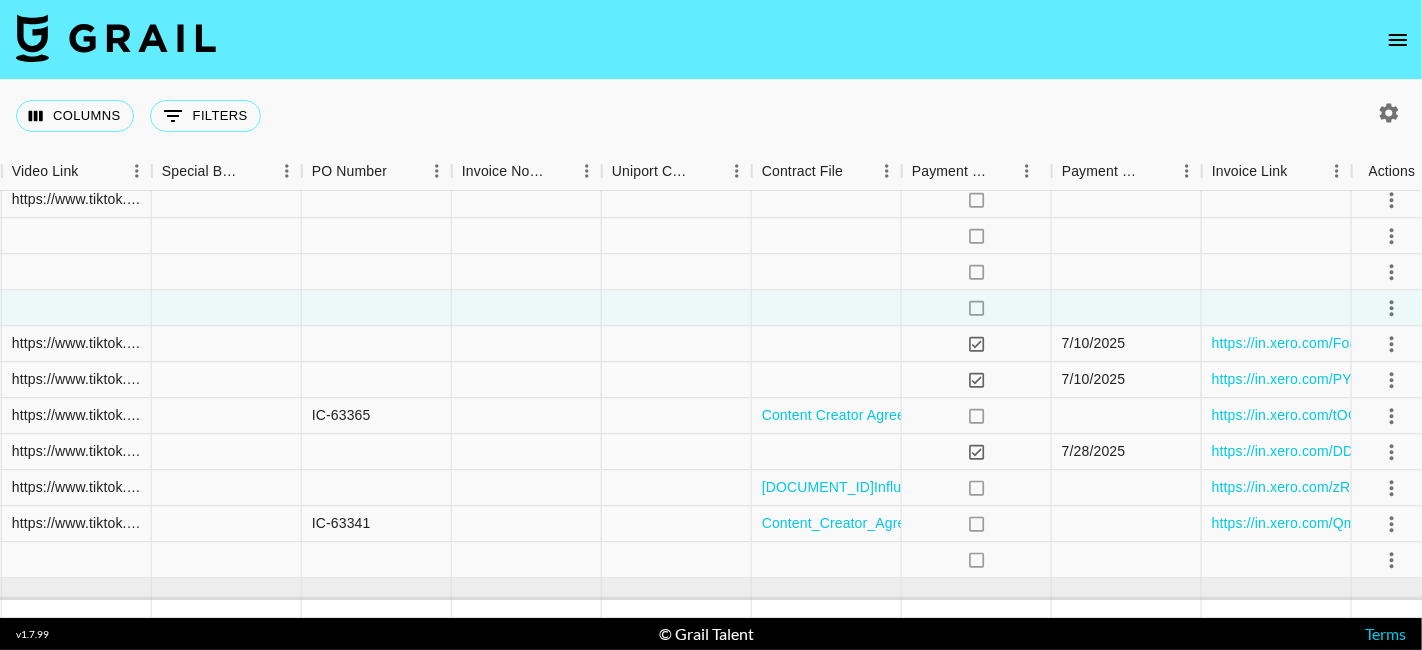 scroll, scrollTop: 995, scrollLeft: 1614, axis: both 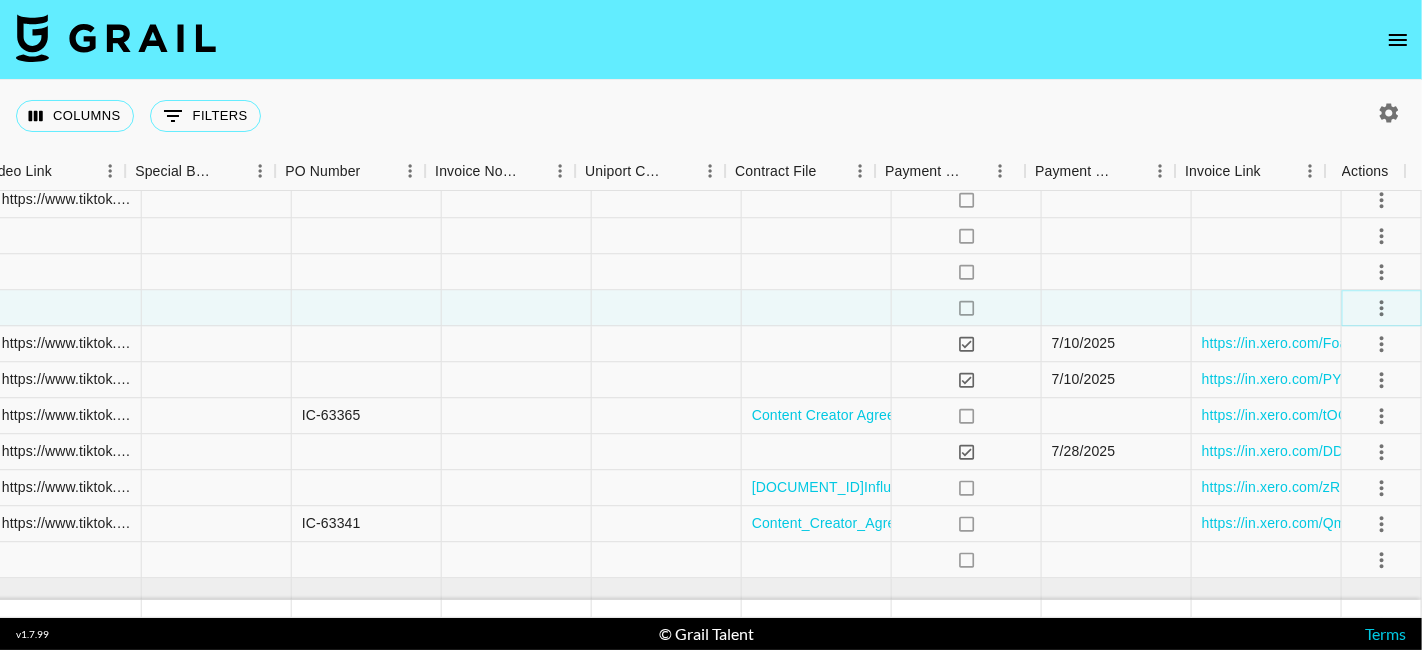 click at bounding box center [1382, 308] 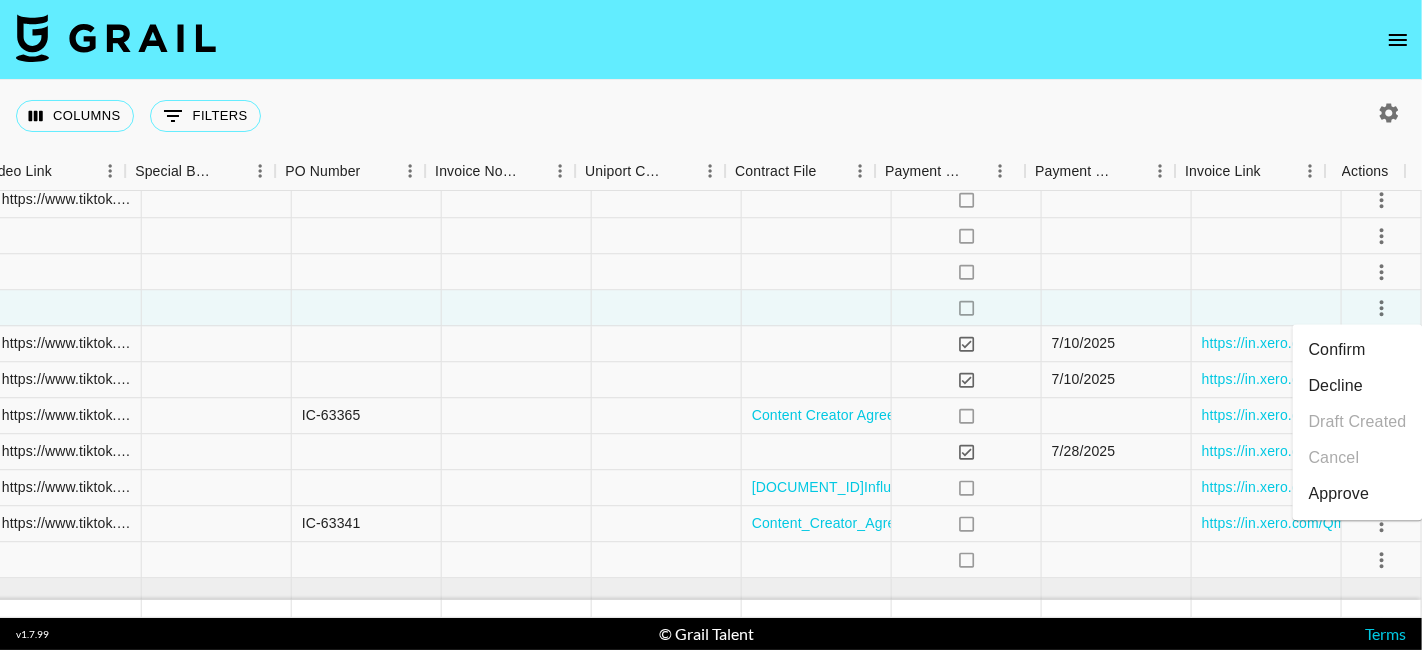 click on "Confirm" at bounding box center (1358, 350) 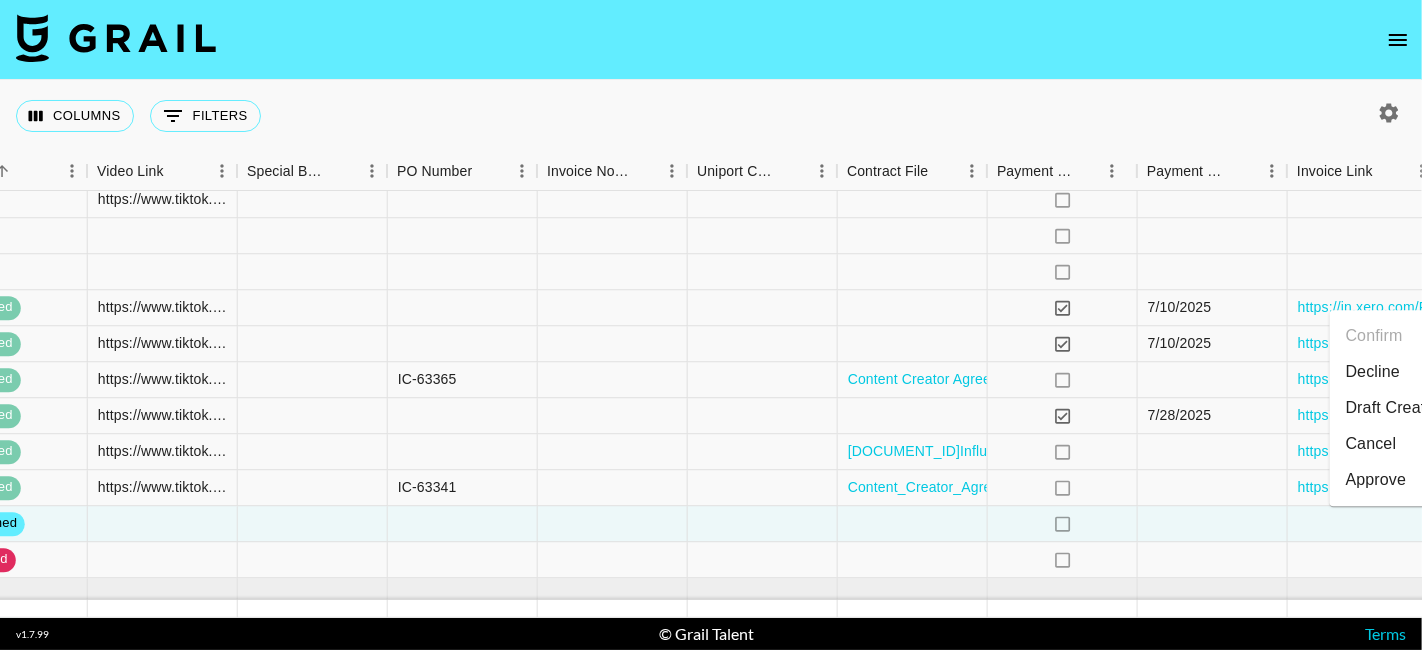 scroll, scrollTop: 995, scrollLeft: 1614, axis: both 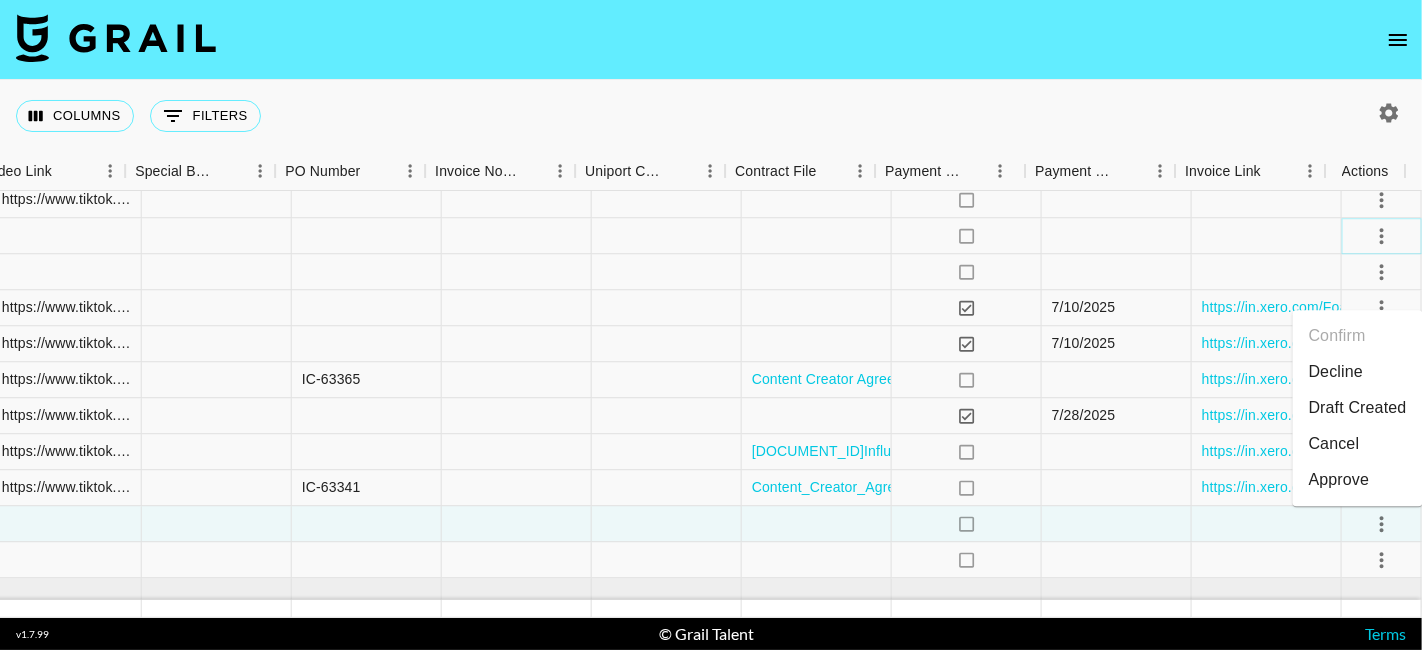 click at bounding box center (1382, 236) 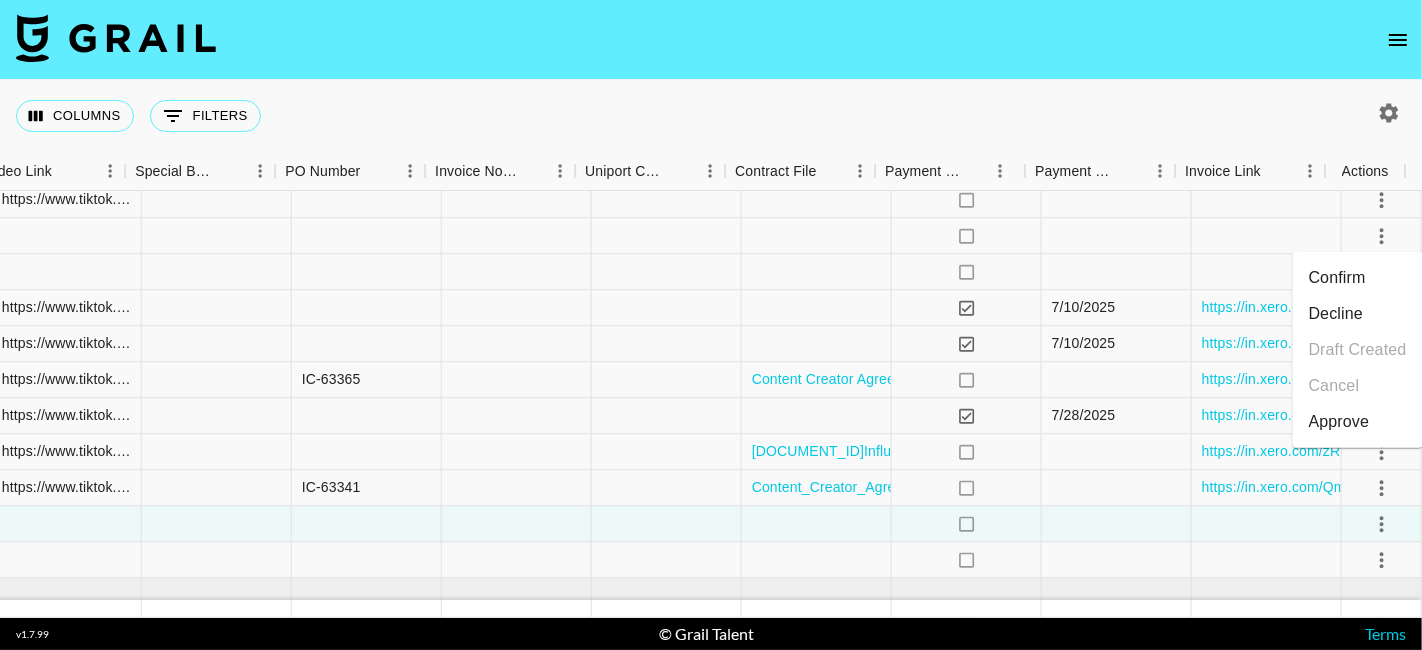 click on "Decline" at bounding box center (1358, 314) 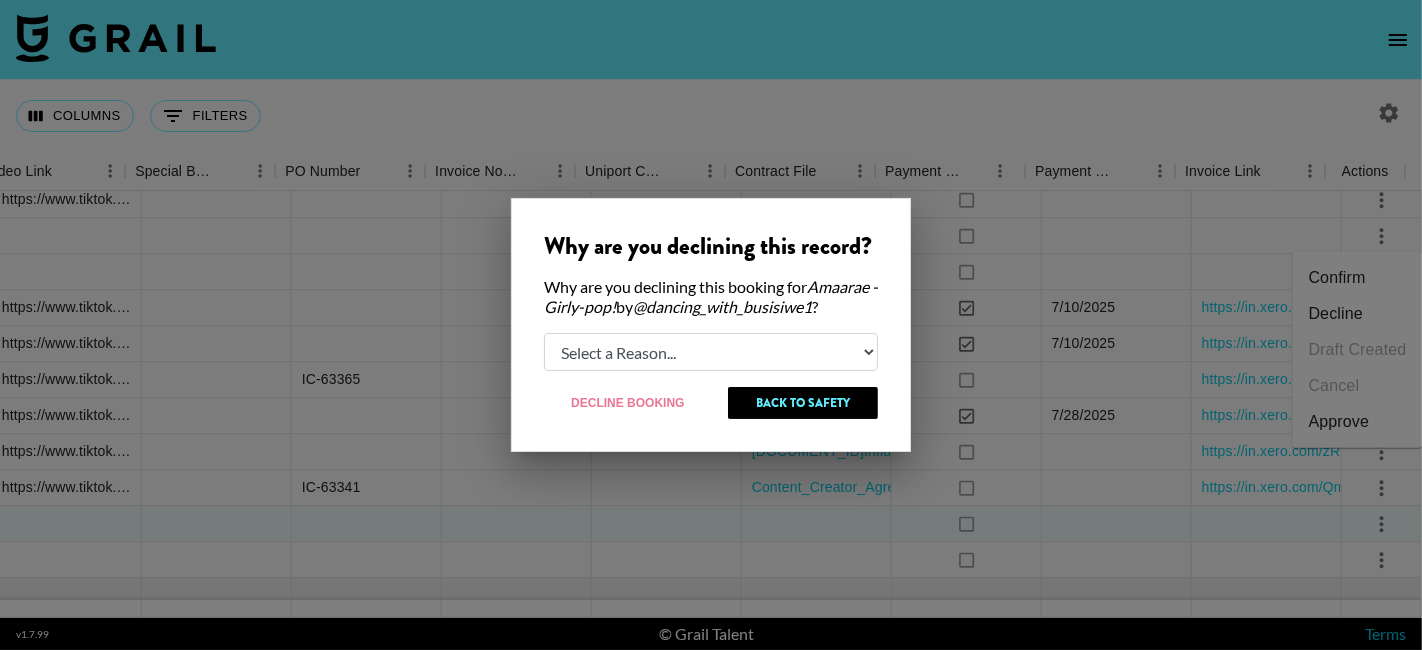 click on "Why are you declining this record? Why are you declining this booking for  Amaarae - Girly-pop!  by  @ dancing_with_busisiwe1 ? Select a Reason... Relogging this deal due to a data issue The booker cancelled The creator declined Decline Booking Back to Safety" at bounding box center [711, 325] 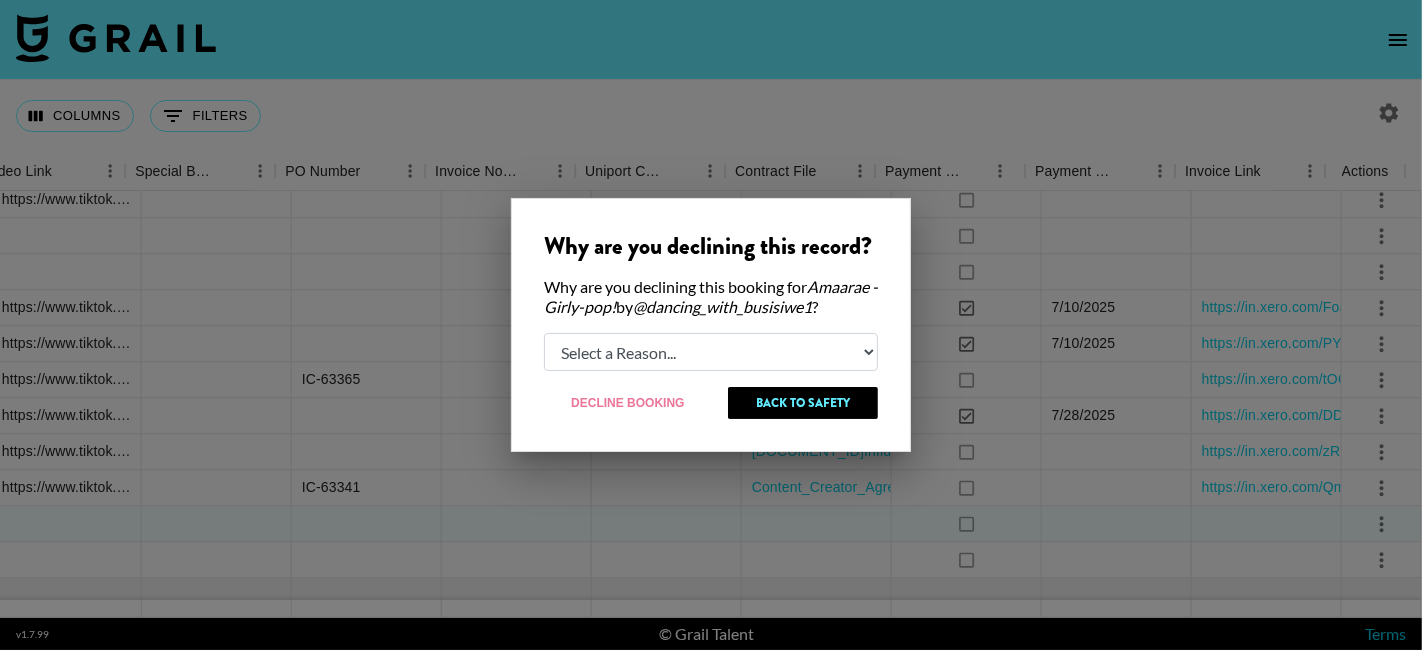 click on "Select a Reason... Relogging this deal due to a data issue The booker cancelled The creator declined" at bounding box center [711, 352] 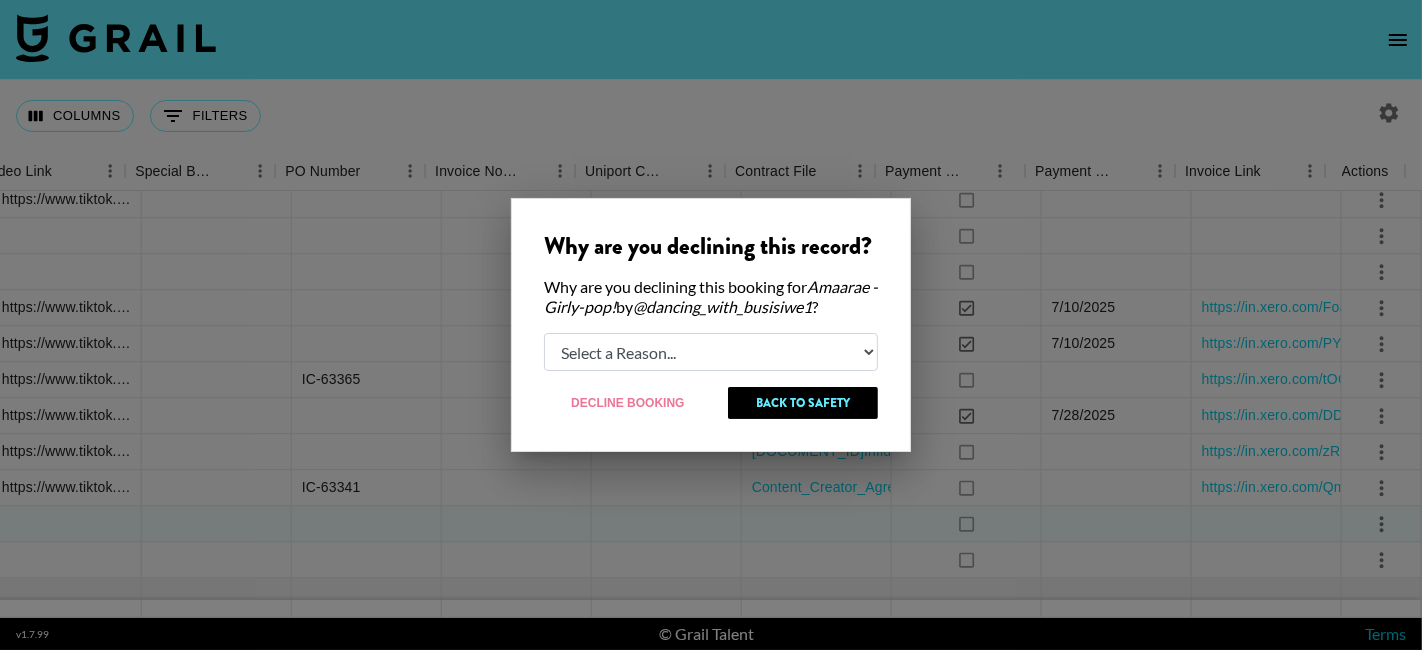 select on "creator_decline" 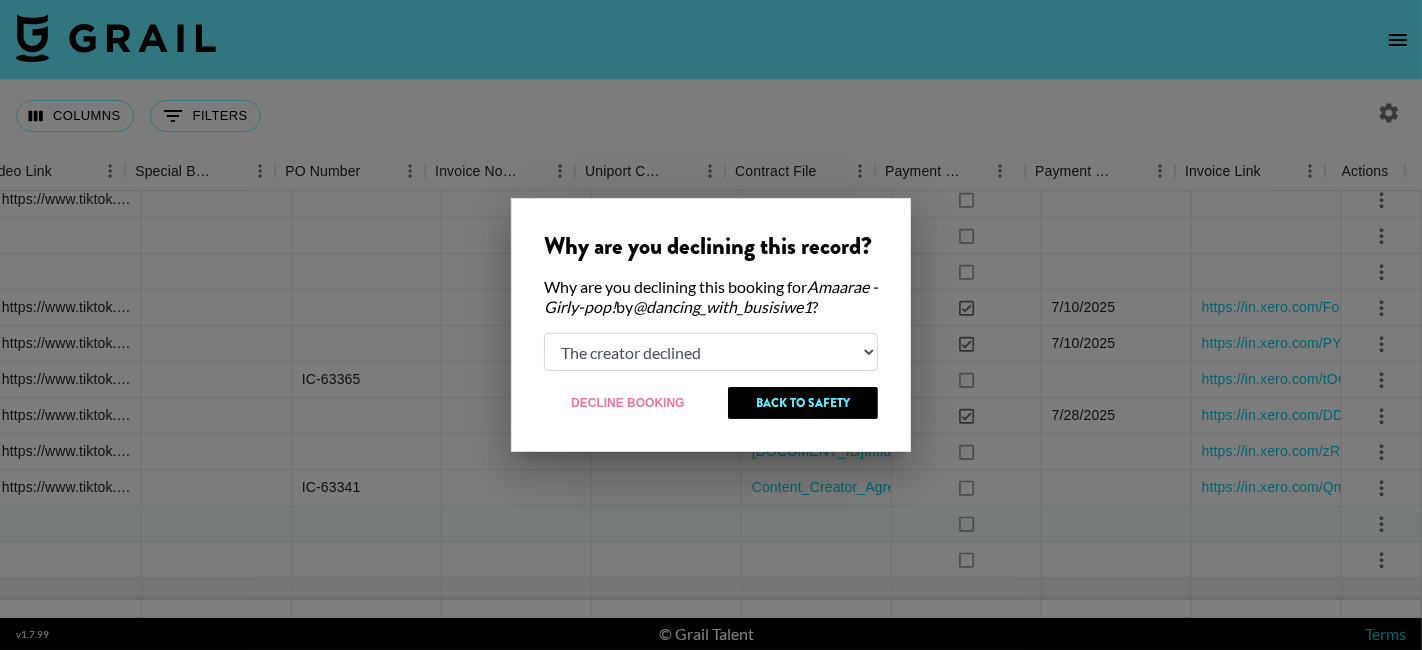 click on "Select a Reason... Relogging this deal due to a data issue The booker cancelled The creator declined" at bounding box center (711, 352) 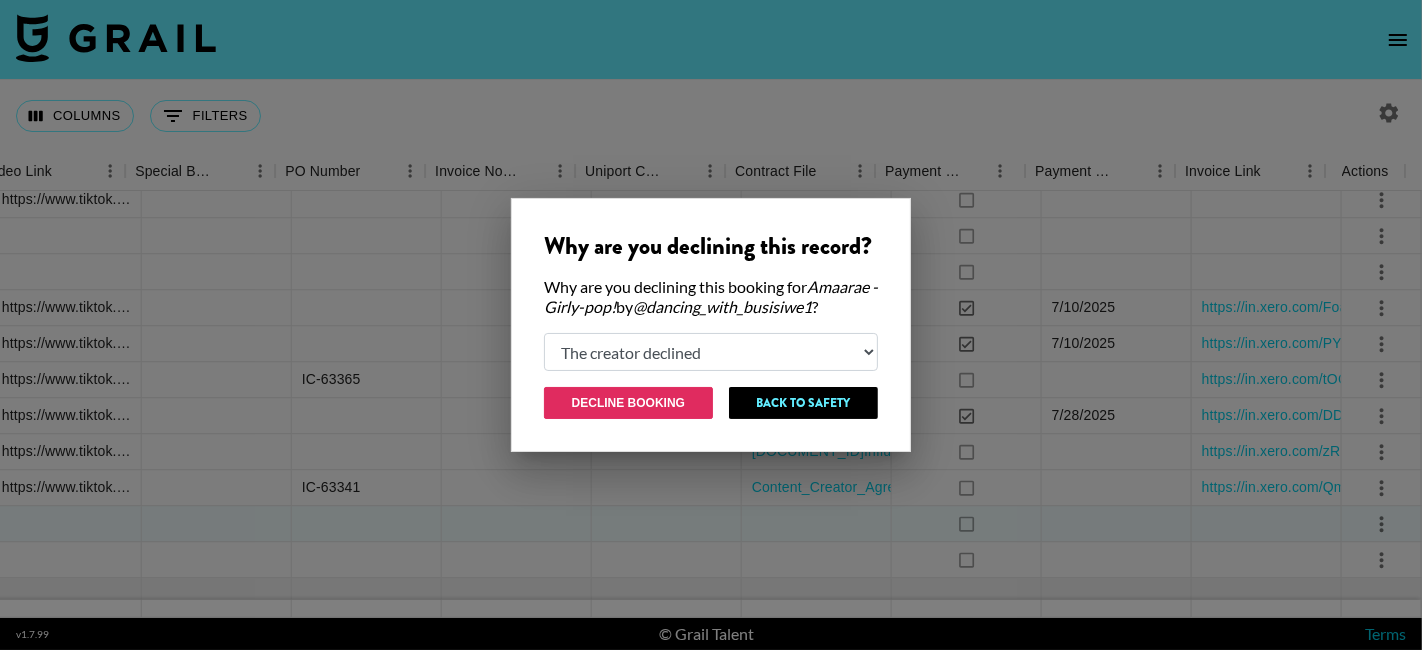 click on "Decline Booking" at bounding box center [628, 403] 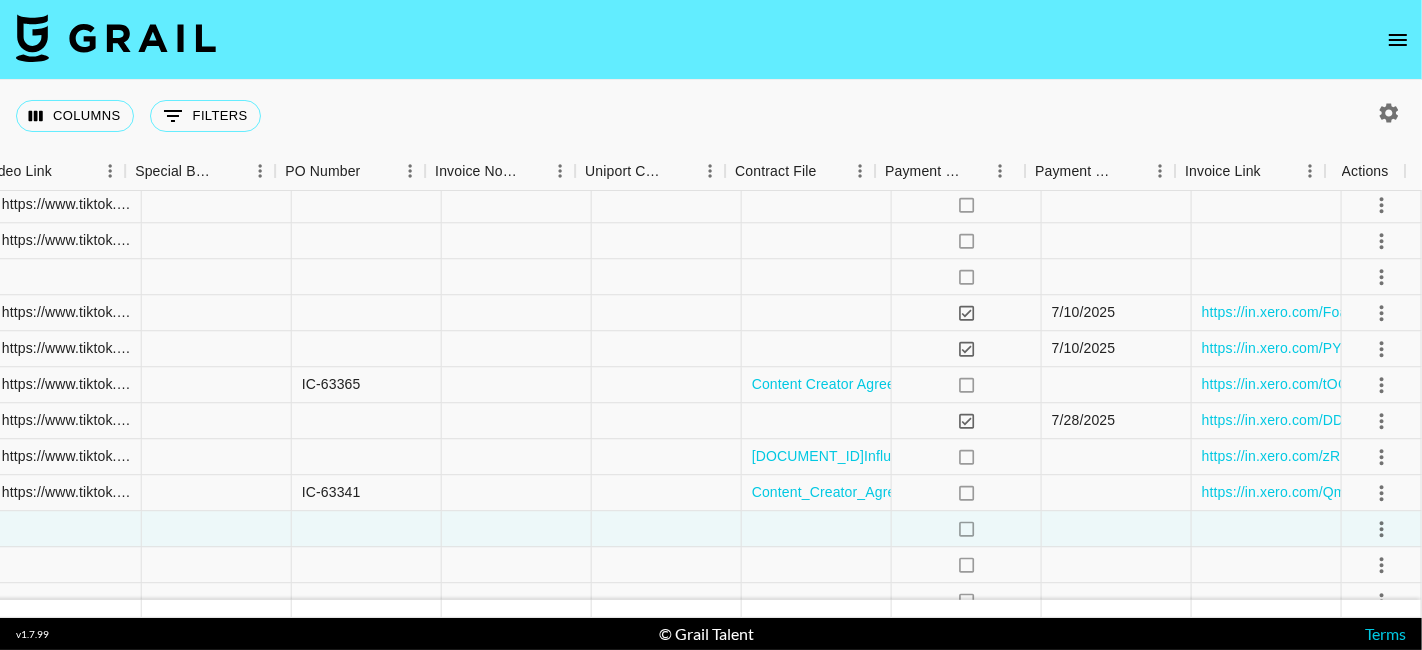 scroll, scrollTop: 953, scrollLeft: 1614, axis: both 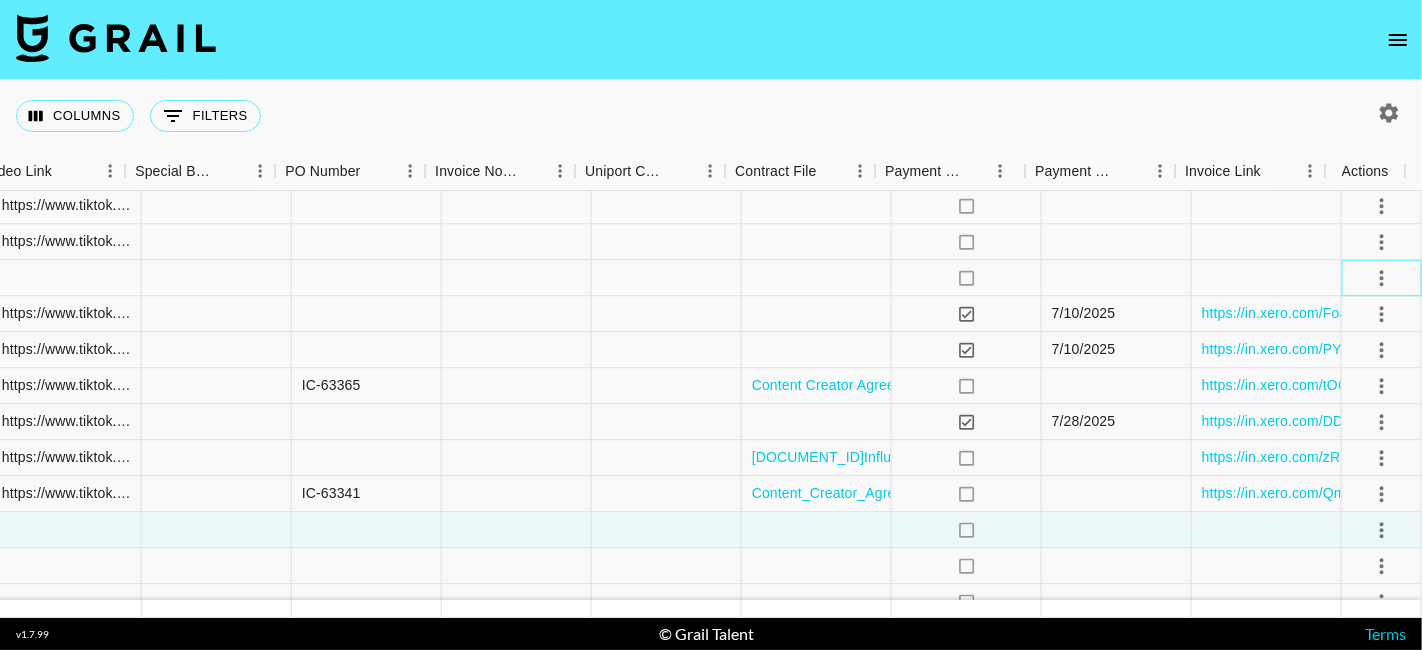 click at bounding box center (1382, 278) 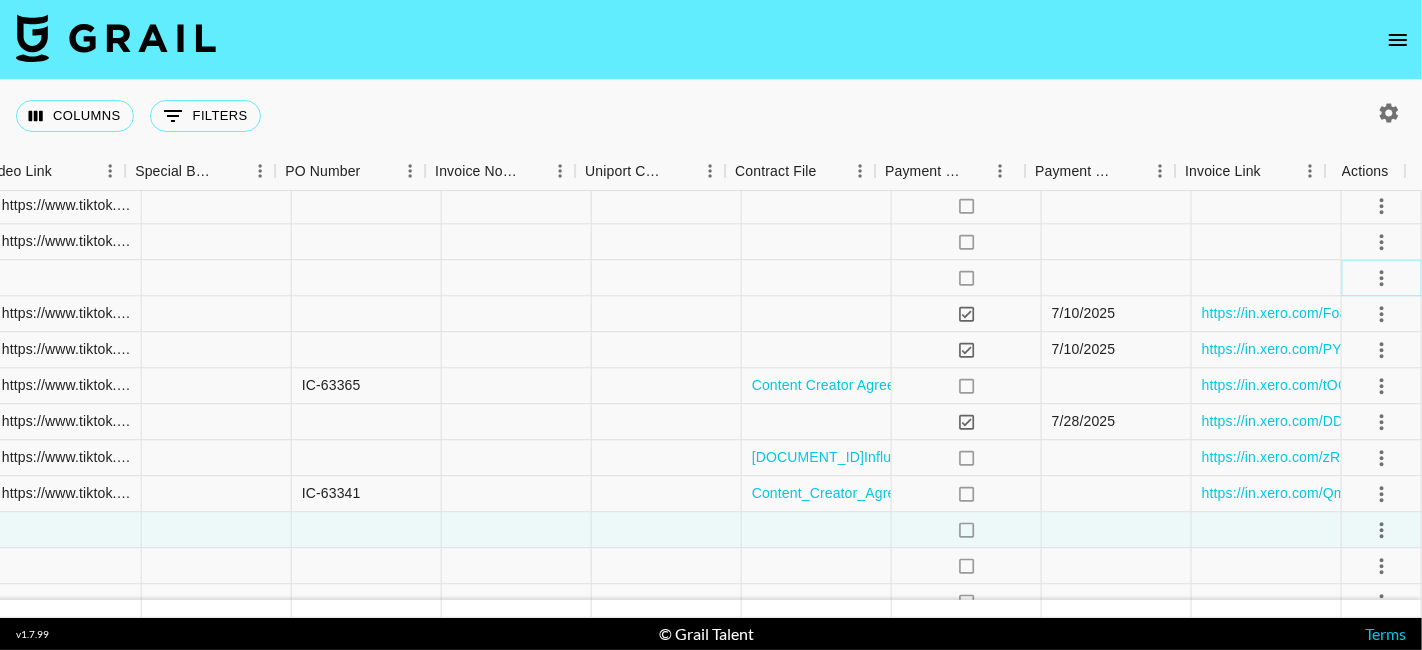 click 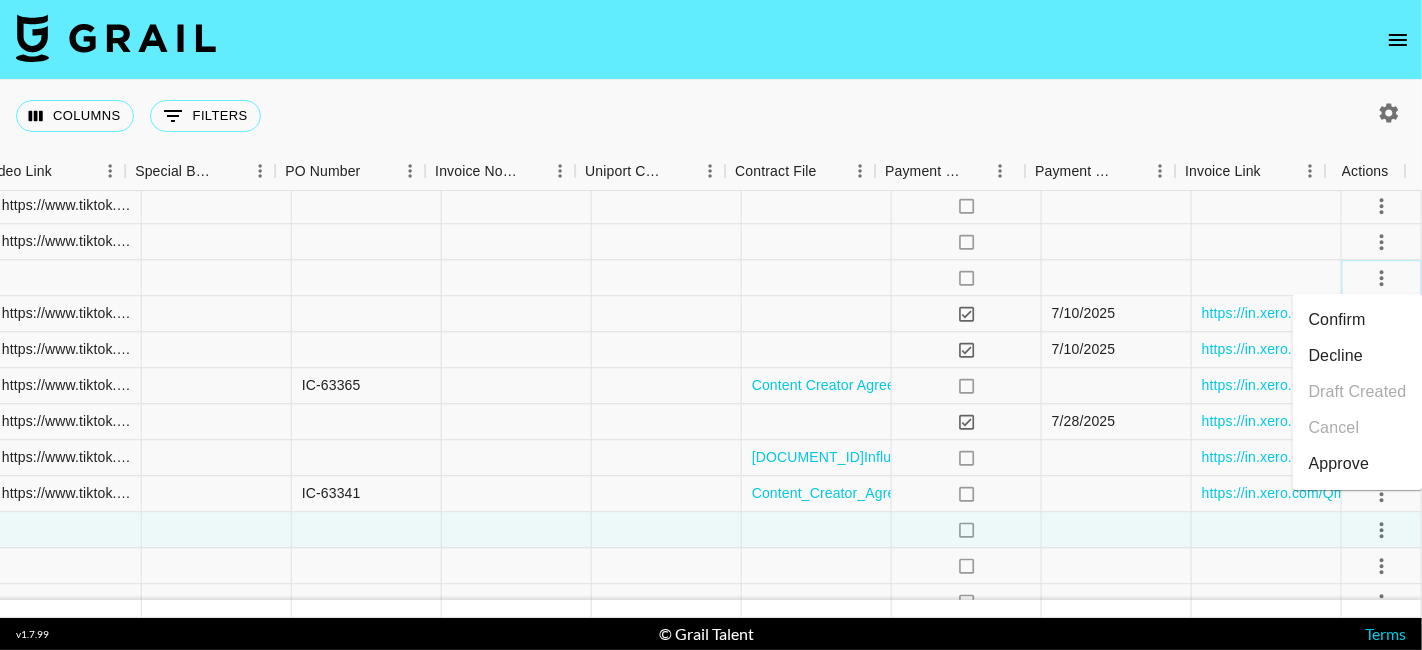 click at bounding box center (1382, 278) 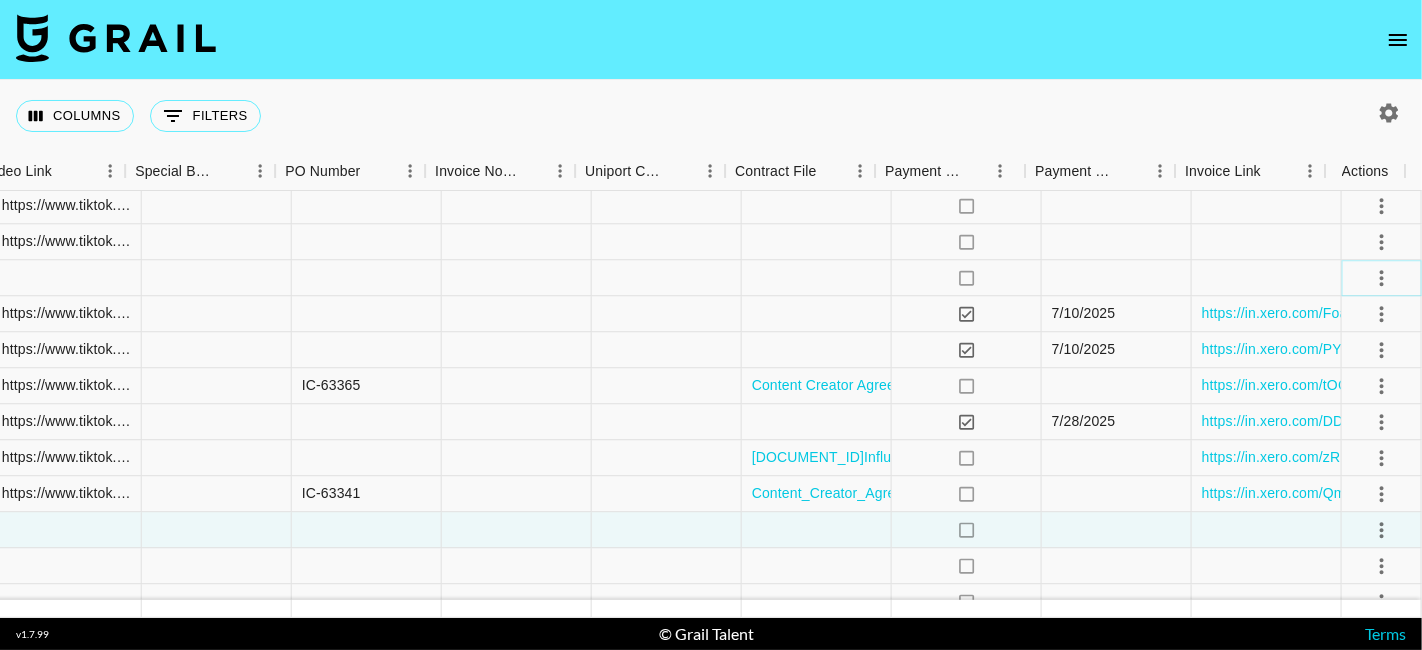 click at bounding box center (1382, 278) 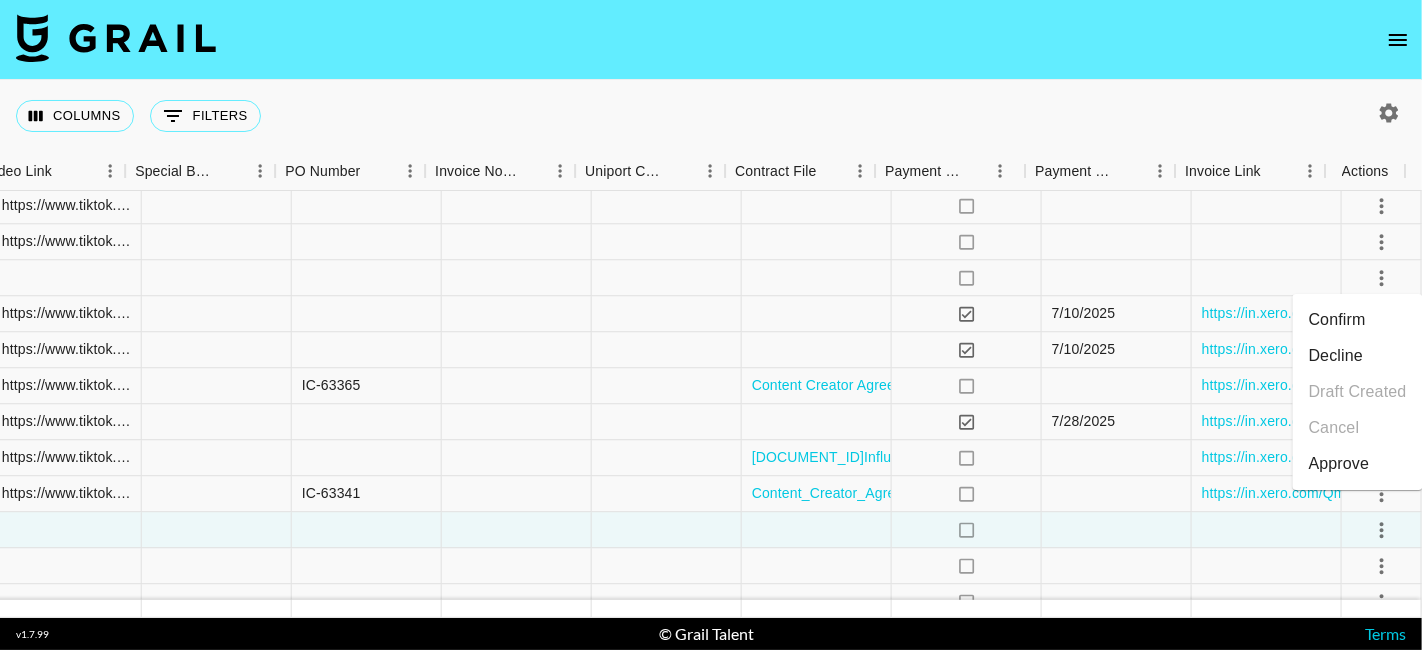 click on "Decline" at bounding box center (1358, 356) 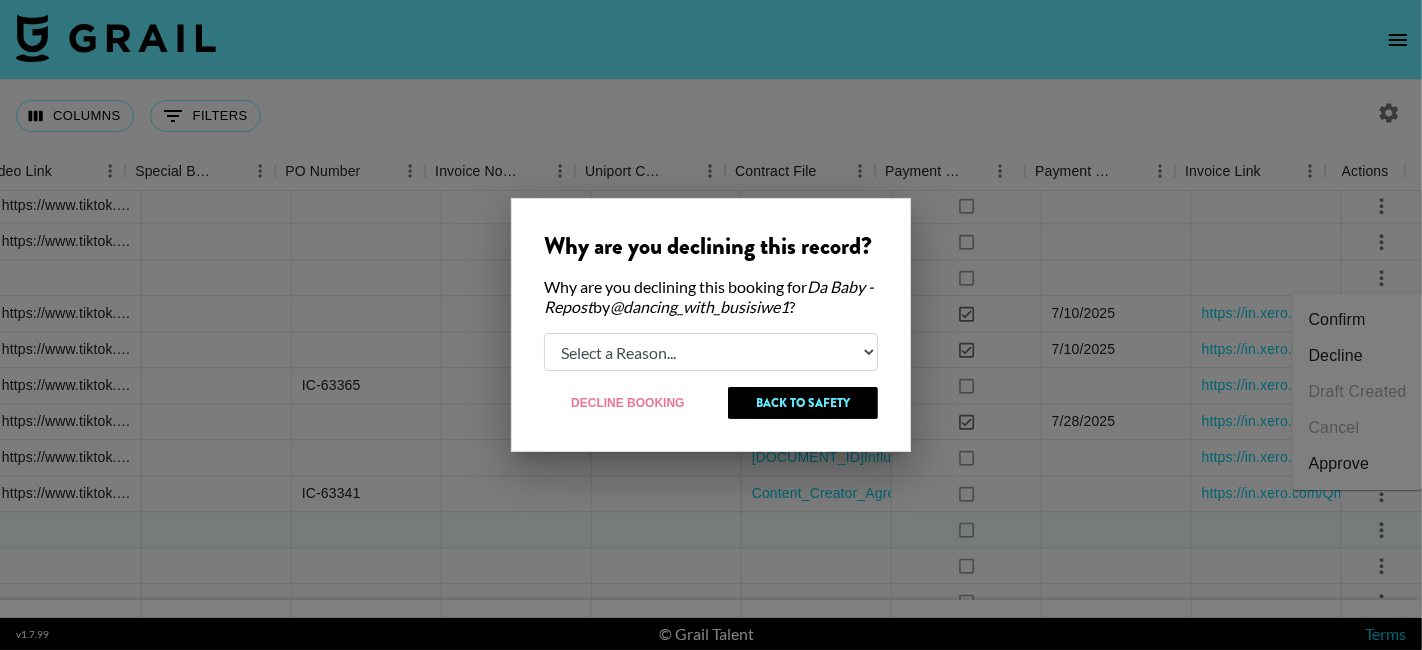 click on "Select a Reason... Relogging this deal due to a data issue The booker cancelled The creator declined" at bounding box center (711, 352) 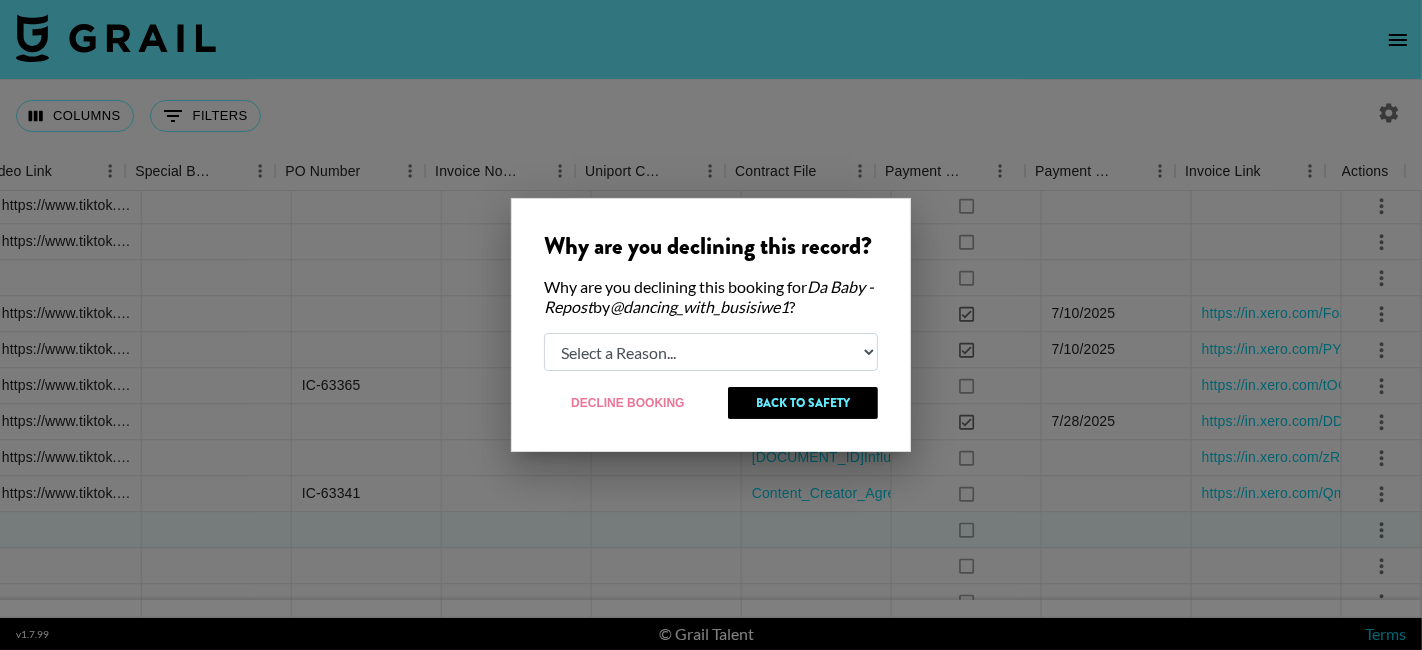 select on "creator_decline" 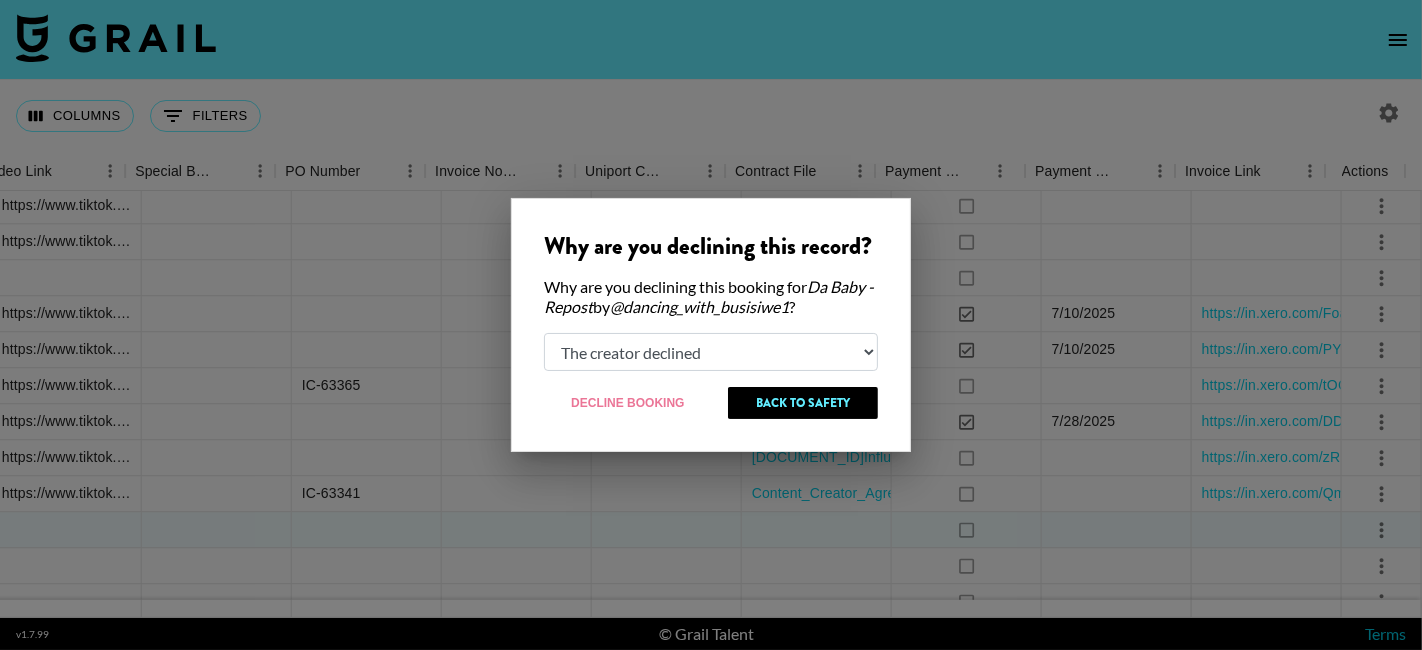 click on "Select a Reason... Relogging this deal due to a data issue The booker cancelled The creator declined" at bounding box center [711, 352] 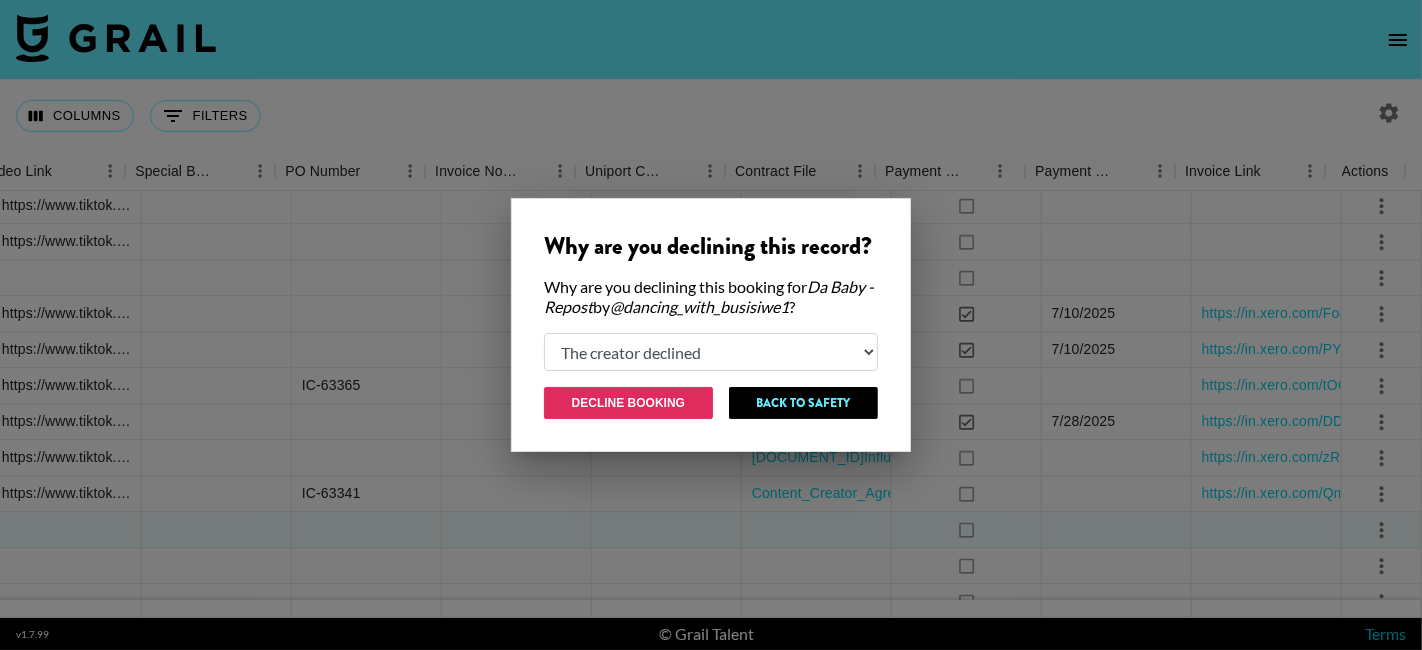 click on "Decline Booking" at bounding box center [628, 403] 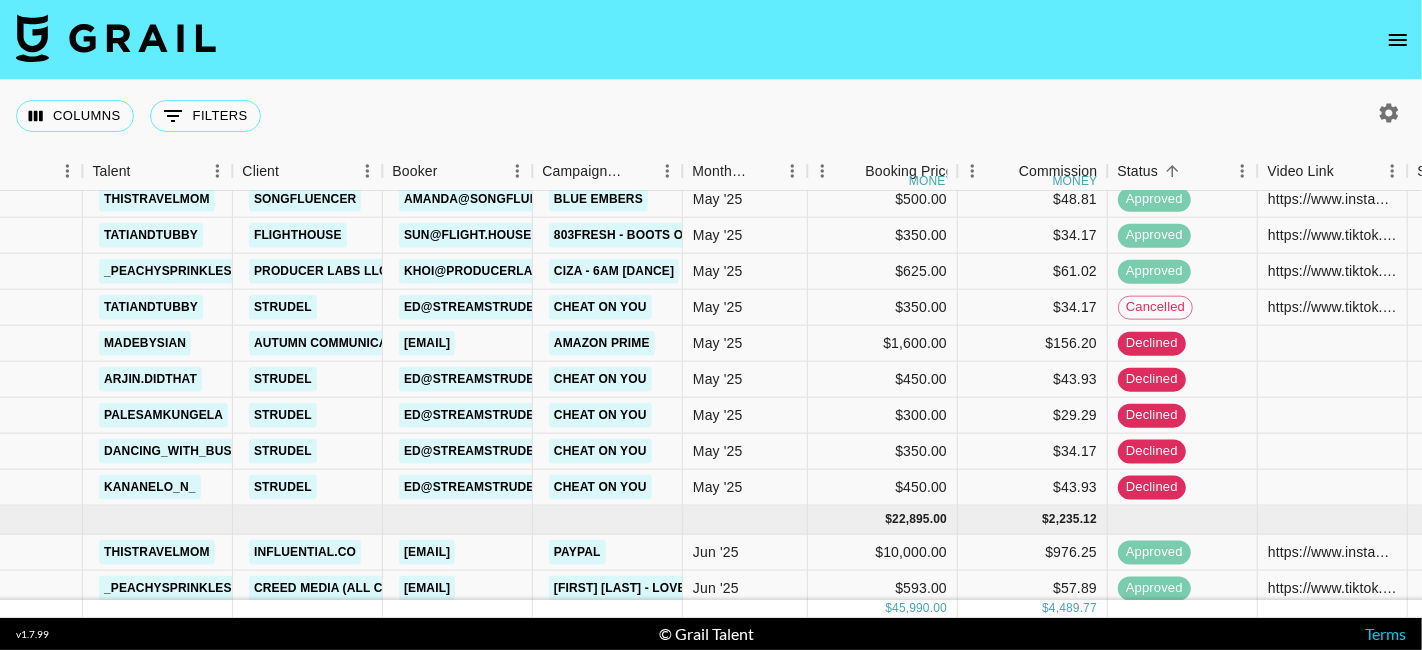 scroll, scrollTop: 0, scrollLeft: 332, axis: horizontal 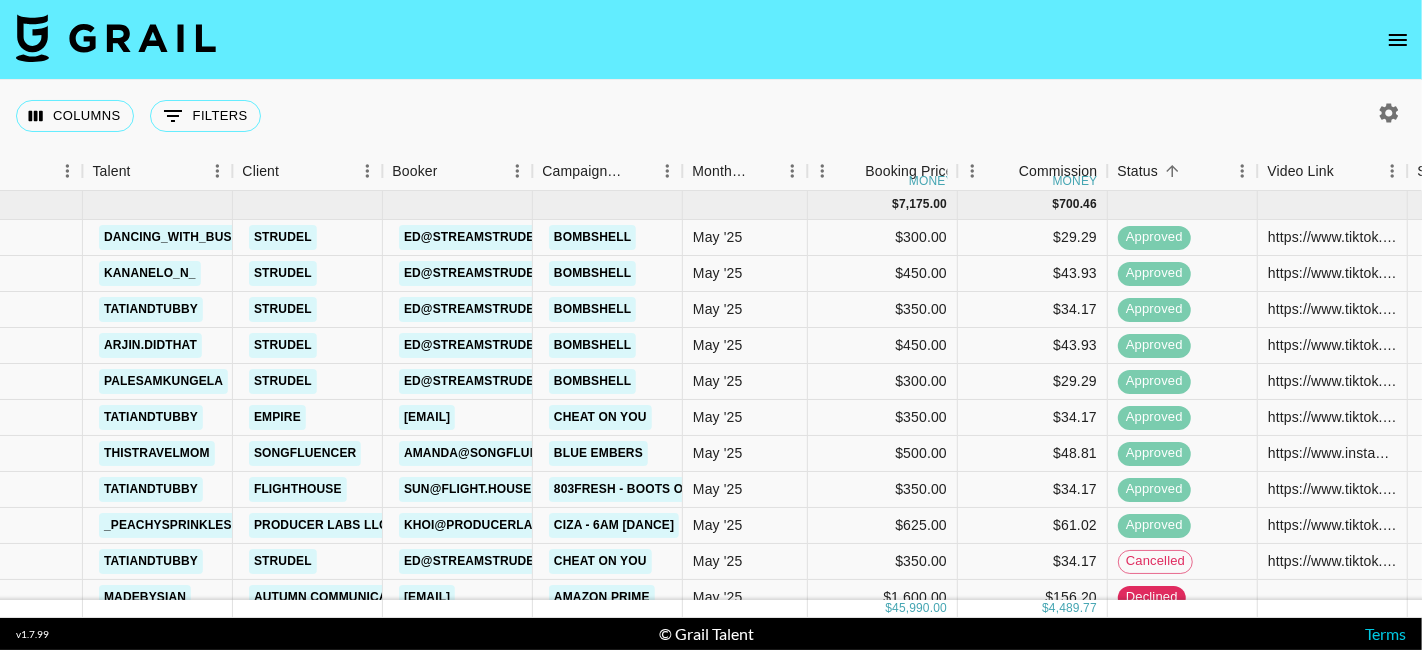click at bounding box center [1389, 113] 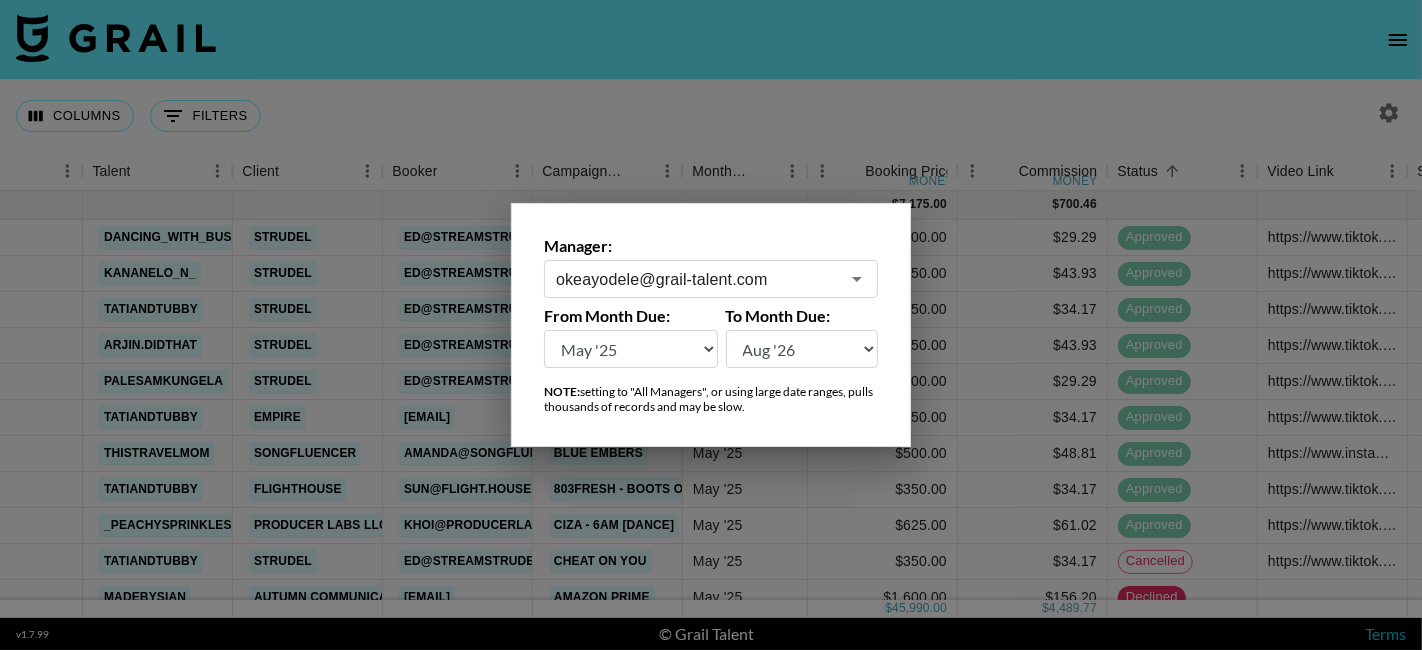 click at bounding box center [711, 325] 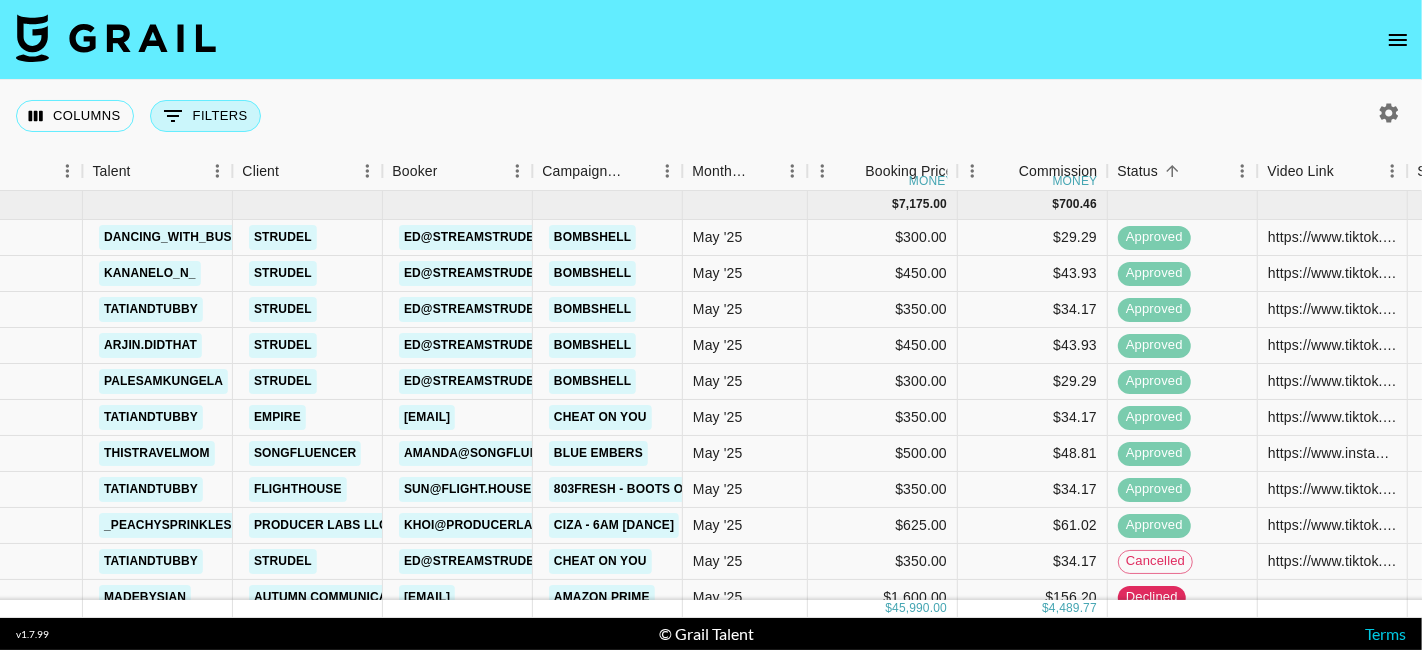 click on "0 Filters" at bounding box center [205, 116] 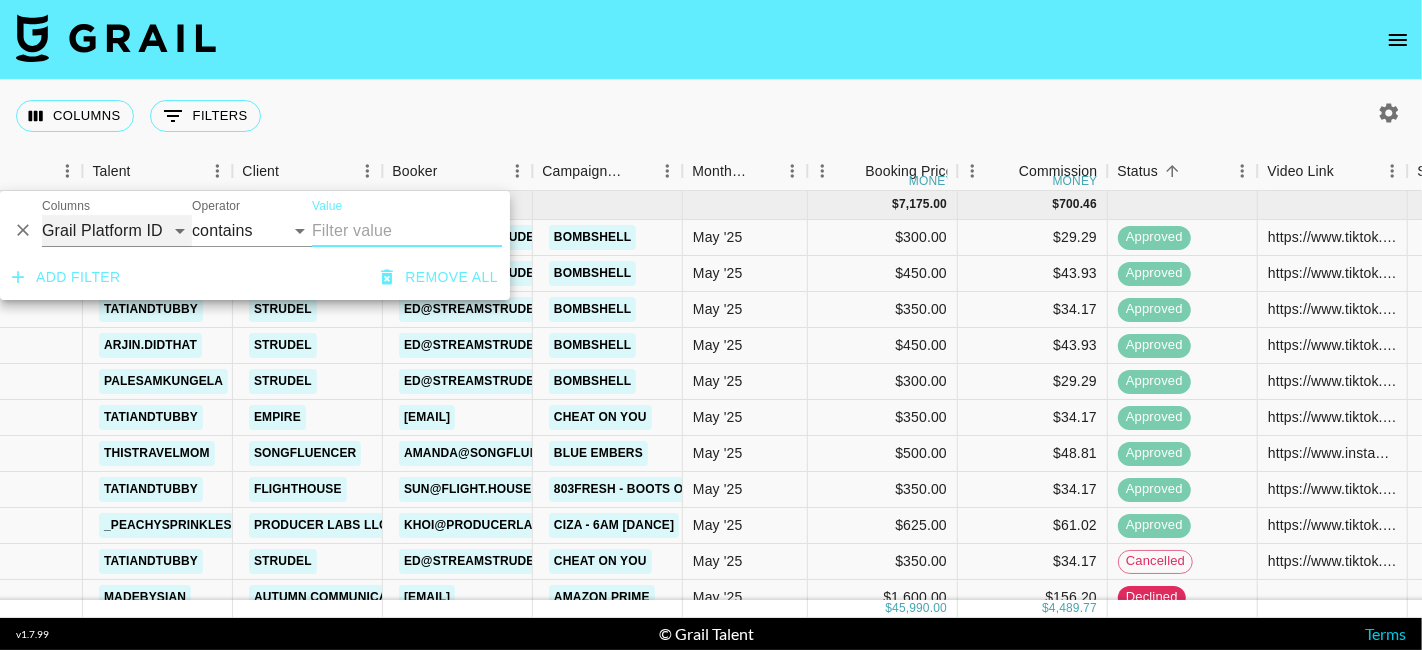 click on "Grail Platform ID Airtable ID Talent Manager Client Booker Campaign (Type) Date Created Created by Grail Team Month Due Currency Booking Price Creator Commmission Override External Commission Expenses: Remove Commission? Commission Status Video Link Boost Code Special Booking Type PO Number Invoice Notes Uniport Contact Email Contract File Payment Sent Payment Sent Date Invoice Link" at bounding box center (117, 231) 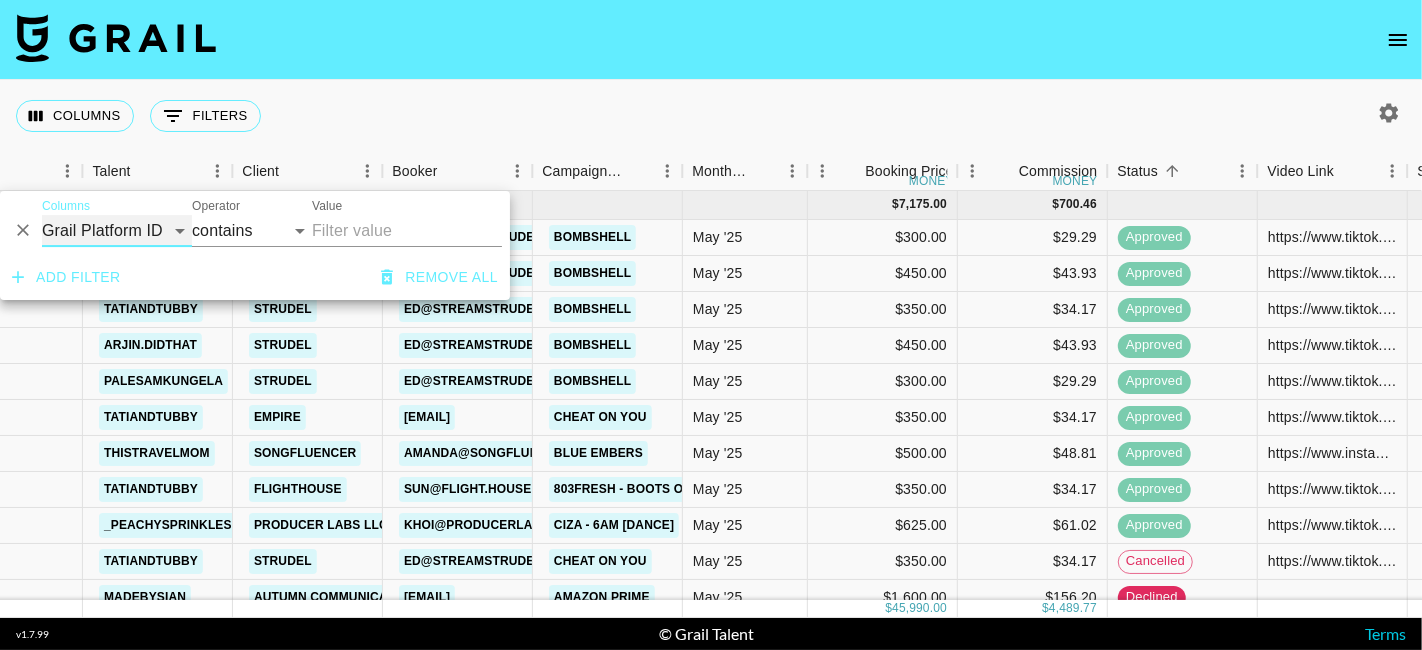 select on "talentName" 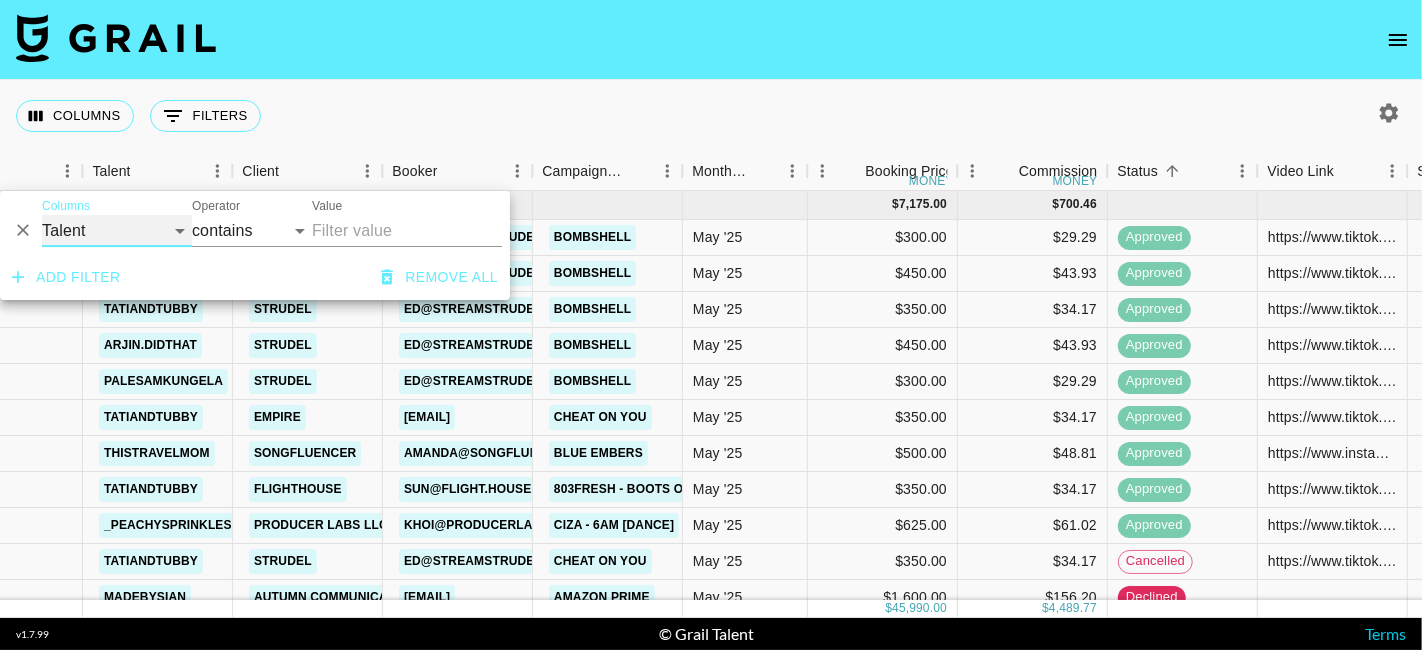 click on "Grail Platform ID Airtable ID Talent Manager Client Booker Campaign (Type) Date Created Created by Grail Team Month Due Currency Booking Price Creator Commmission Override External Commission Expenses: Remove Commission? Commission Status Video Link Boost Code Special Booking Type PO Number Invoice Notes Uniport Contact Email Contract File Payment Sent Payment Sent Date Invoice Link" at bounding box center (117, 231) 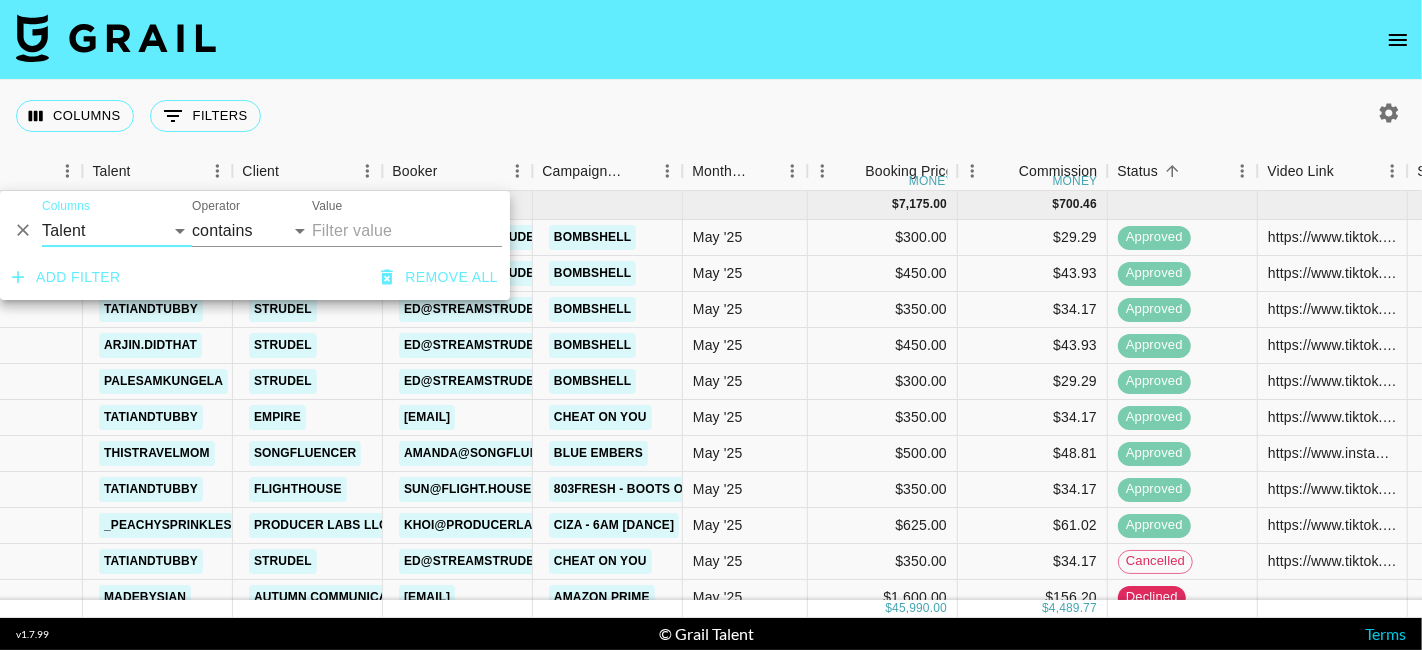 click on "Value" at bounding box center [407, 231] 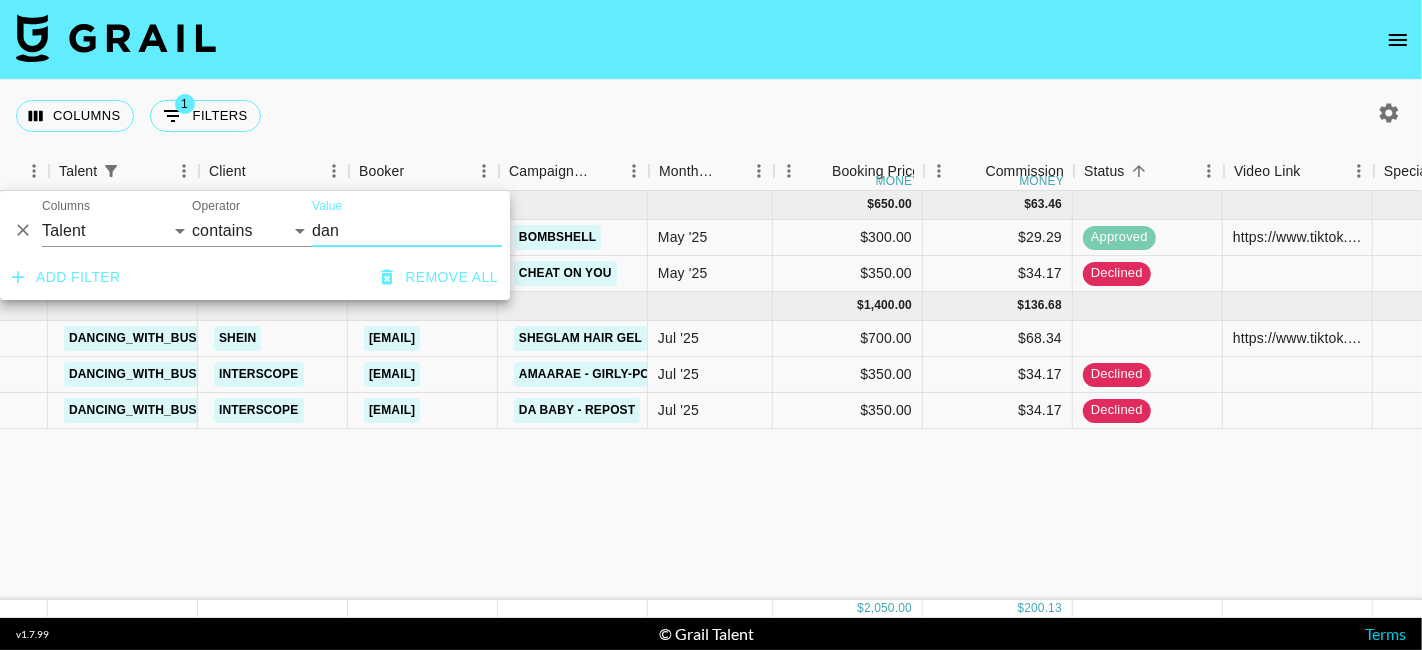 scroll, scrollTop: 0, scrollLeft: 365, axis: horizontal 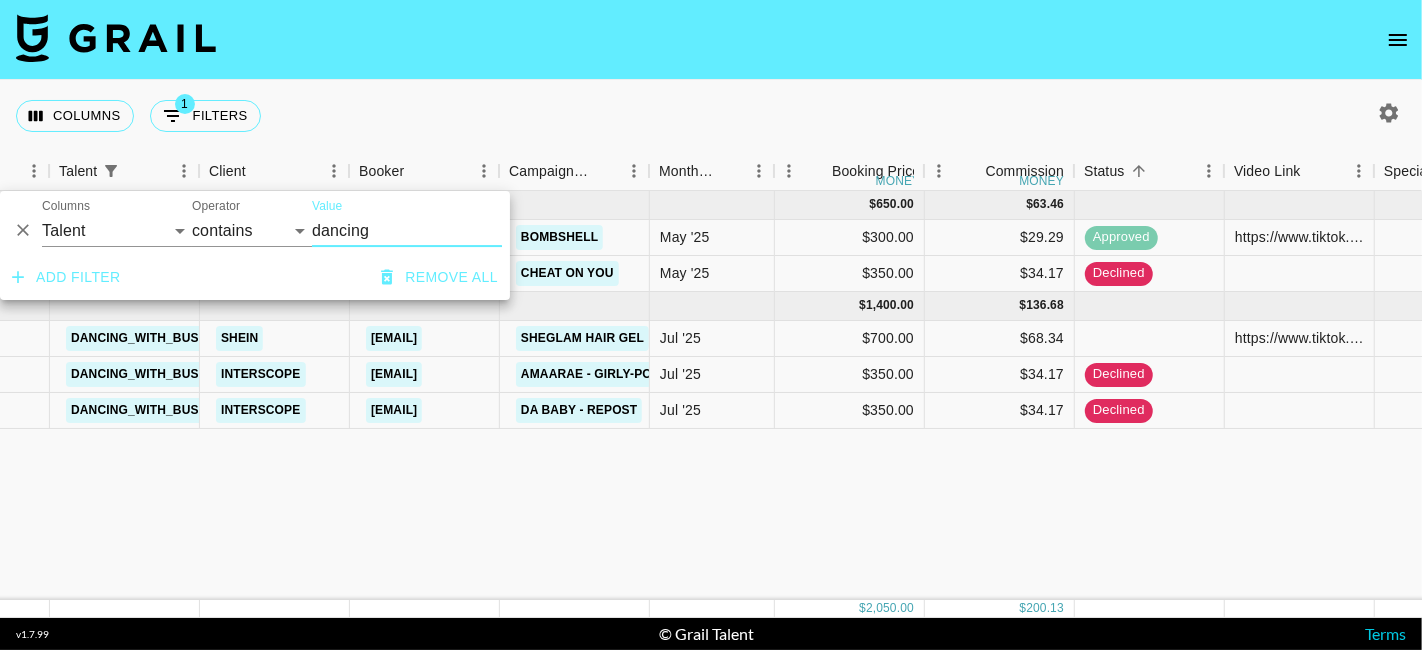 type on "dancing" 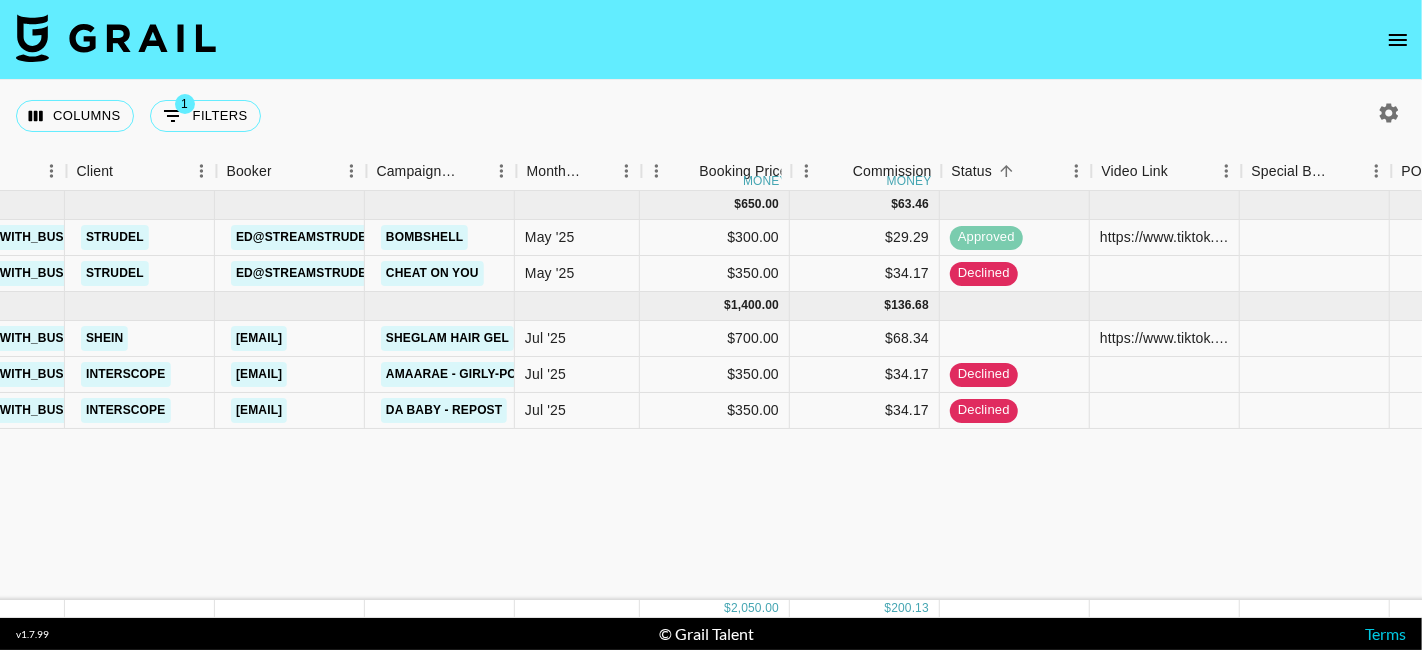 scroll, scrollTop: 0, scrollLeft: 498, axis: horizontal 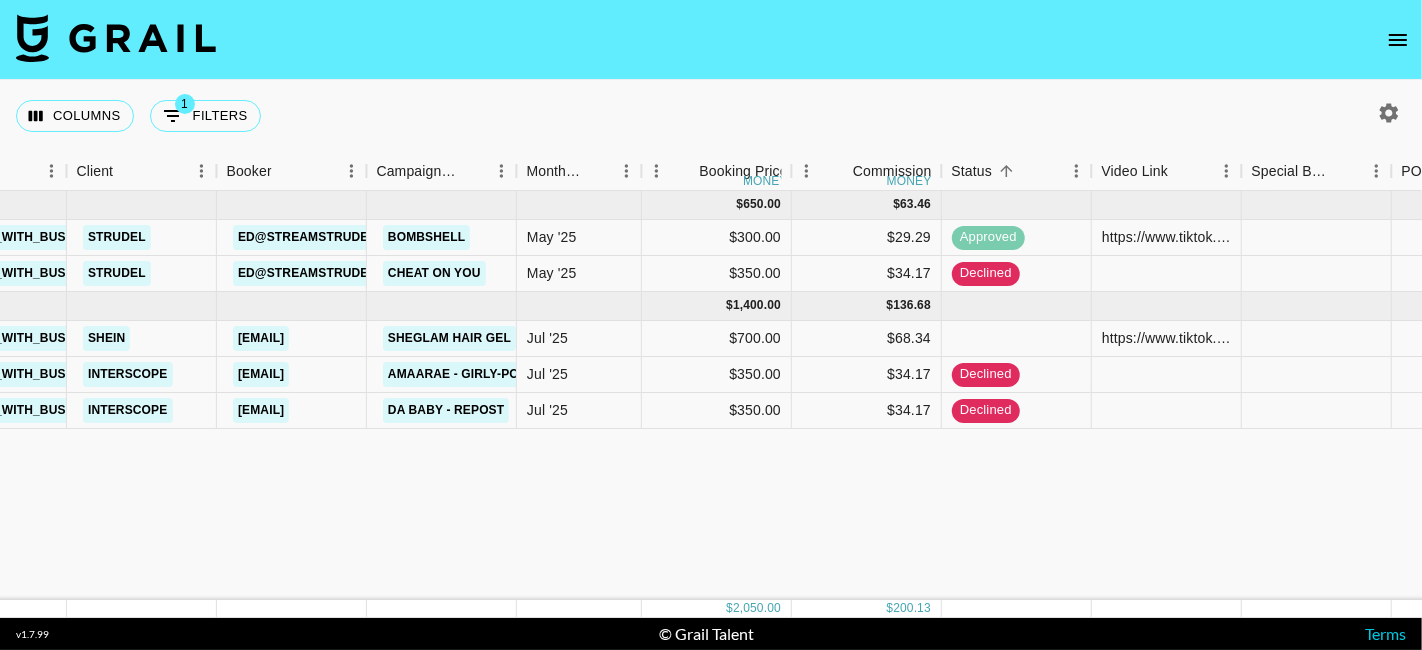 click 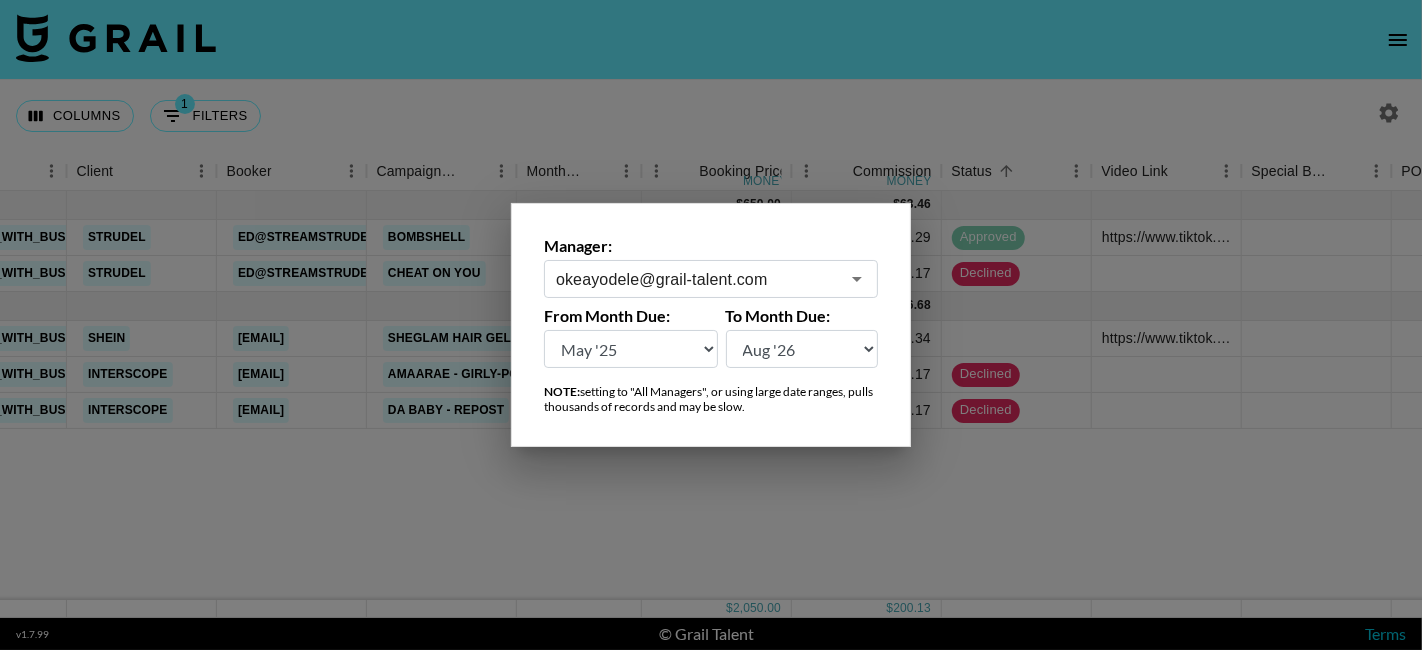 click on "Aug '26 Jul '26 Jun '26 May '26 Apr '26 Mar '26 Feb '26 Jan '26 Dec '25 Nov '25 Oct '25 Sep '25 Aug '25 Jul '25 Jun '25 May '25 Apr '25 Mar '25 Feb '25 Jan '25 Dec '24 Nov '24 Oct '24 Sep '24 Aug '24" at bounding box center (631, 349) 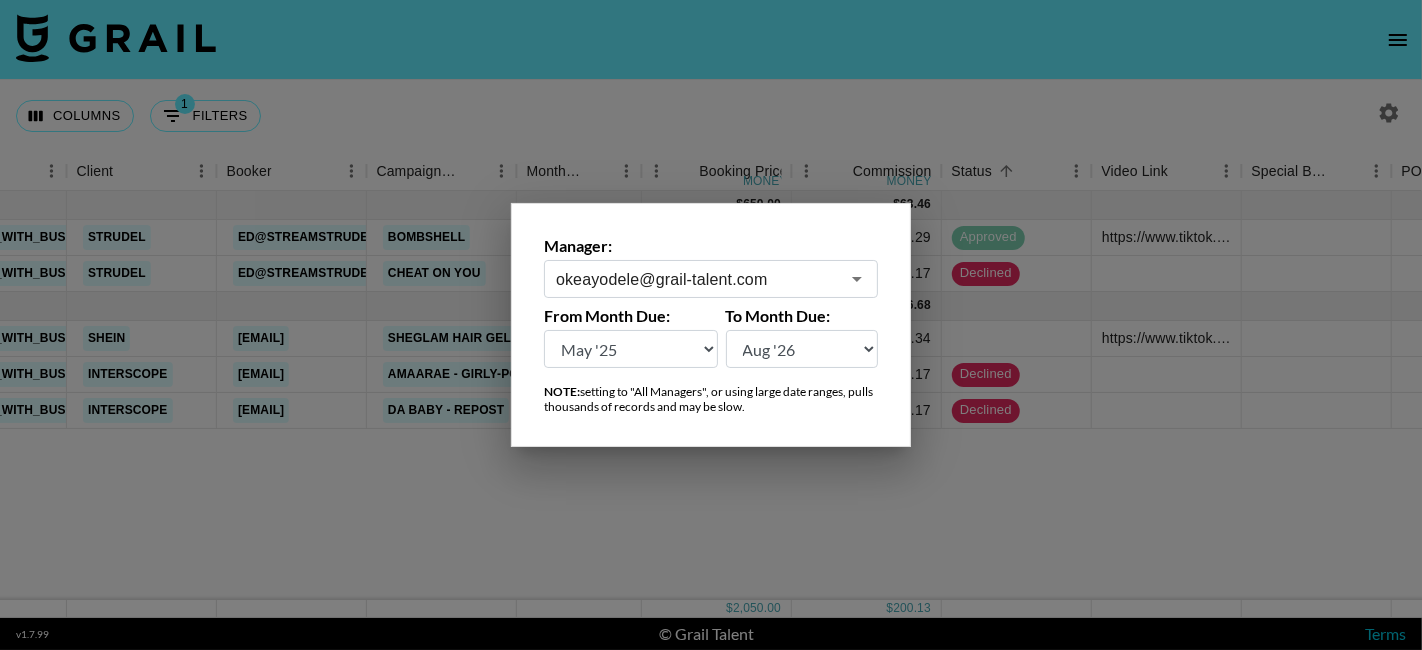 select on "Apr '25" 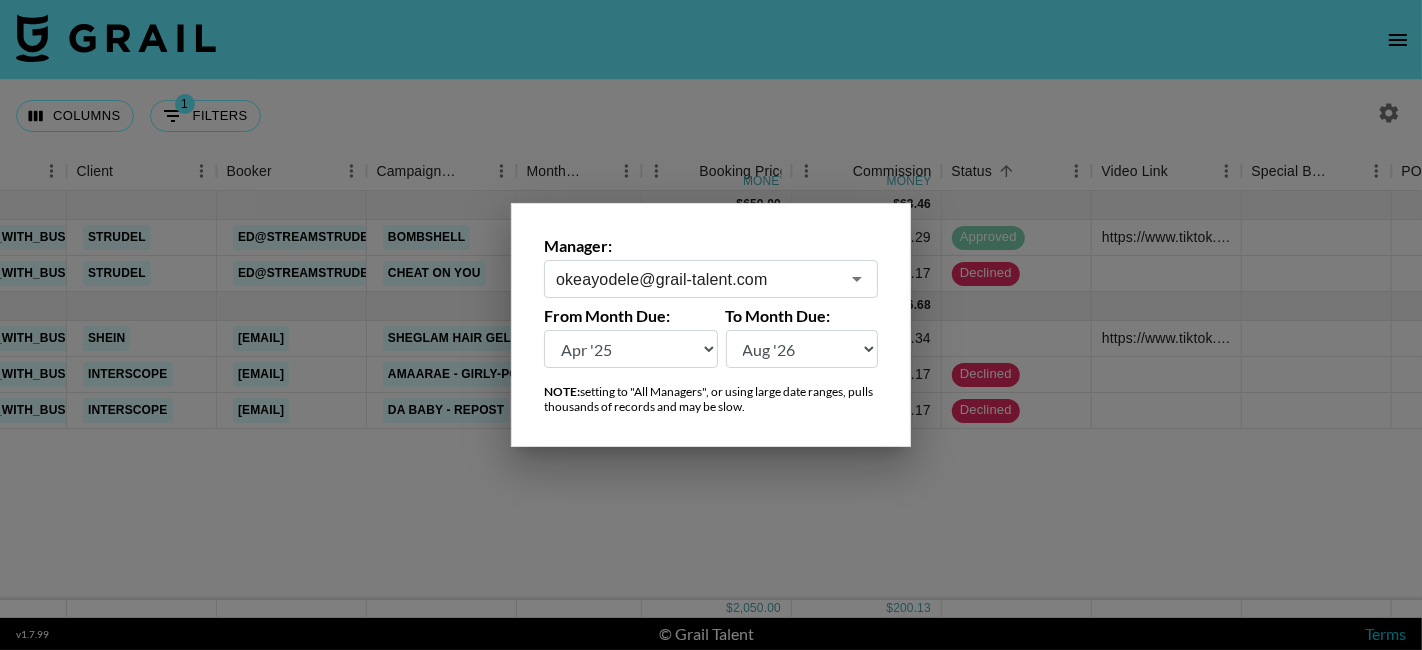 click on "Aug '26 Jul '26 Jun '26 May '26 Apr '26 Mar '26 Feb '26 Jan '26 Dec '25 Nov '25 Oct '25 Sep '25 Aug '25 Jul '25 Jun '25 May '25 Apr '25 Mar '25 Feb '25 Jan '25 Dec '24 Nov '24 Oct '24 Sep '24 Aug '24" at bounding box center (631, 349) 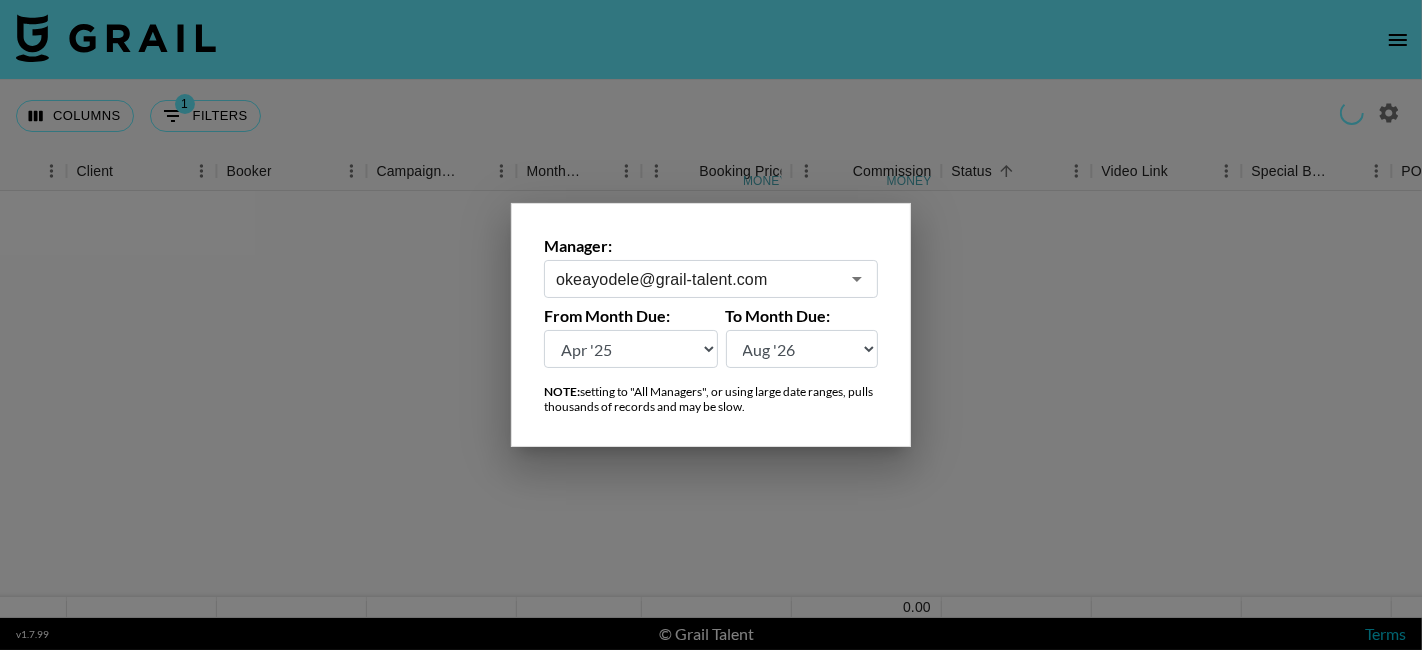 click at bounding box center [711, 325] 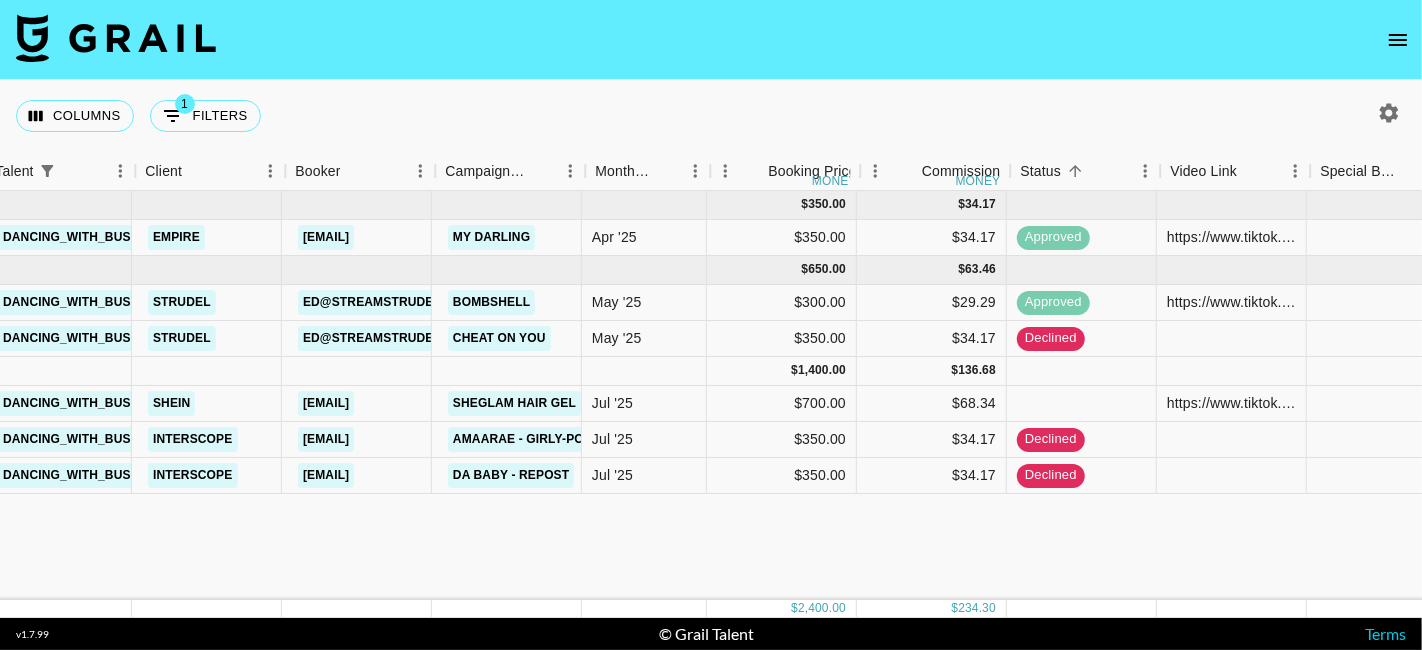 scroll, scrollTop: 0, scrollLeft: 407, axis: horizontal 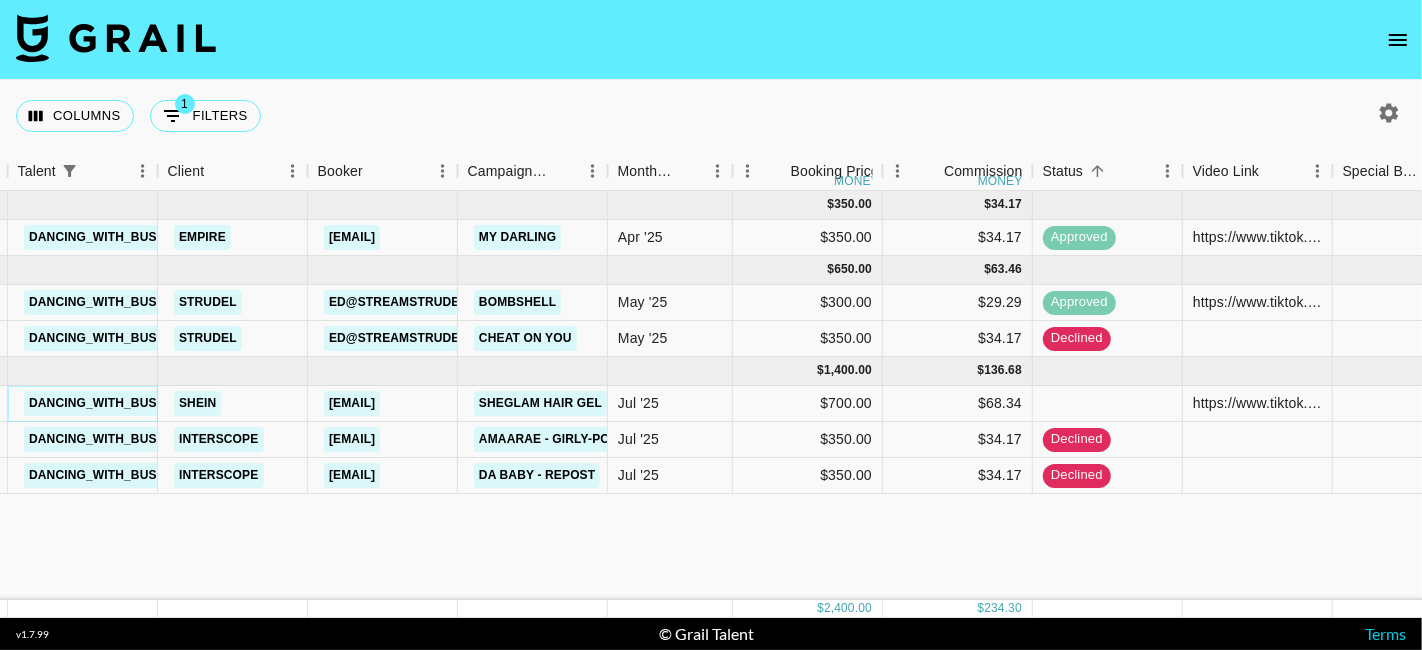 click on "dancing_with_busisiwe1" at bounding box center (113, 403) 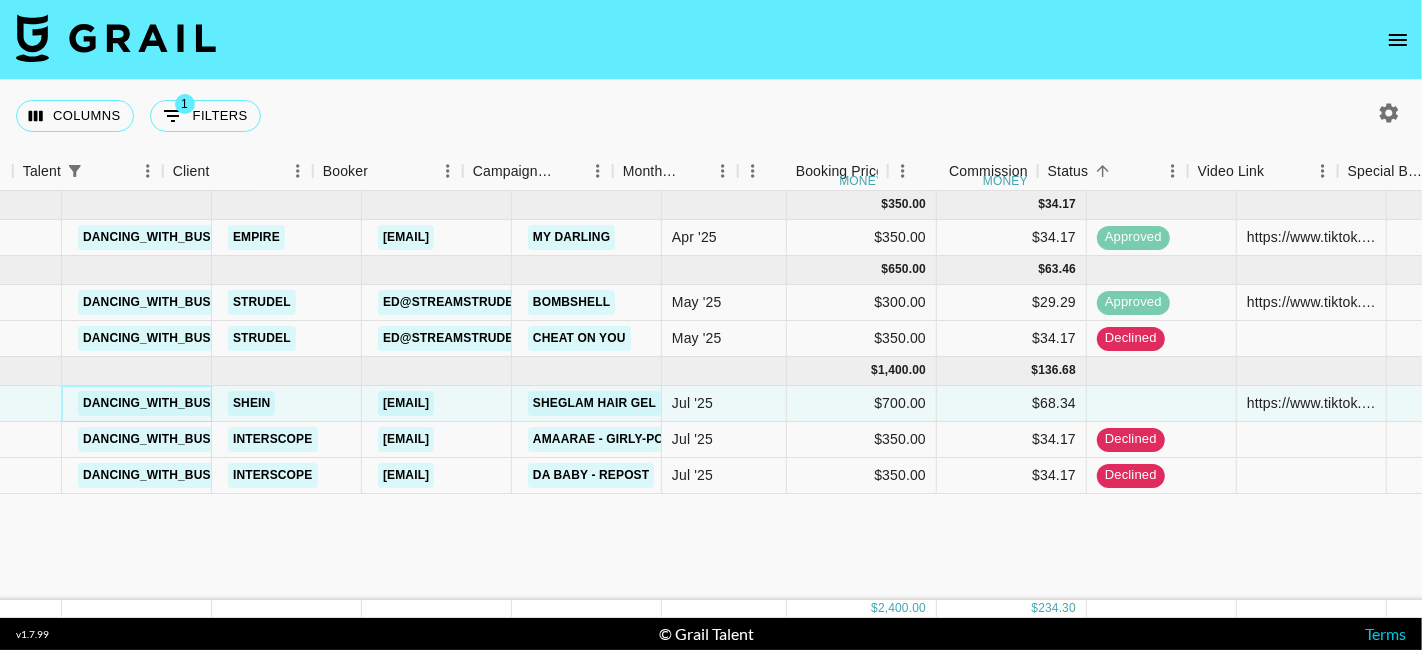 scroll, scrollTop: 0, scrollLeft: 262, axis: horizontal 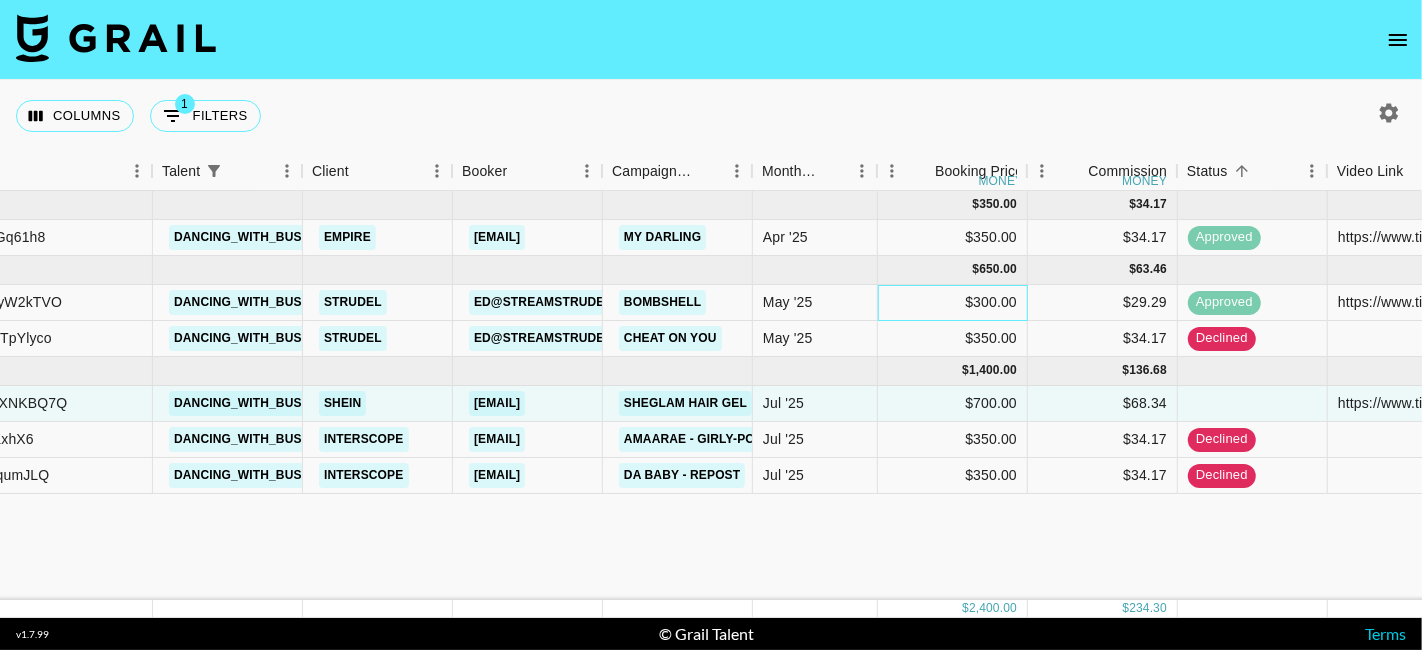 click on "$300.00" at bounding box center [953, 303] 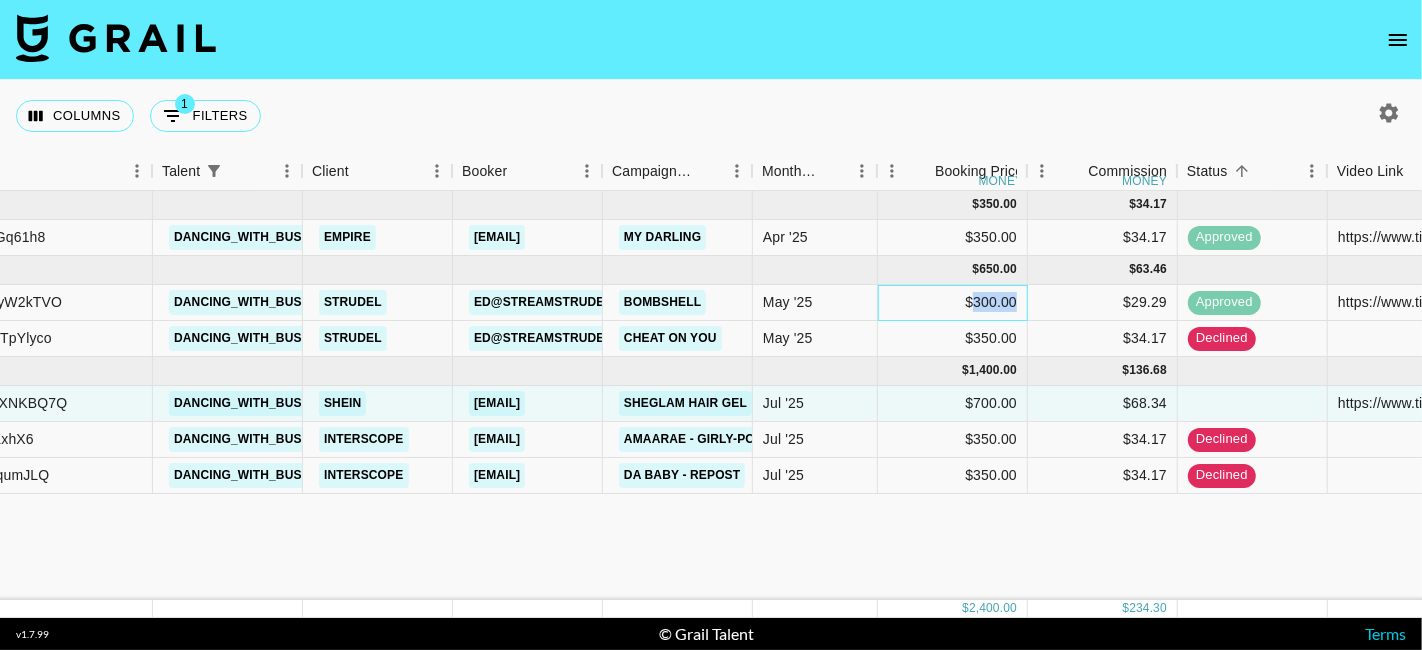 click on "$300.00" at bounding box center (953, 303) 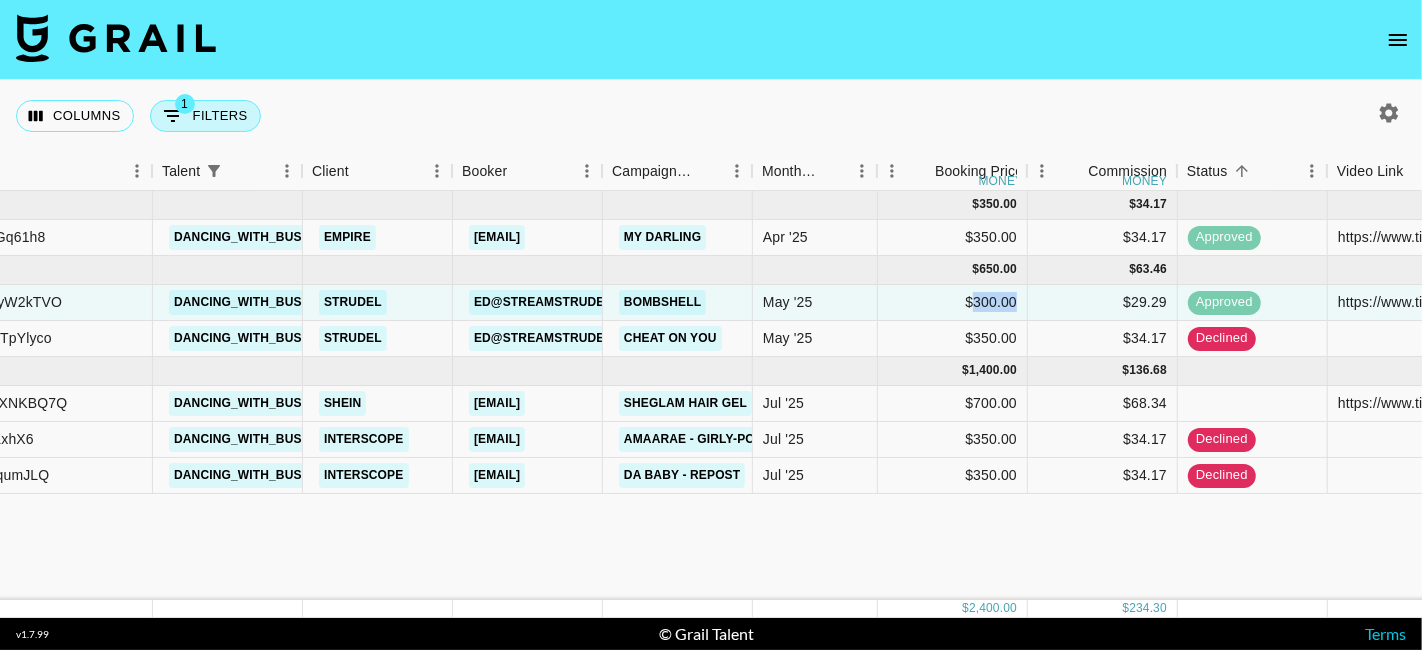 click on "1 Filters" at bounding box center (205, 116) 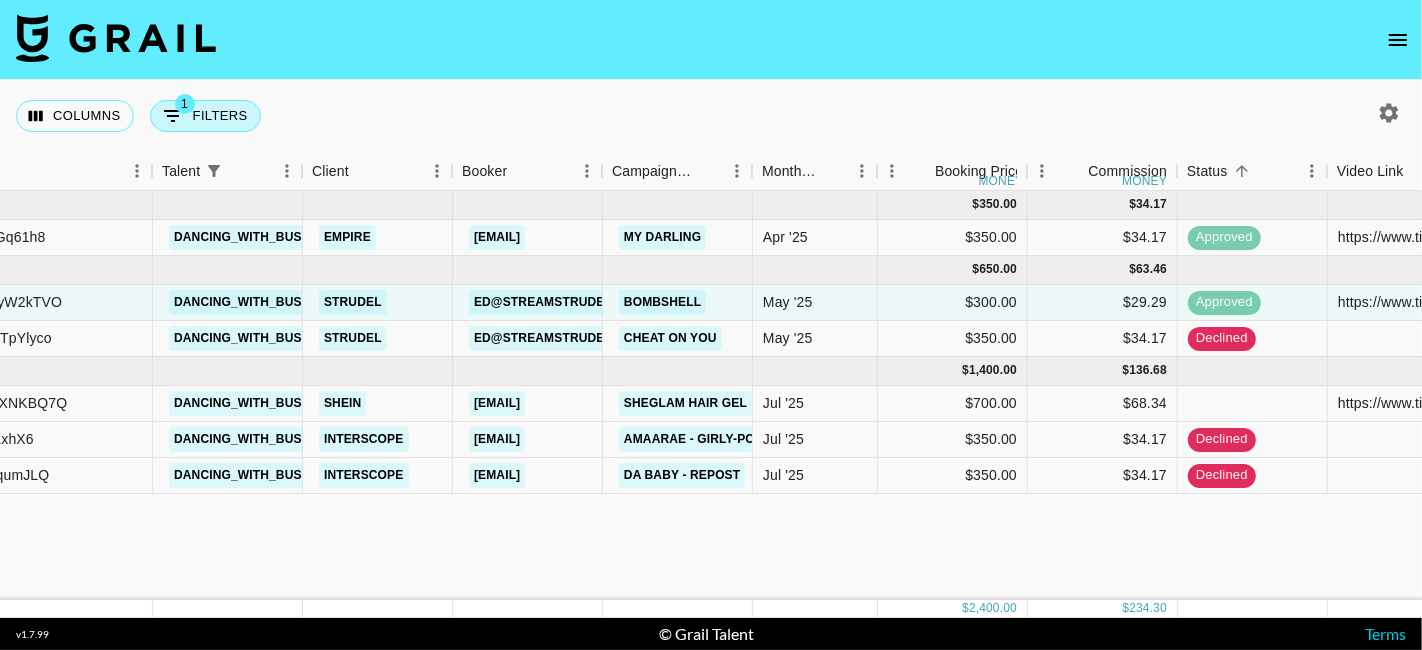select on "talentName" 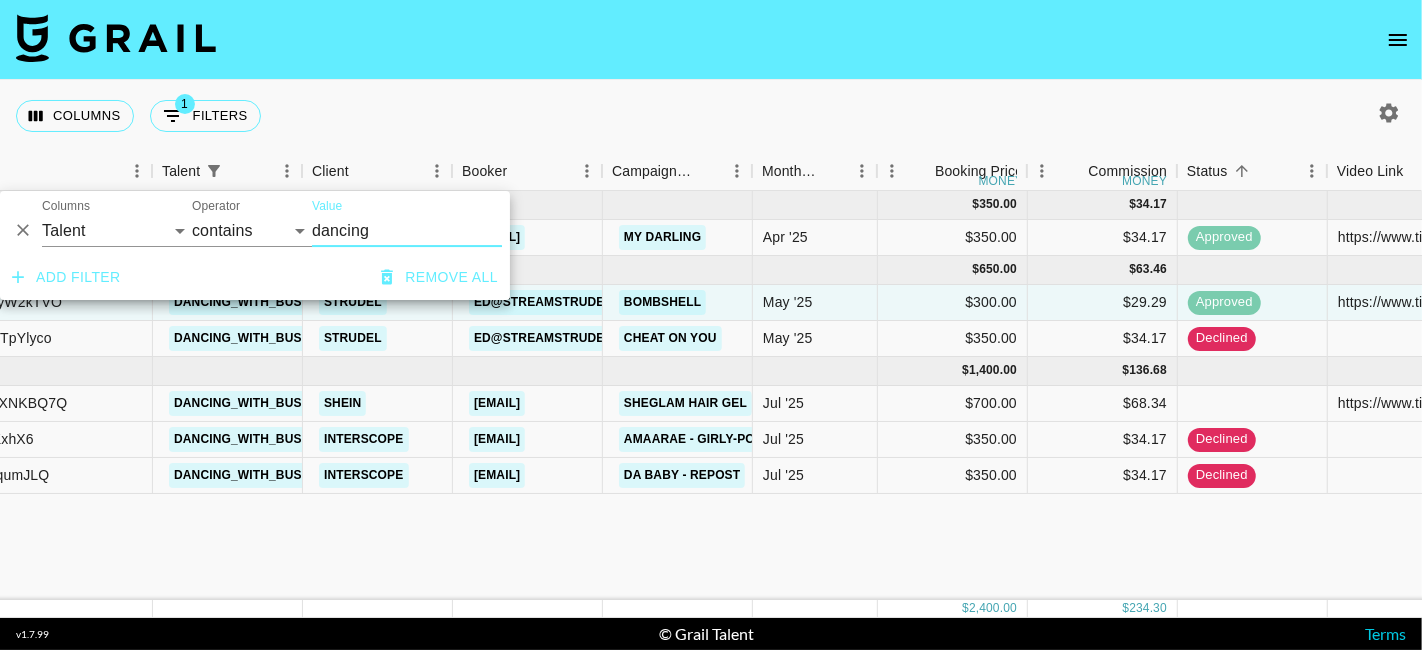 click at bounding box center (23, 222) 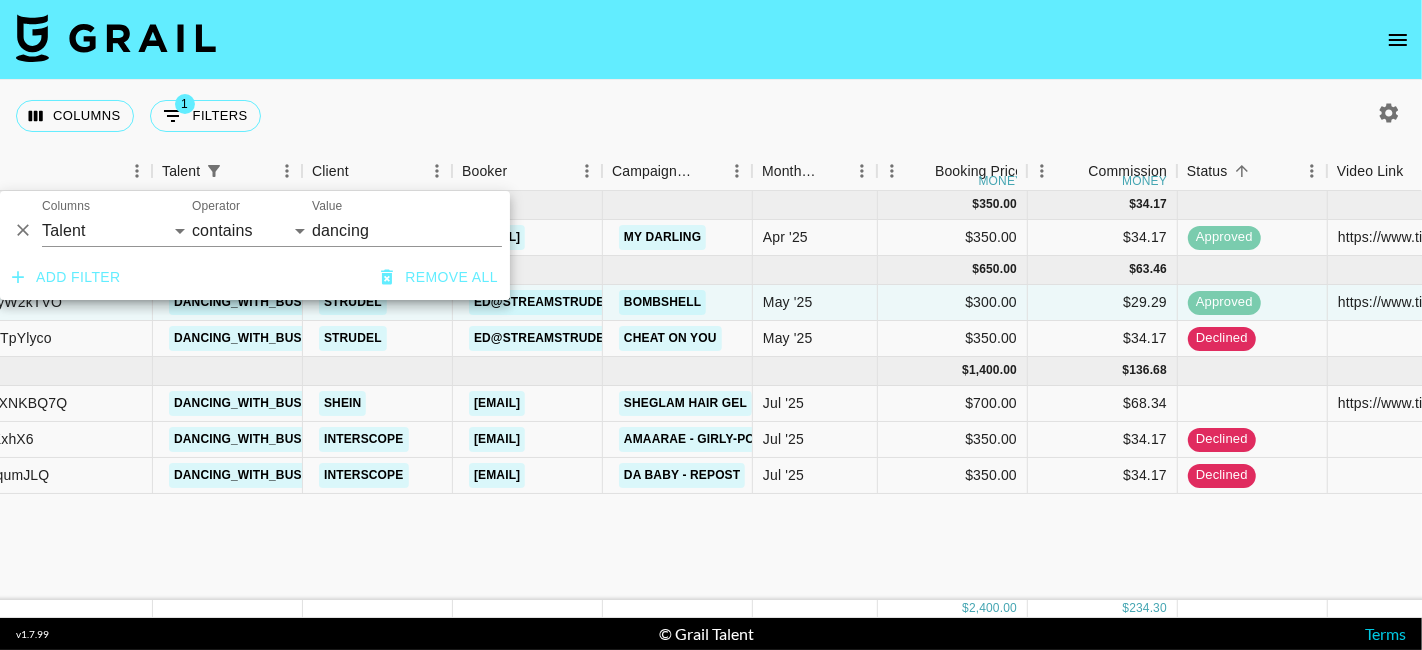 click 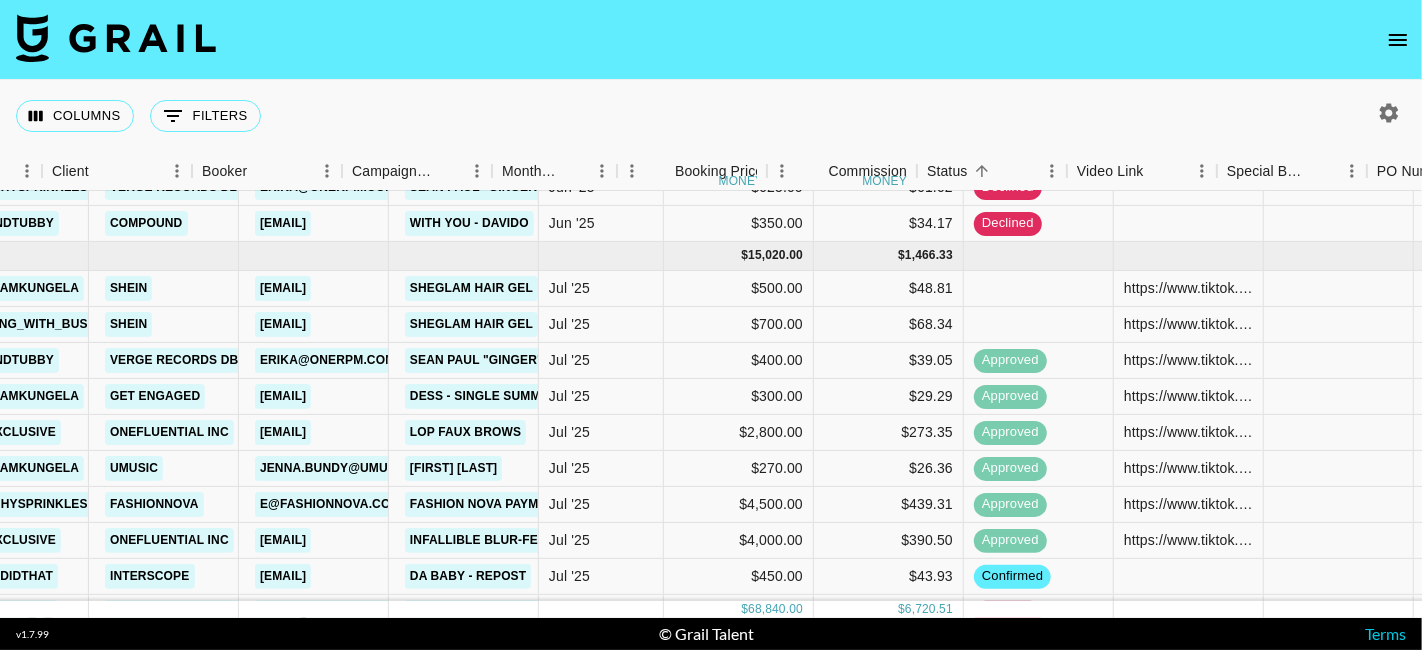 scroll, scrollTop: 1151, scrollLeft: 526, axis: both 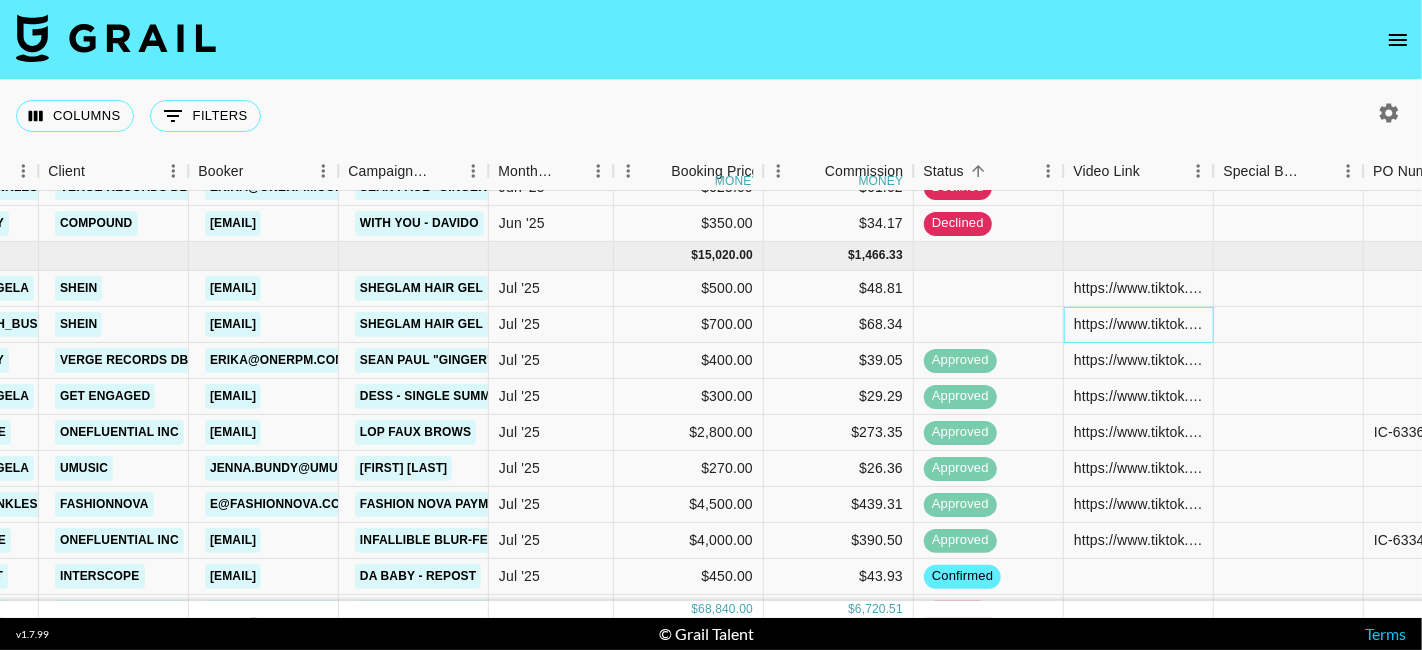 click on "https://www.tiktok.com/@curlly_crystallzz/video/7532542984135396613?is_from_webapp=1&sender_device=pc&web_id=7414759778683667973" at bounding box center [1138, 325] 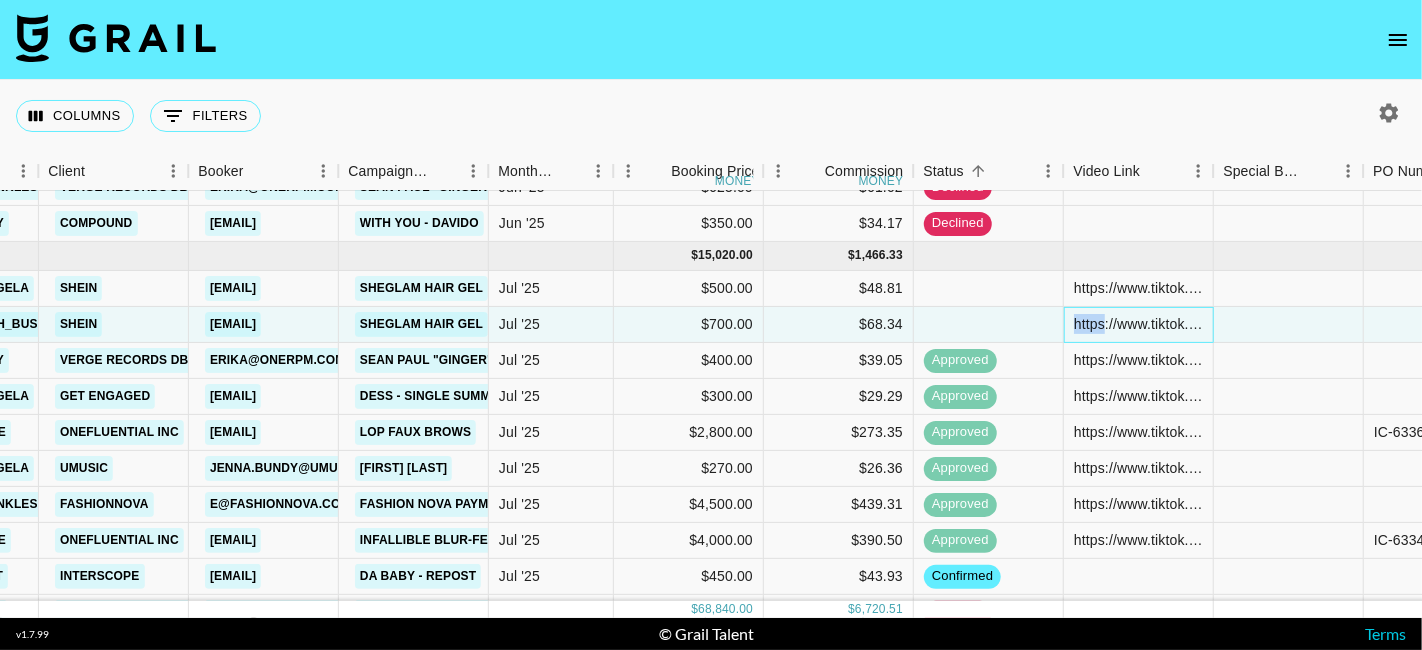 click on "https://www.tiktok.com/@curlly_crystallzz/video/7532542984135396613?is_from_webapp=1&sender_device=pc&web_id=7414759778683667973" at bounding box center (1138, 325) 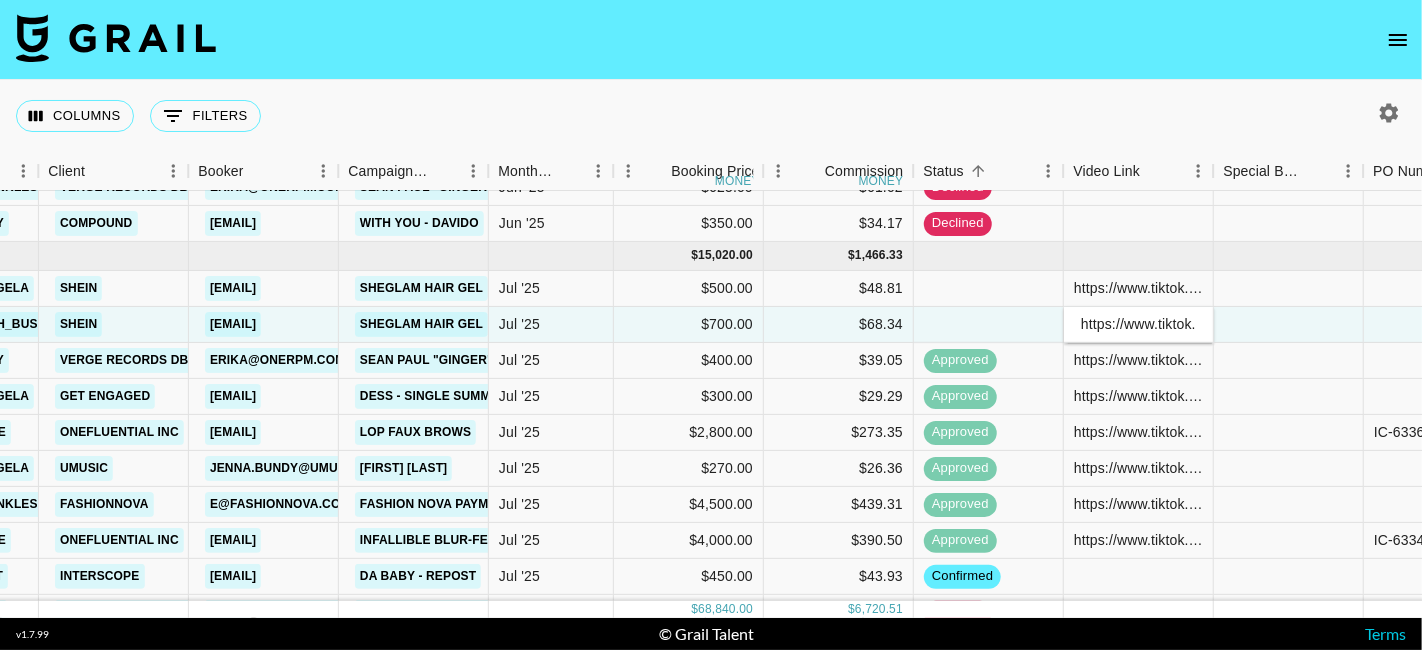 scroll, scrollTop: 0, scrollLeft: 806, axis: horizontal 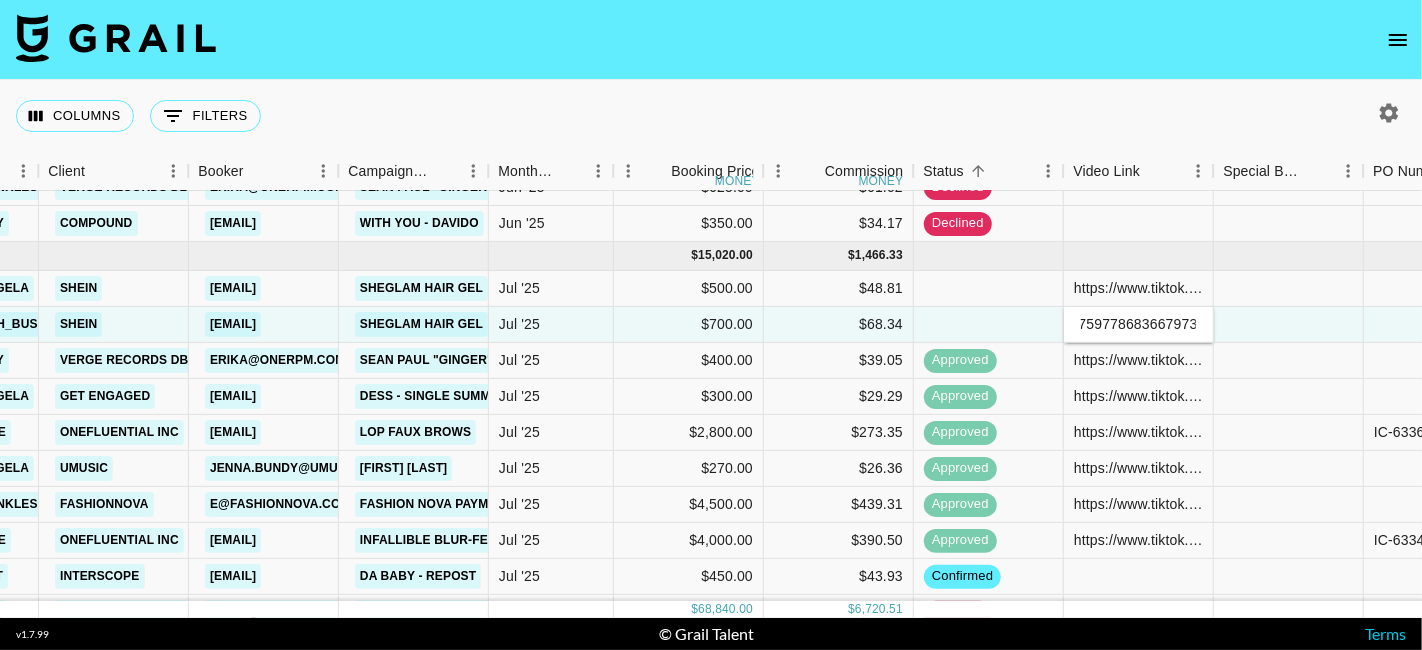 click on "https://www.tiktok.com/@curlly_crystallzz/video/7532542984135396613?is_from_webapp=1&sender_device=pc&web_id=7414759778683667973" at bounding box center (1138, 325) 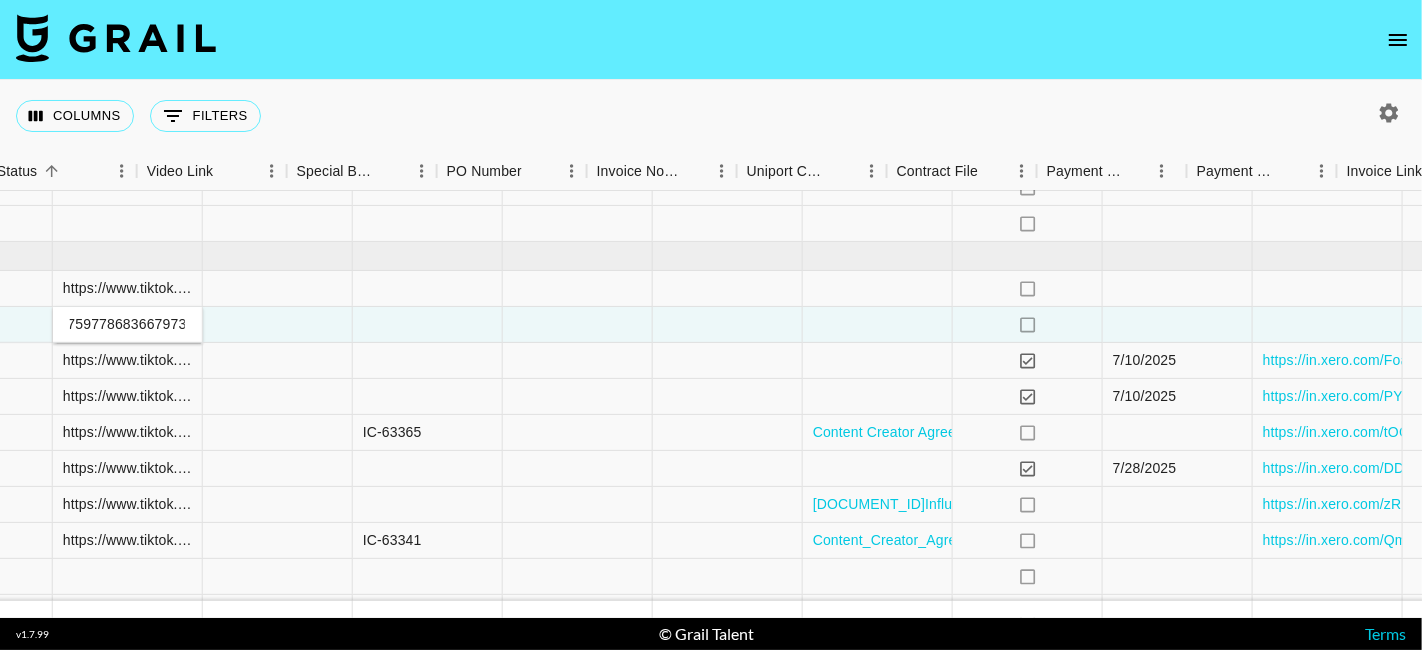 scroll, scrollTop: 1151, scrollLeft: 1614, axis: both 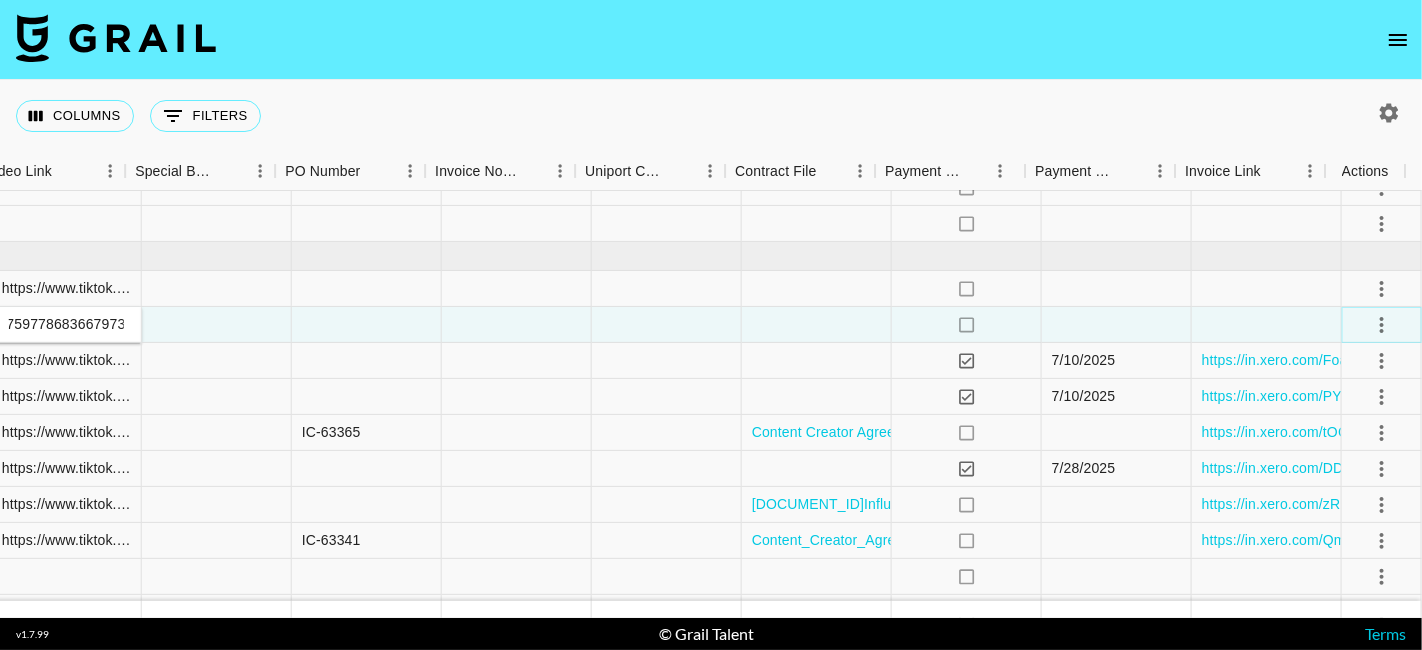 click 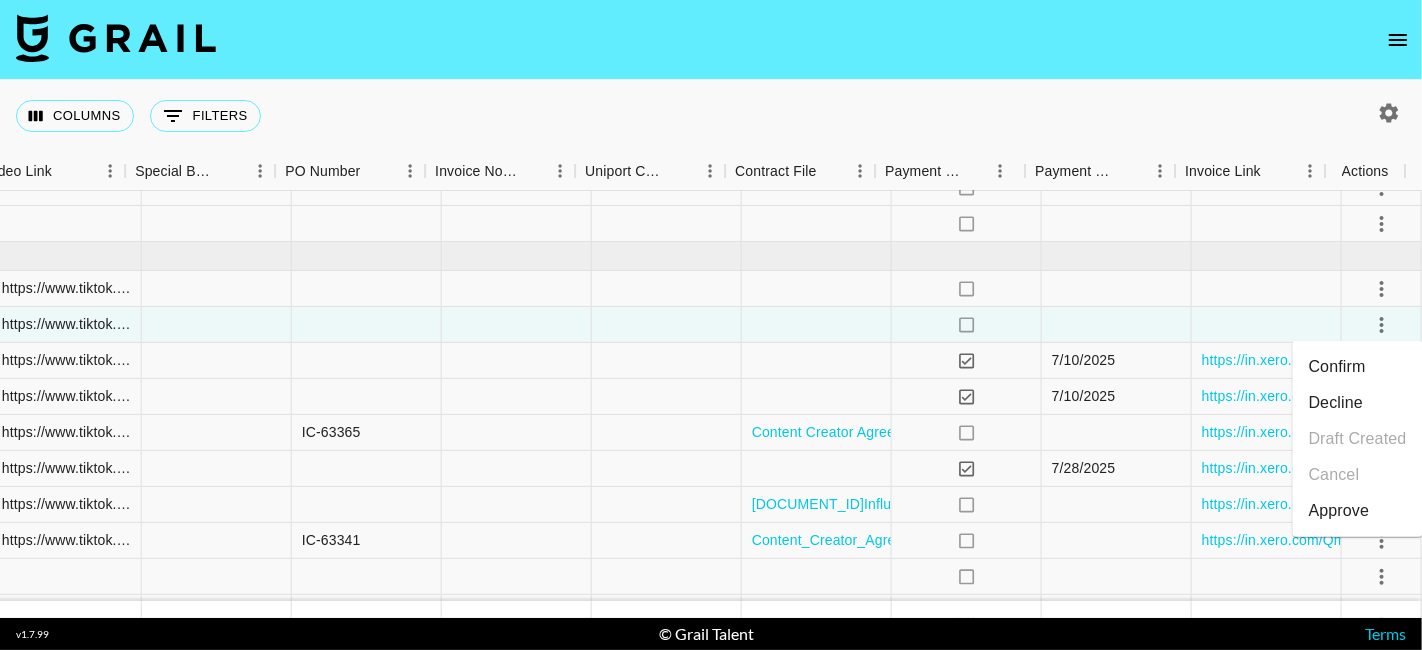 click on "Decline" at bounding box center [1358, 403] 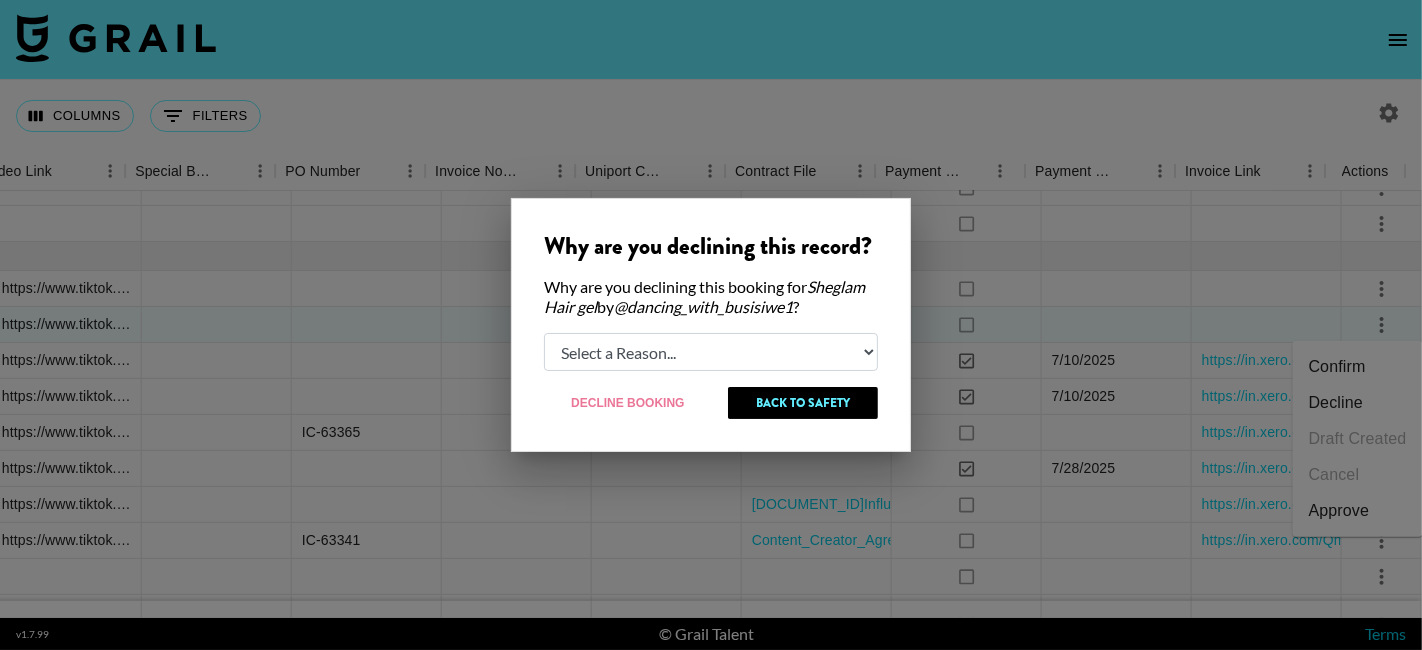click on "Select a Reason... Relogging this deal due to a data issue The booker cancelled The creator declined" at bounding box center [711, 352] 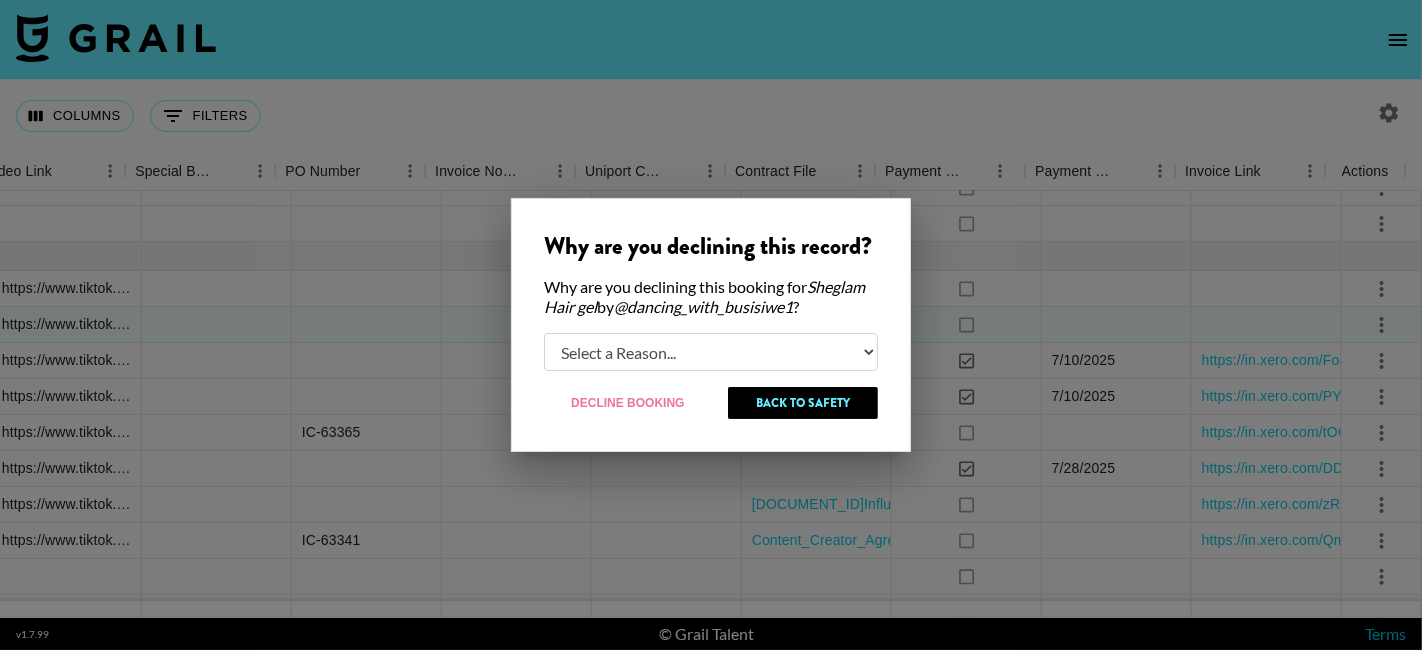select on "relog" 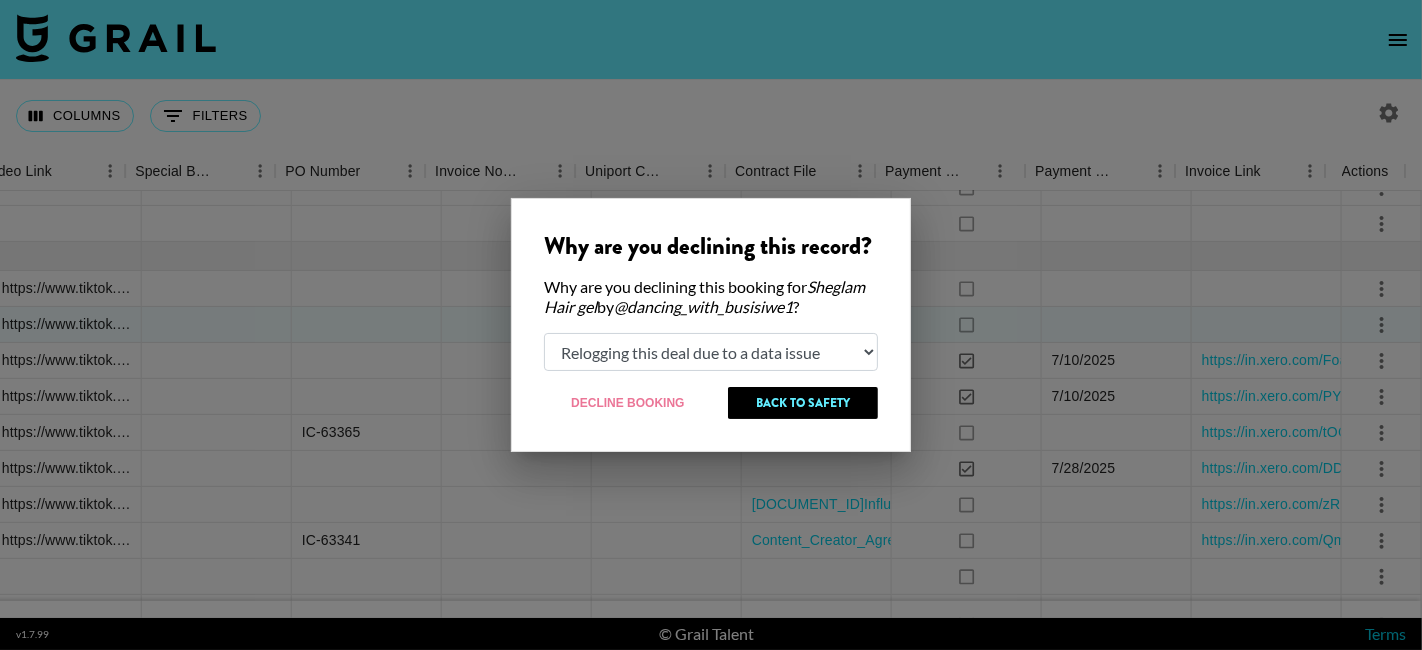 click on "Select a Reason... Relogging this deal due to a data issue The booker cancelled The creator declined" at bounding box center (711, 352) 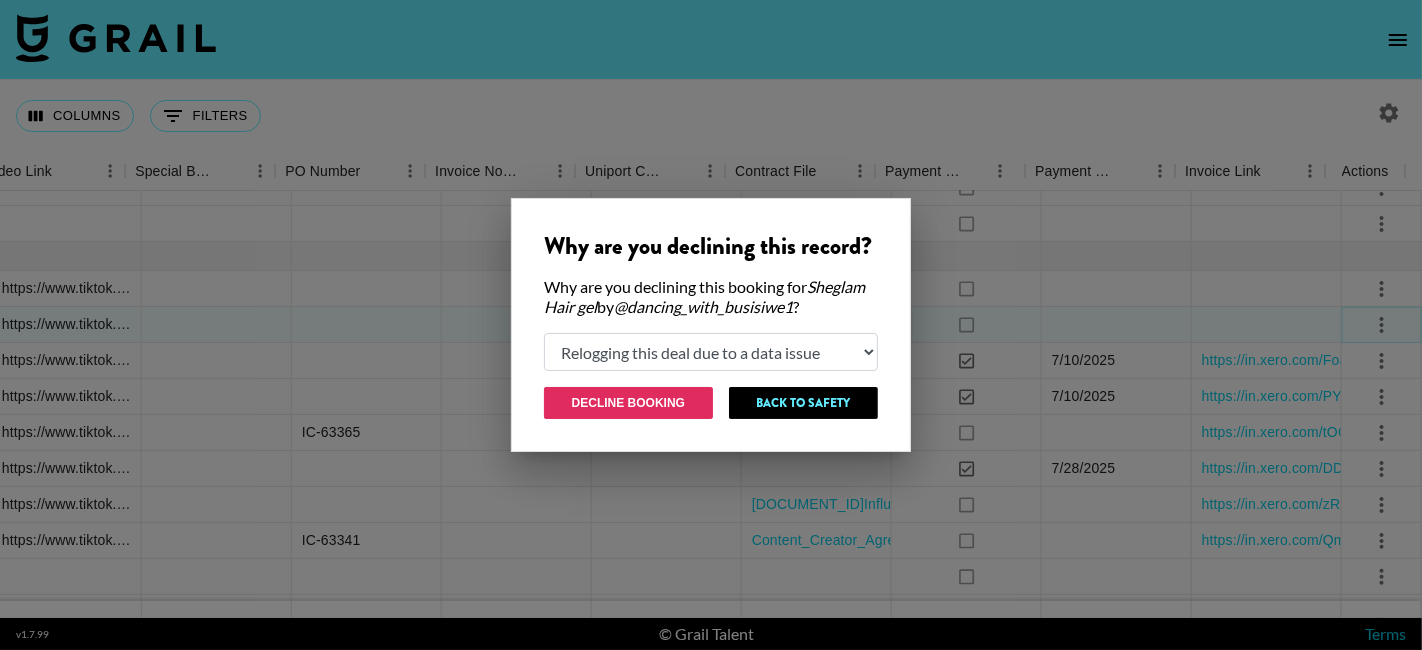 click on "Decline Booking" at bounding box center (628, 403) 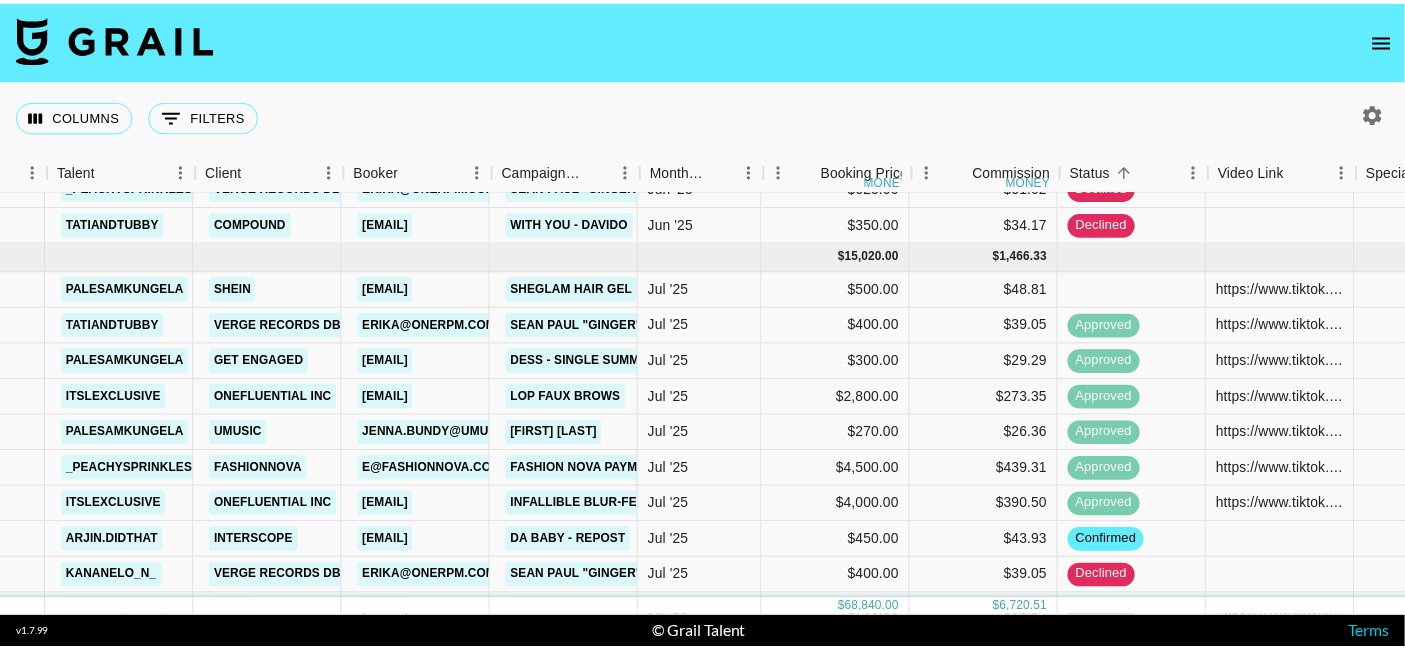 scroll, scrollTop: 1151, scrollLeft: 367, axis: both 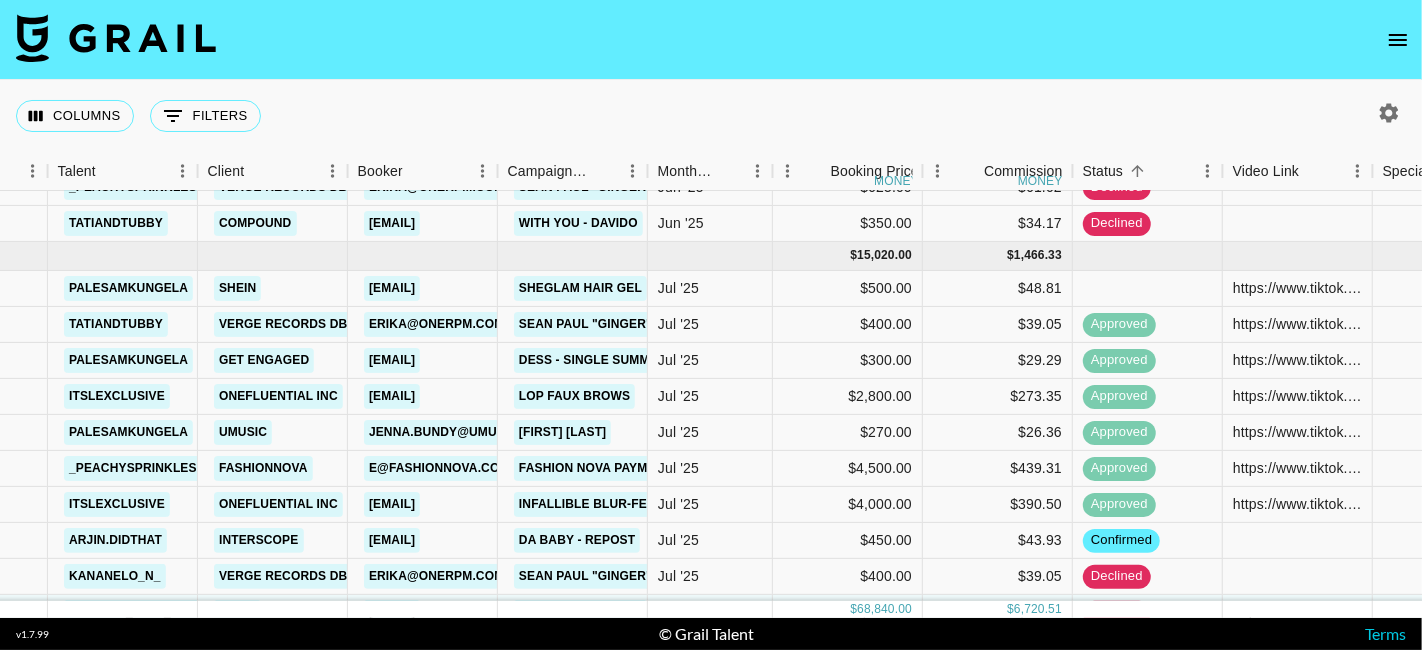 click 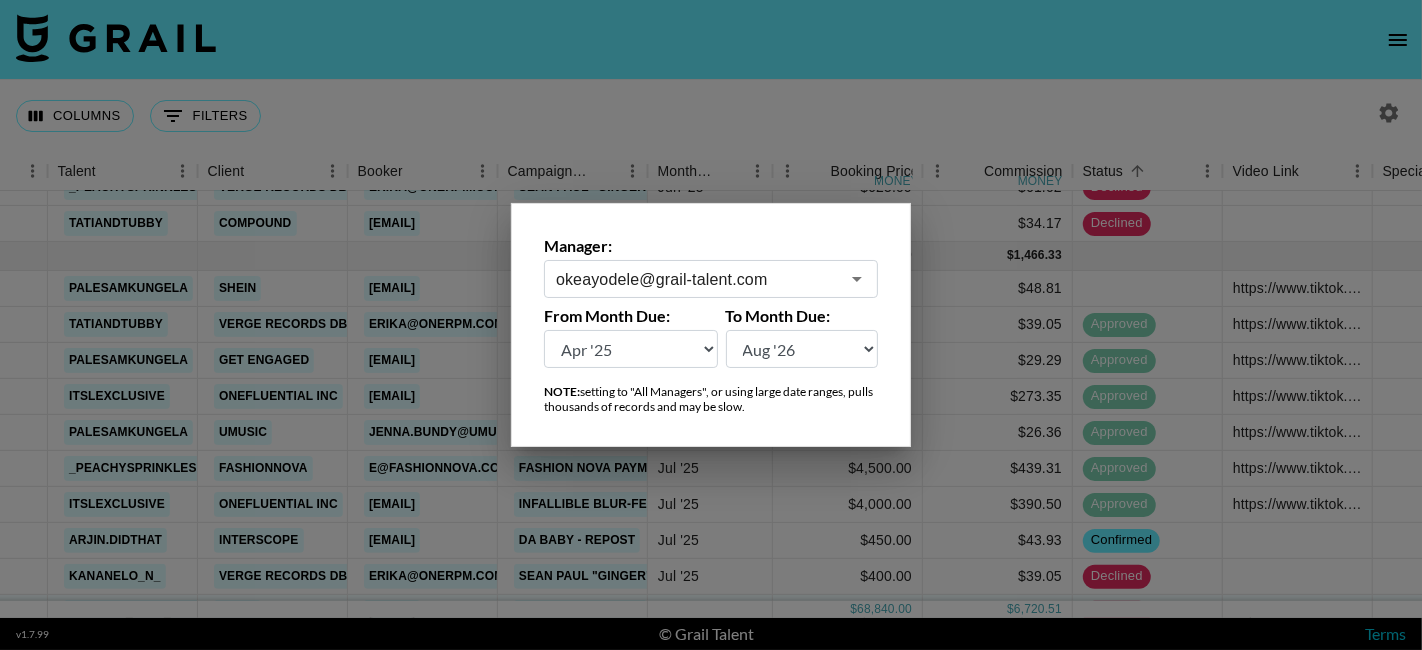 click at bounding box center (711, 325) 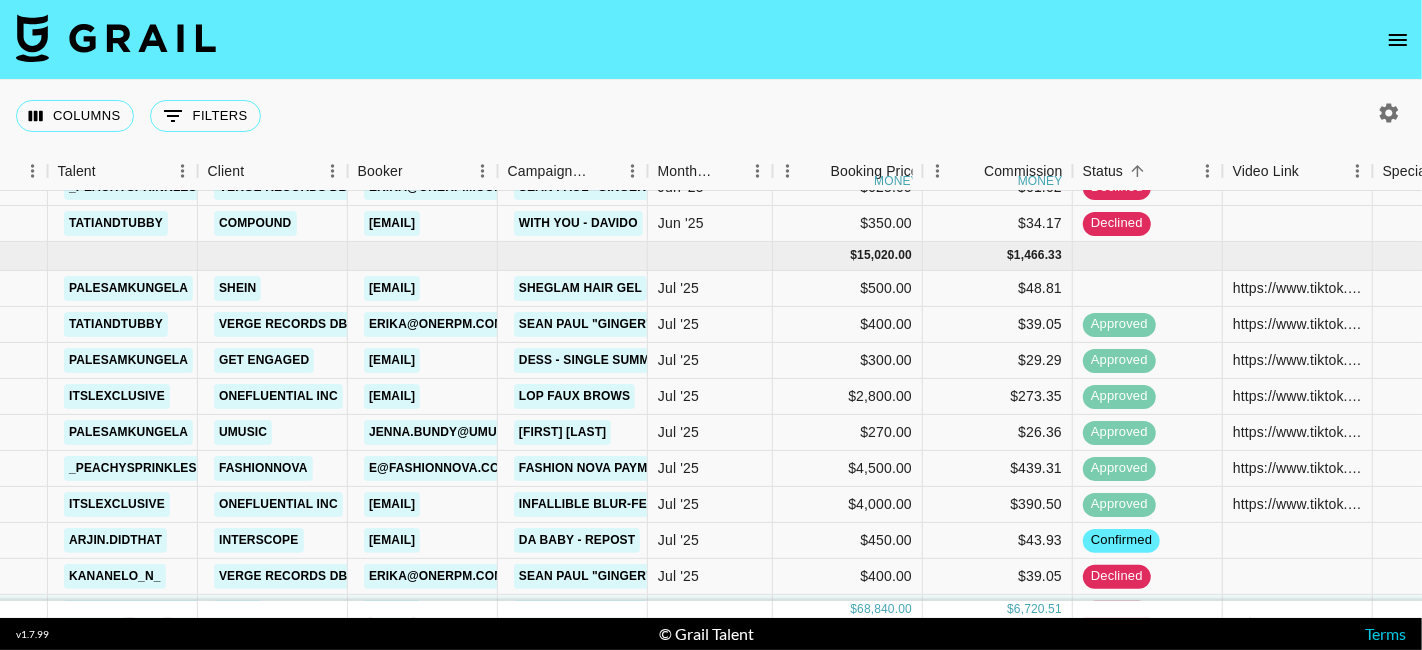 click 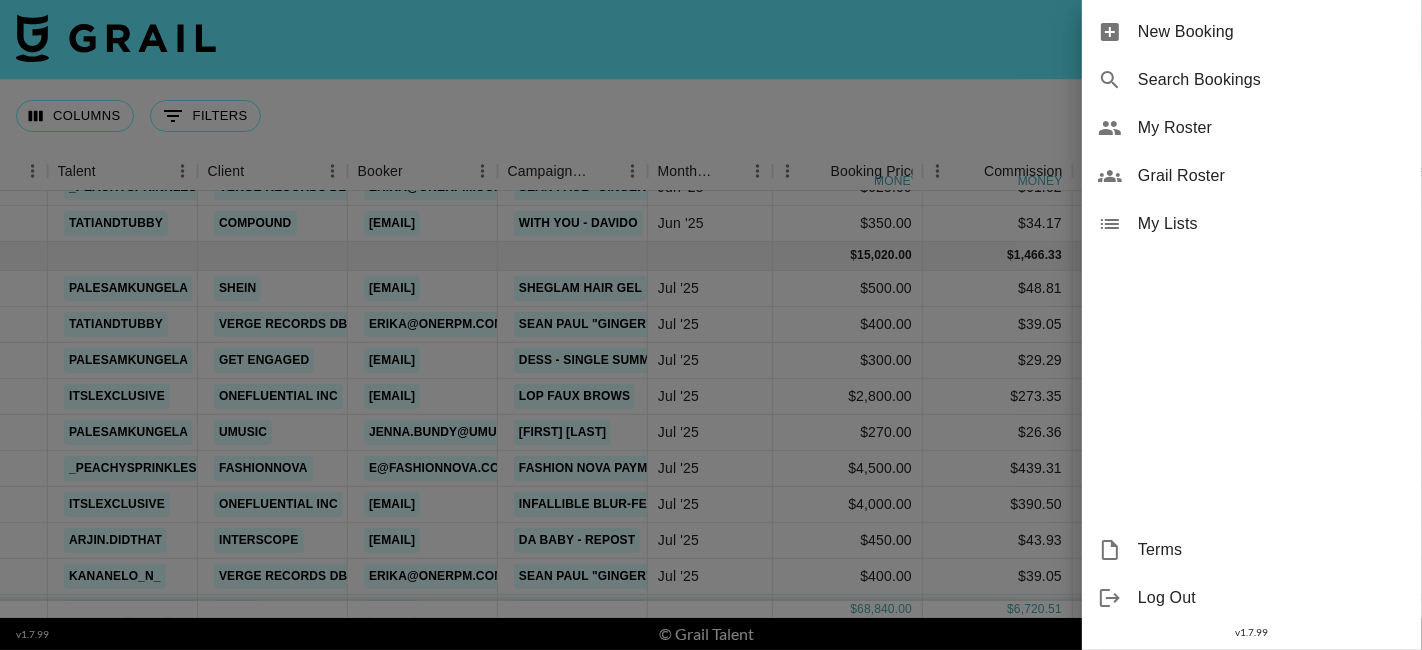 click on "New Booking" at bounding box center [1272, 32] 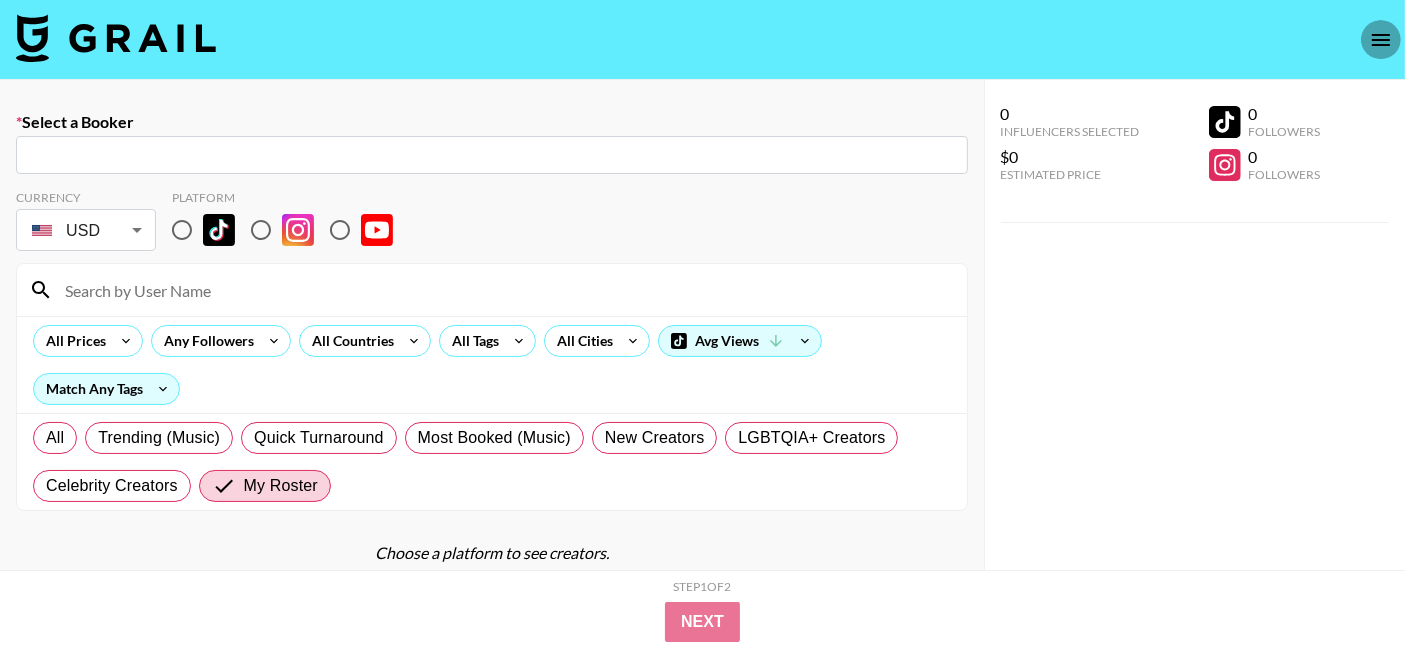 click at bounding box center (1381, 40) 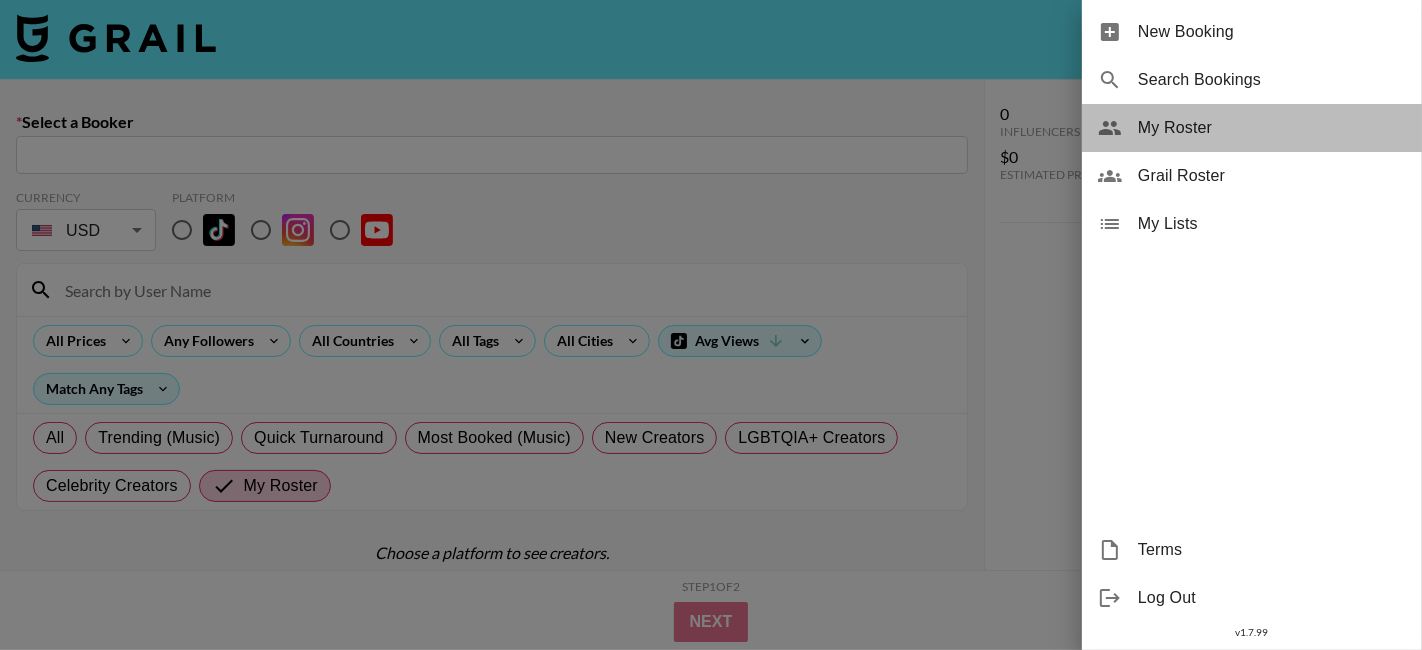 click on "My Roster" at bounding box center (1272, 128) 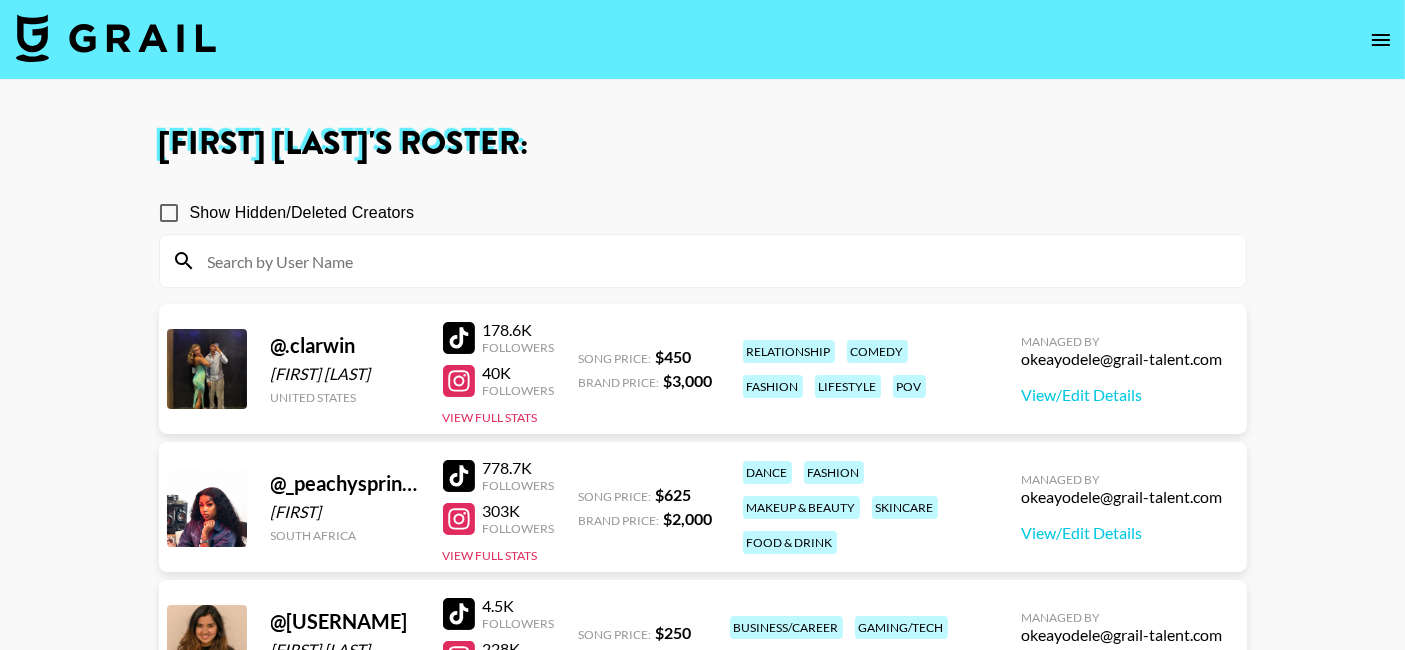 click on "Show Hidden/Deleted Creators" at bounding box center [169, 213] 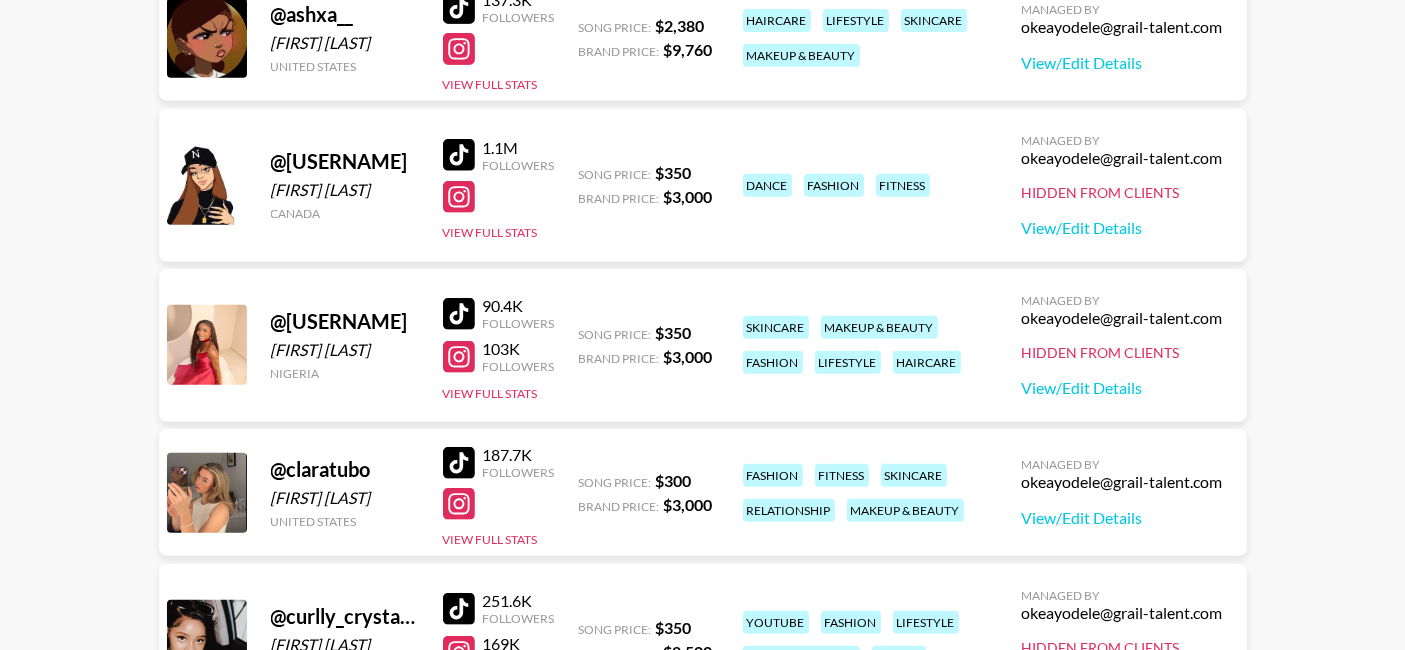 scroll, scrollTop: 880, scrollLeft: 0, axis: vertical 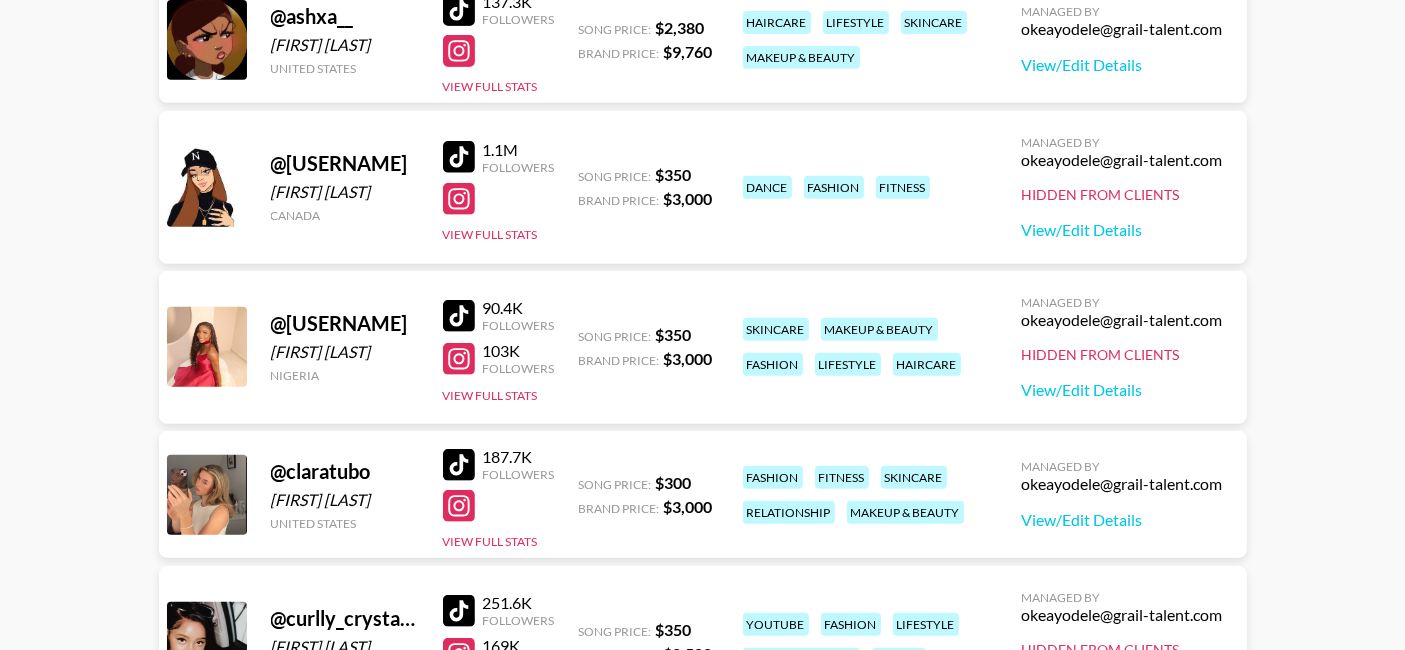 click on "Managed By okeayodele@grail-talent.com Hidden from Clients View/Edit Details" at bounding box center (1122, 187) 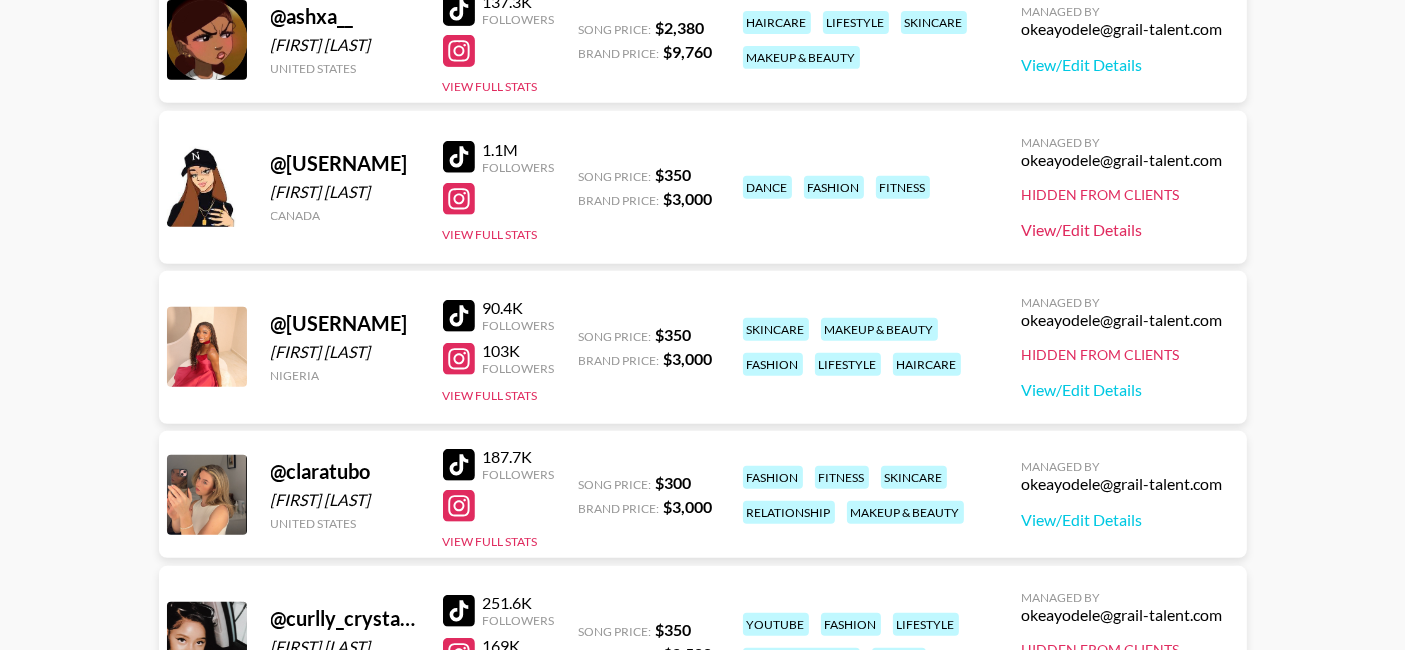 click on "View/Edit Details" at bounding box center [1122, 230] 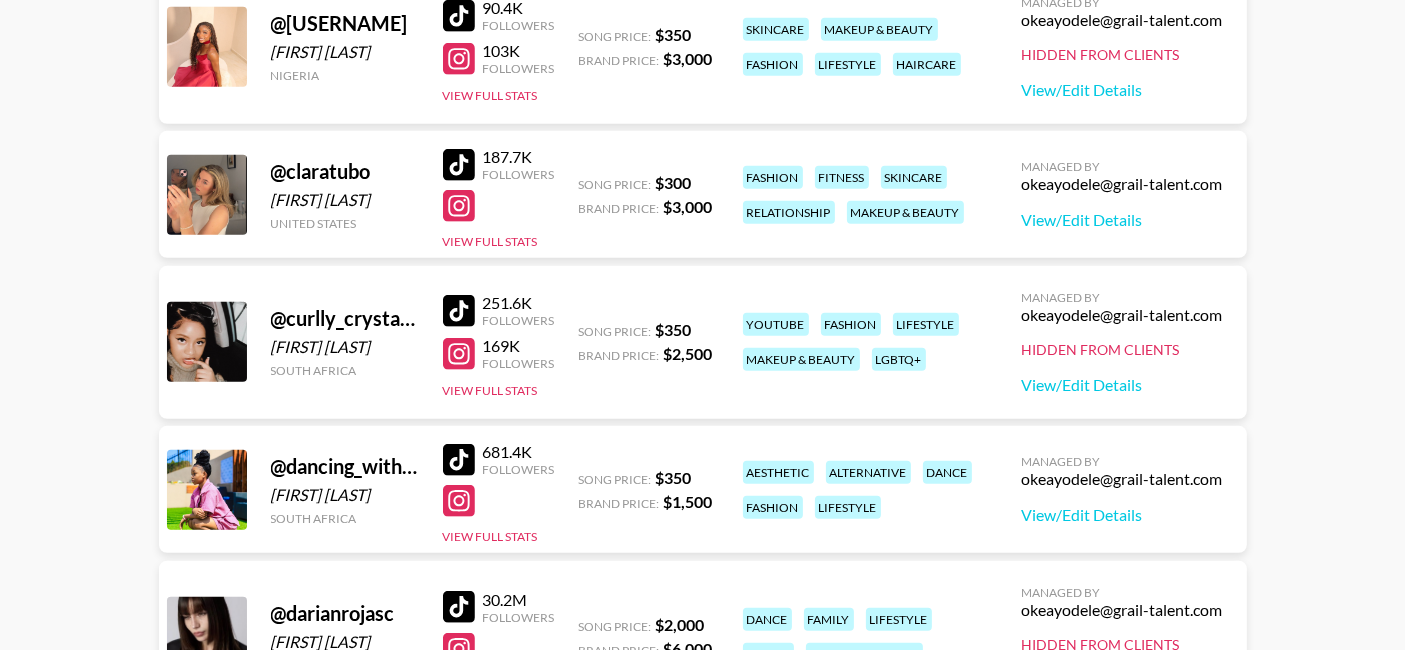 scroll, scrollTop: 1180, scrollLeft: 0, axis: vertical 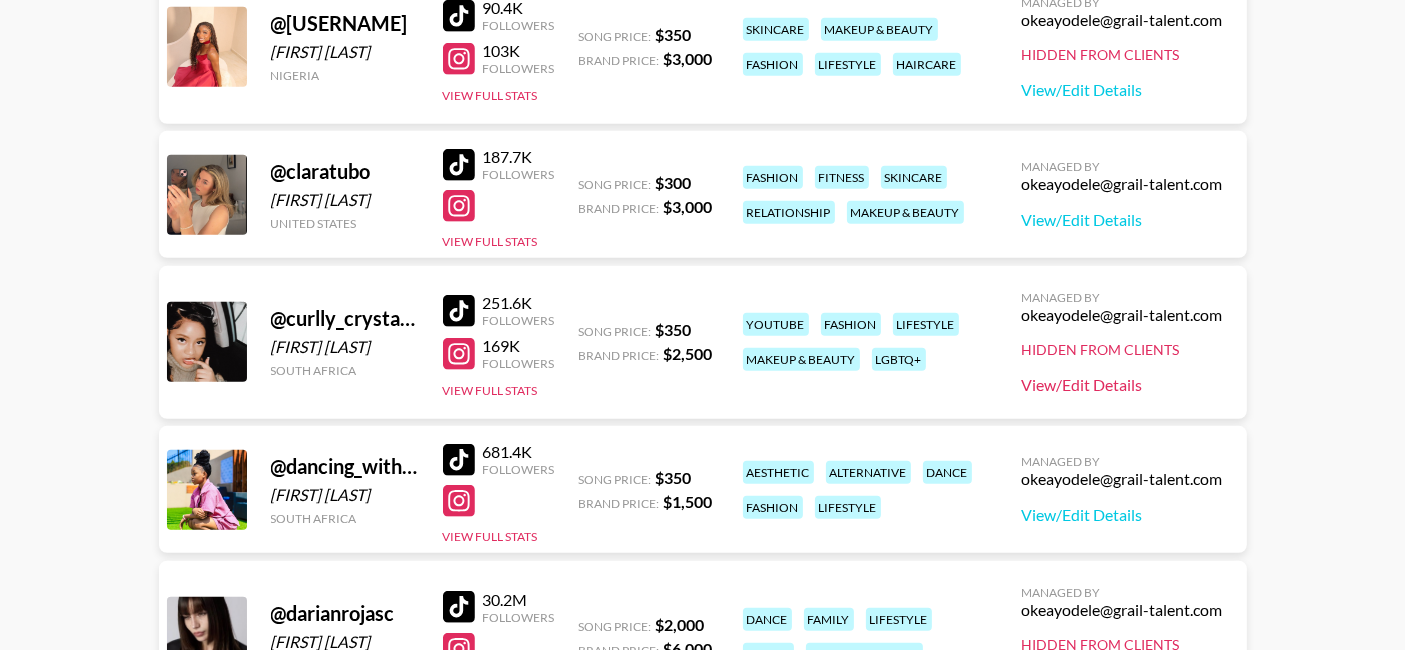 click on "View/Edit Details" at bounding box center (1122, 385) 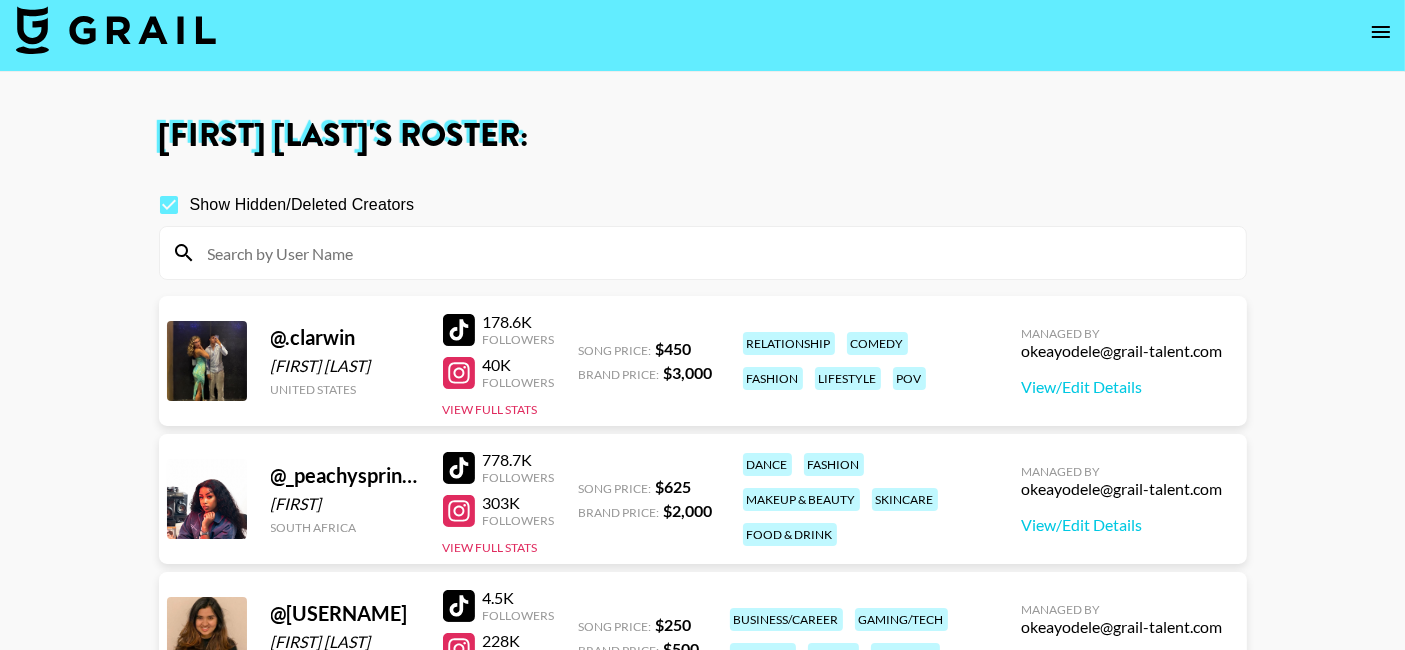 scroll, scrollTop: 0, scrollLeft: 0, axis: both 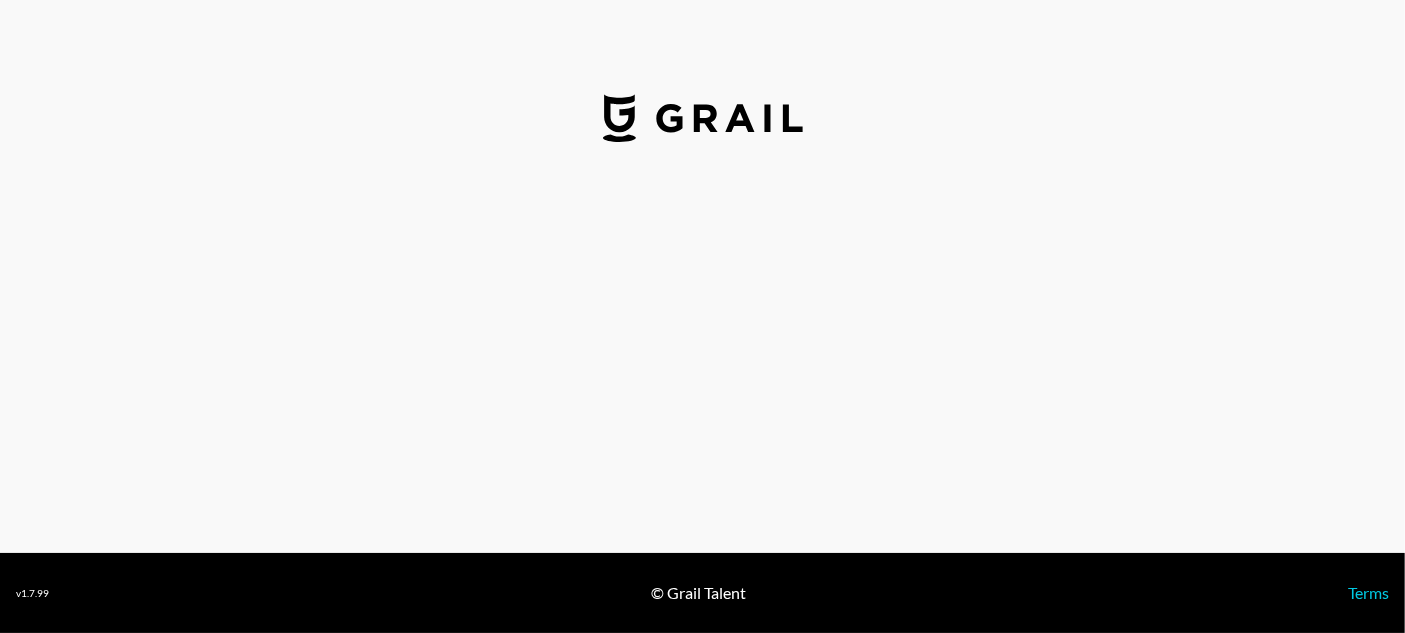 select on "USD" 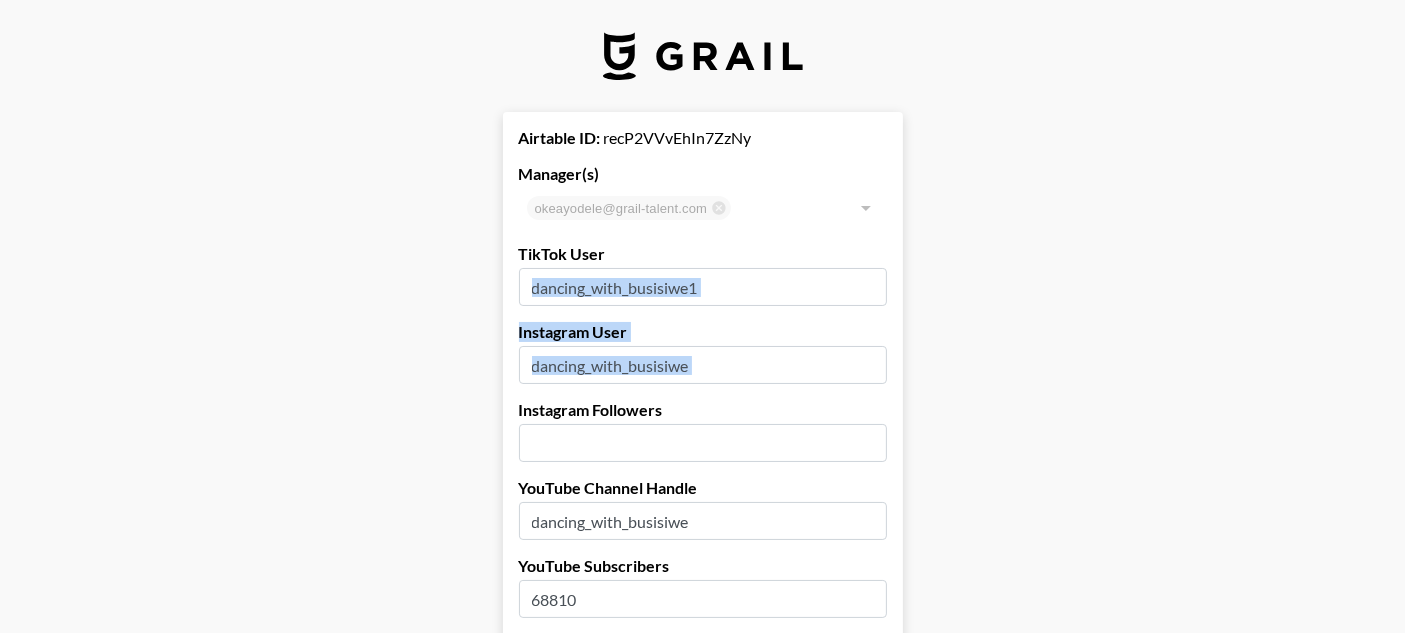 drag, startPoint x: 0, startPoint y: 0, endPoint x: 720, endPoint y: 280, distance: 772.5283 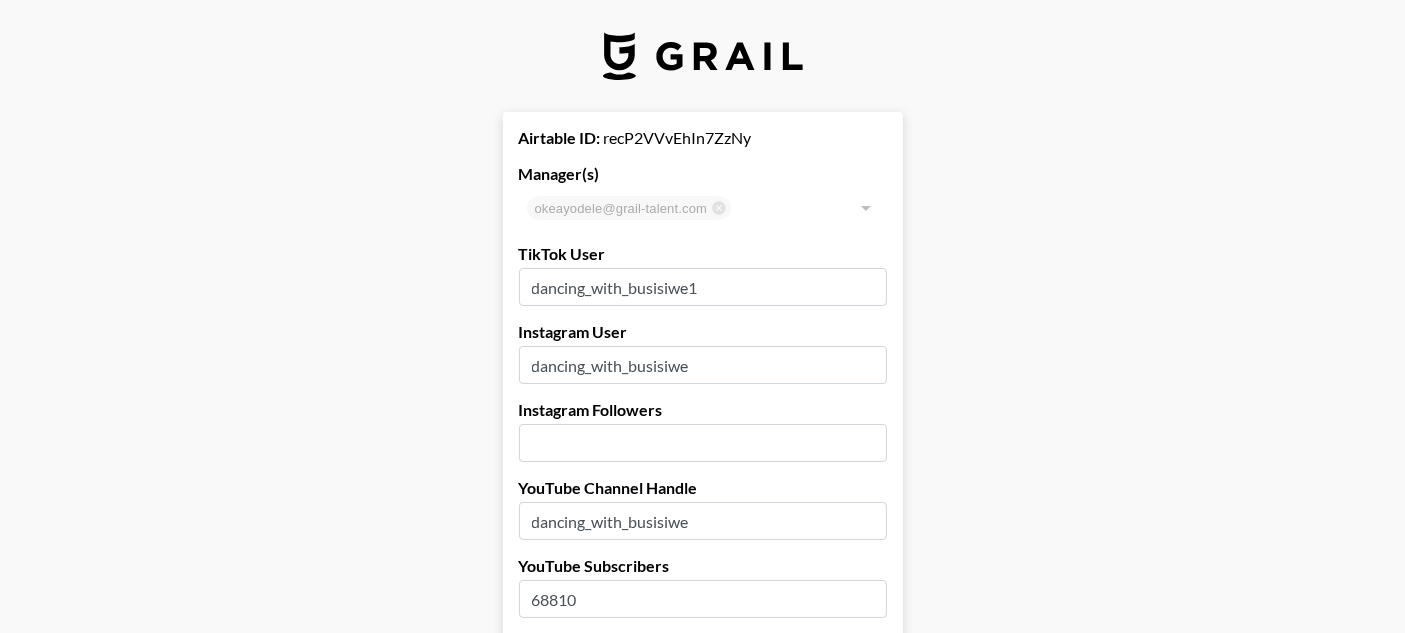 click on "dancing_with_busisiwe1" at bounding box center [703, 287] 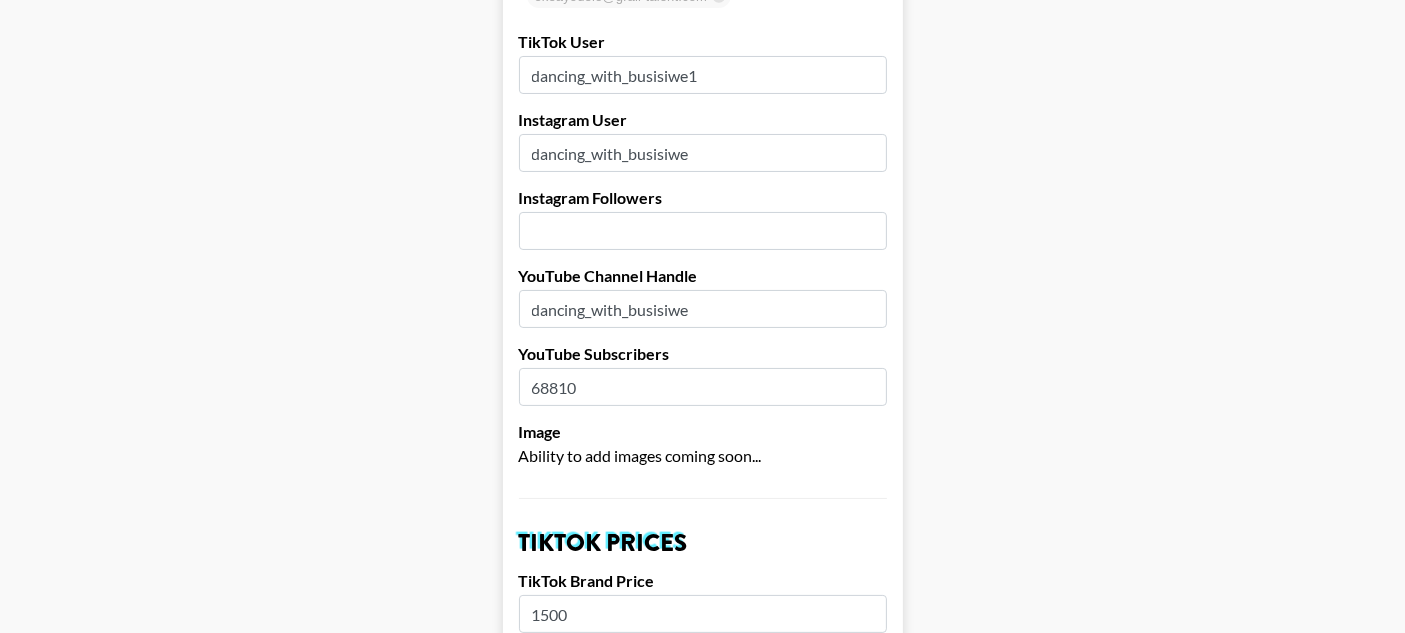 scroll, scrollTop: 0, scrollLeft: 0, axis: both 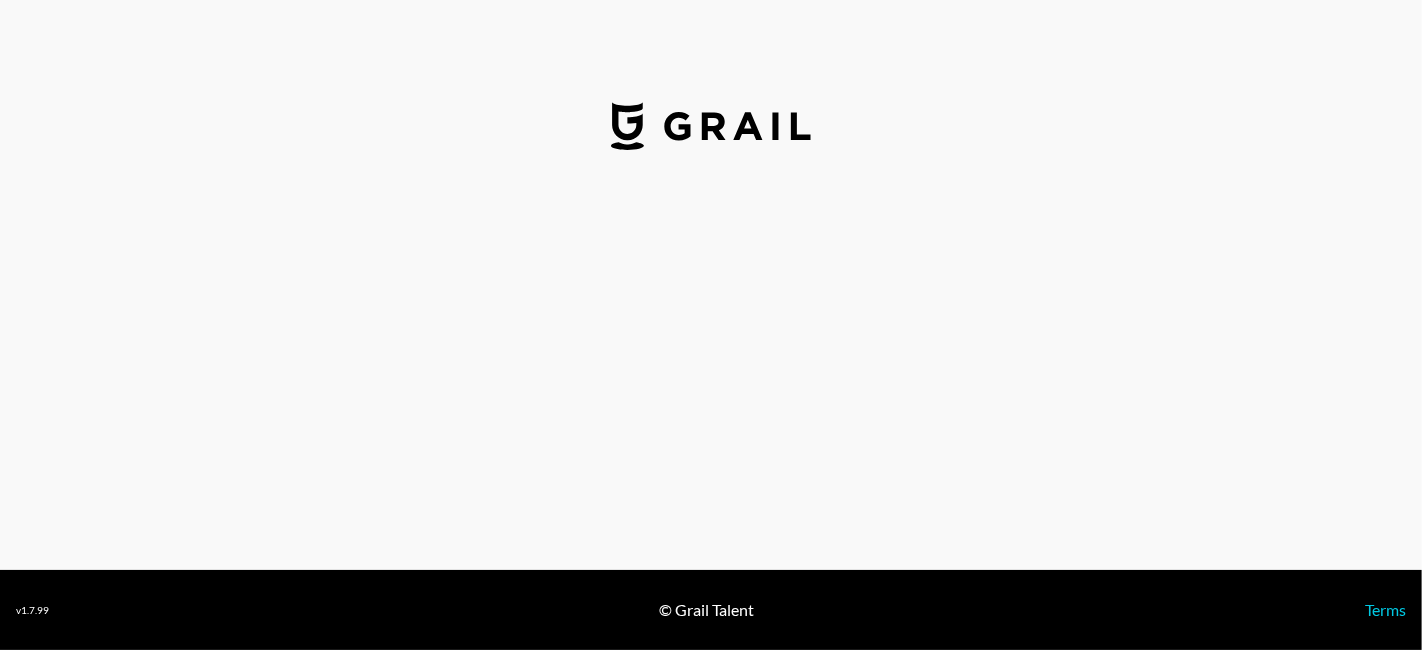 select on "USD" 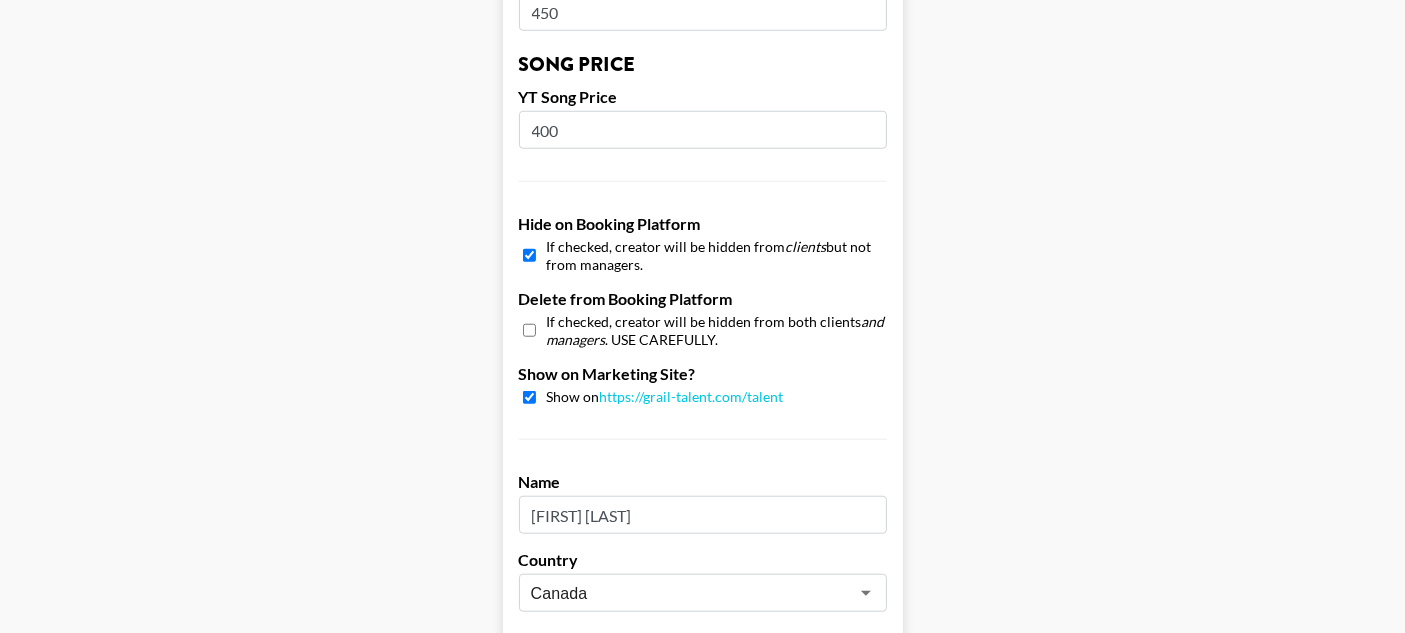 scroll, scrollTop: 1713, scrollLeft: 0, axis: vertical 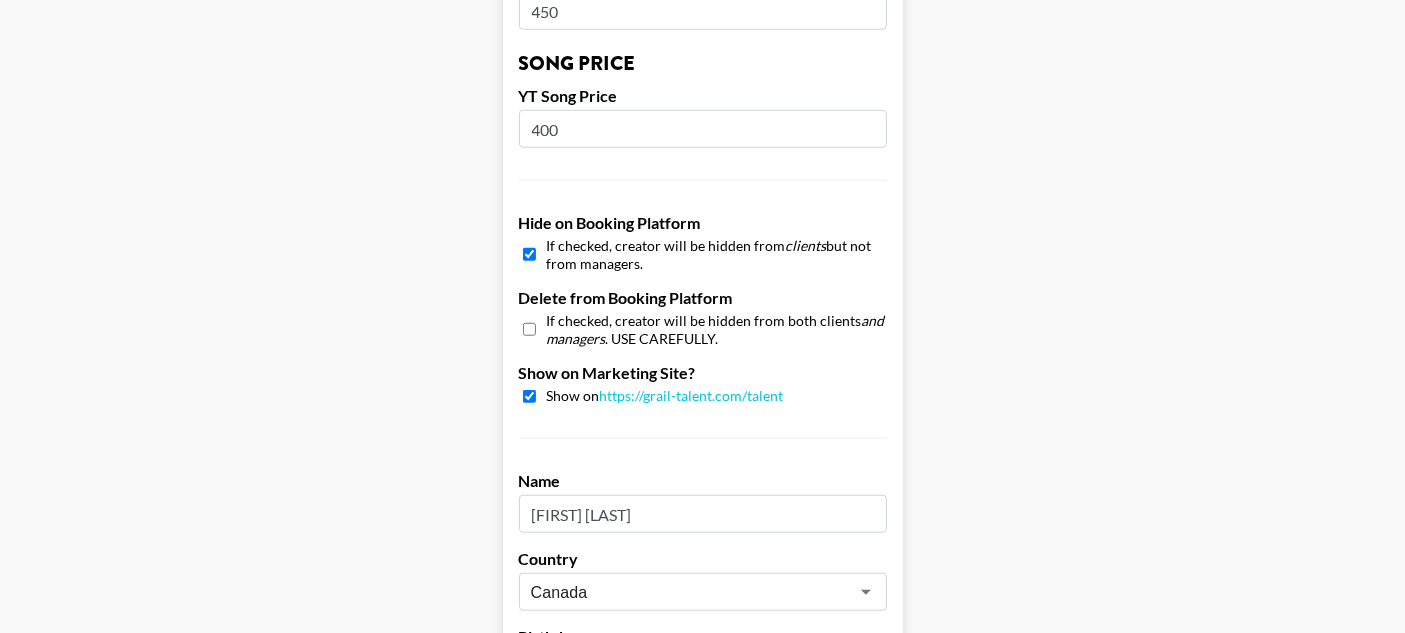 click at bounding box center [529, 254] 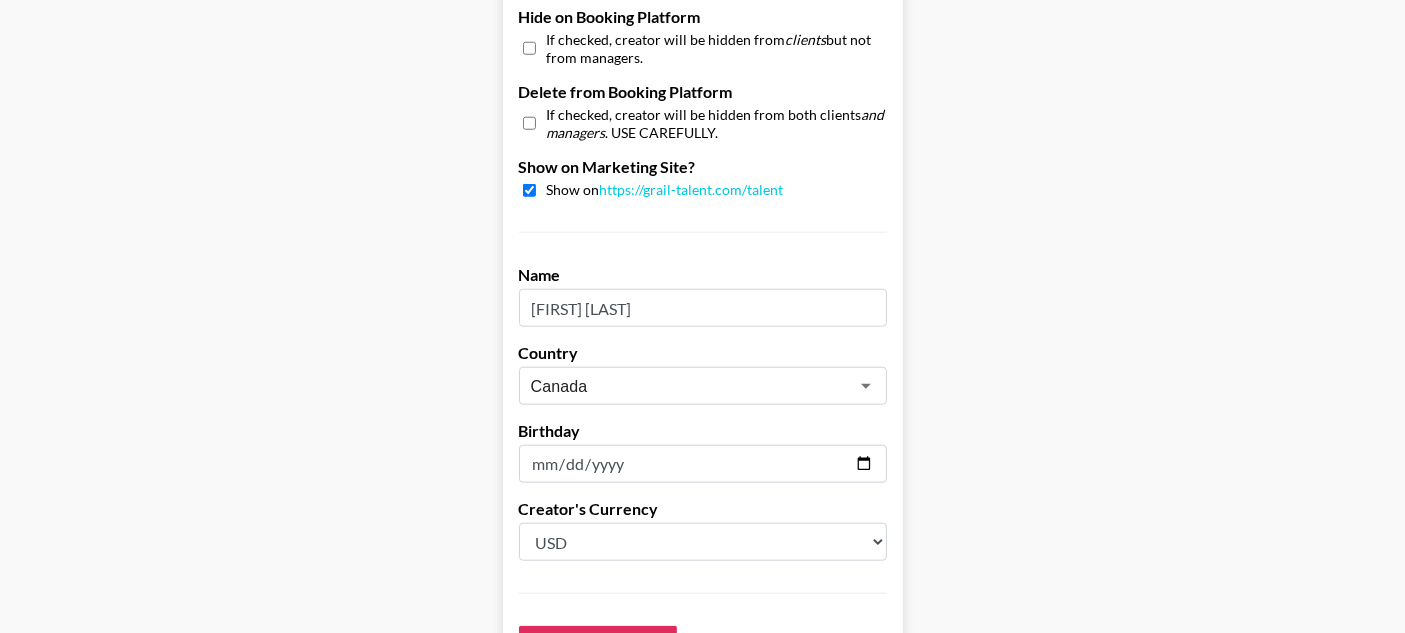 scroll, scrollTop: 2077, scrollLeft: 0, axis: vertical 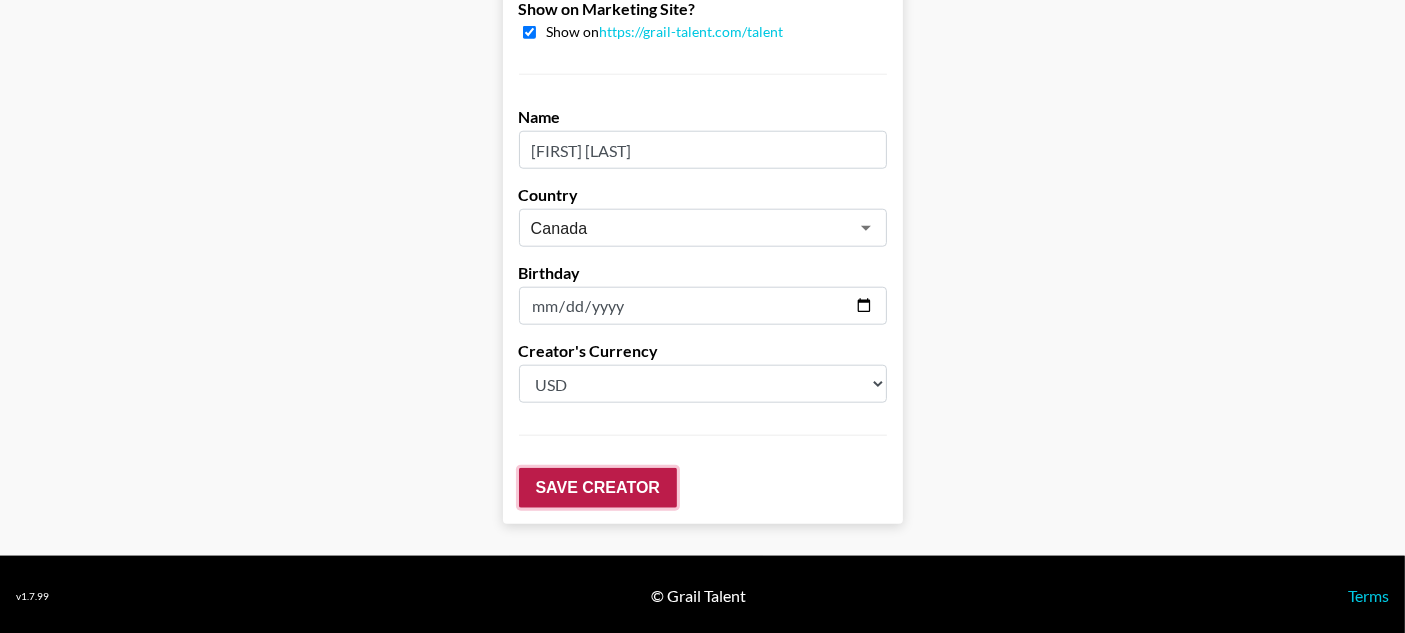 click on "Save Creator" at bounding box center [598, 488] 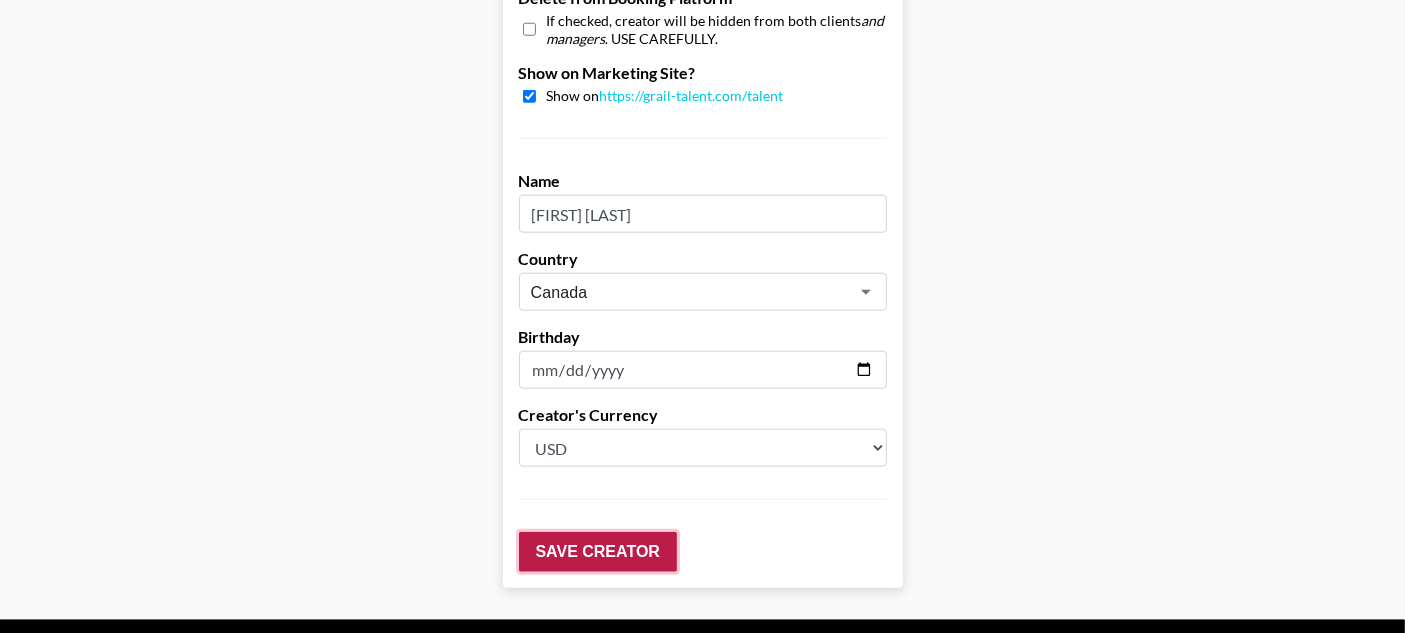 scroll, scrollTop: 2141, scrollLeft: 0, axis: vertical 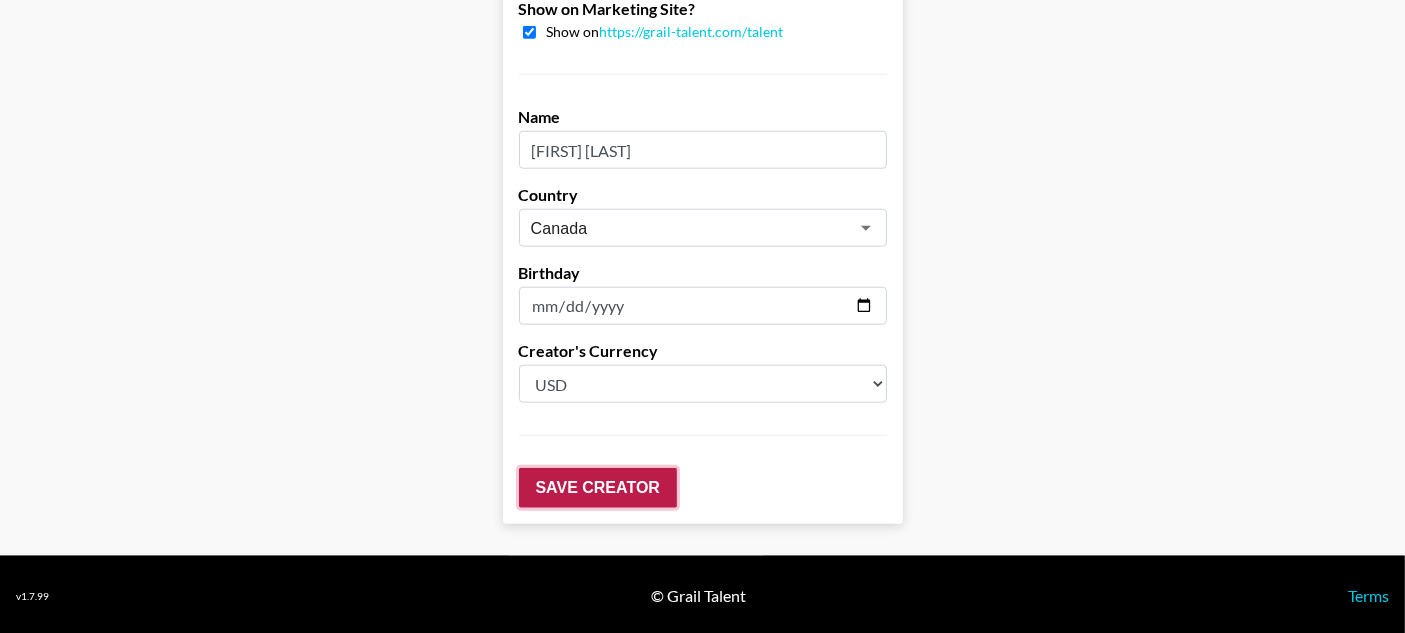 click on "Save Creator" at bounding box center (598, 488) 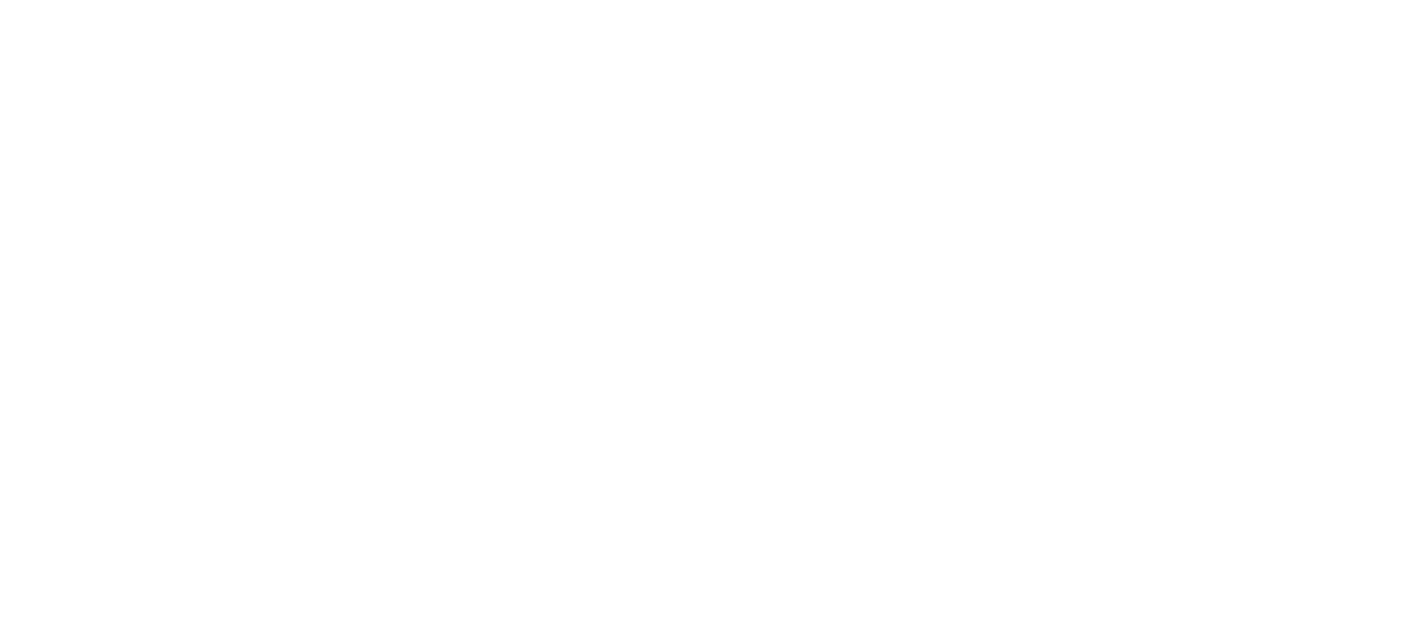 scroll, scrollTop: 0, scrollLeft: 0, axis: both 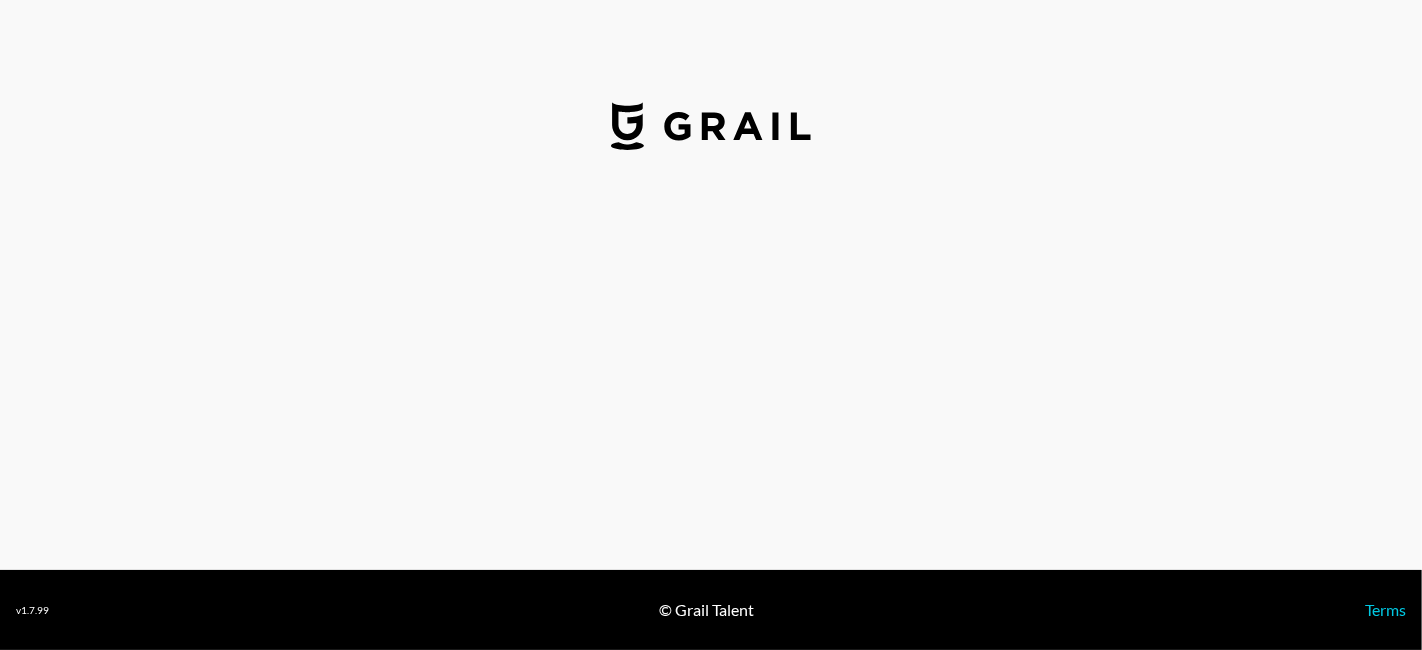 select on "USD" 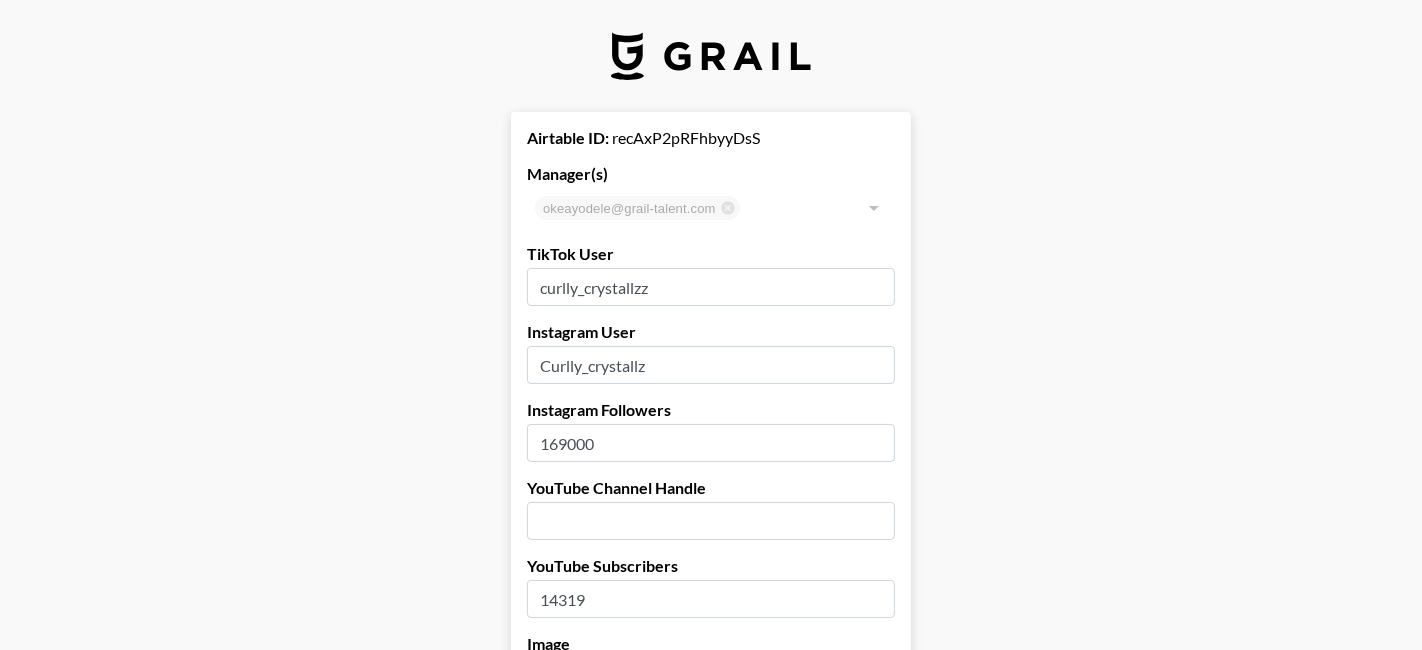 type on "South Africa" 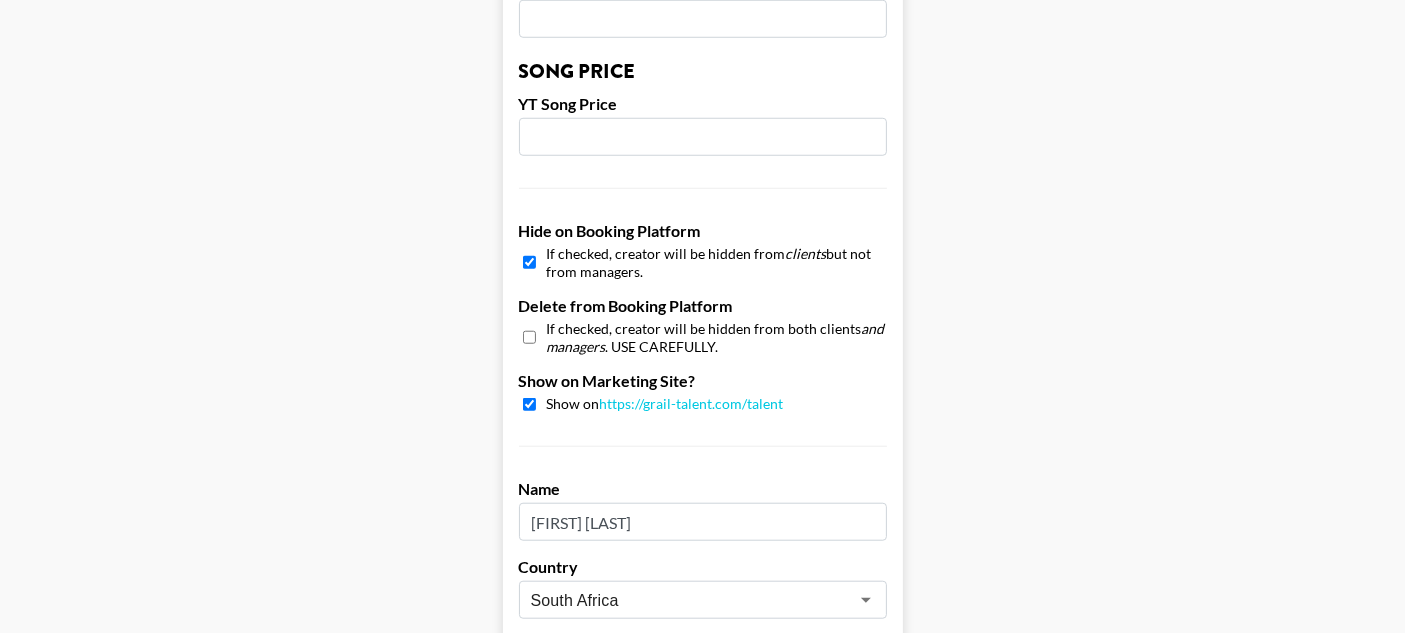 scroll, scrollTop: 1823, scrollLeft: 0, axis: vertical 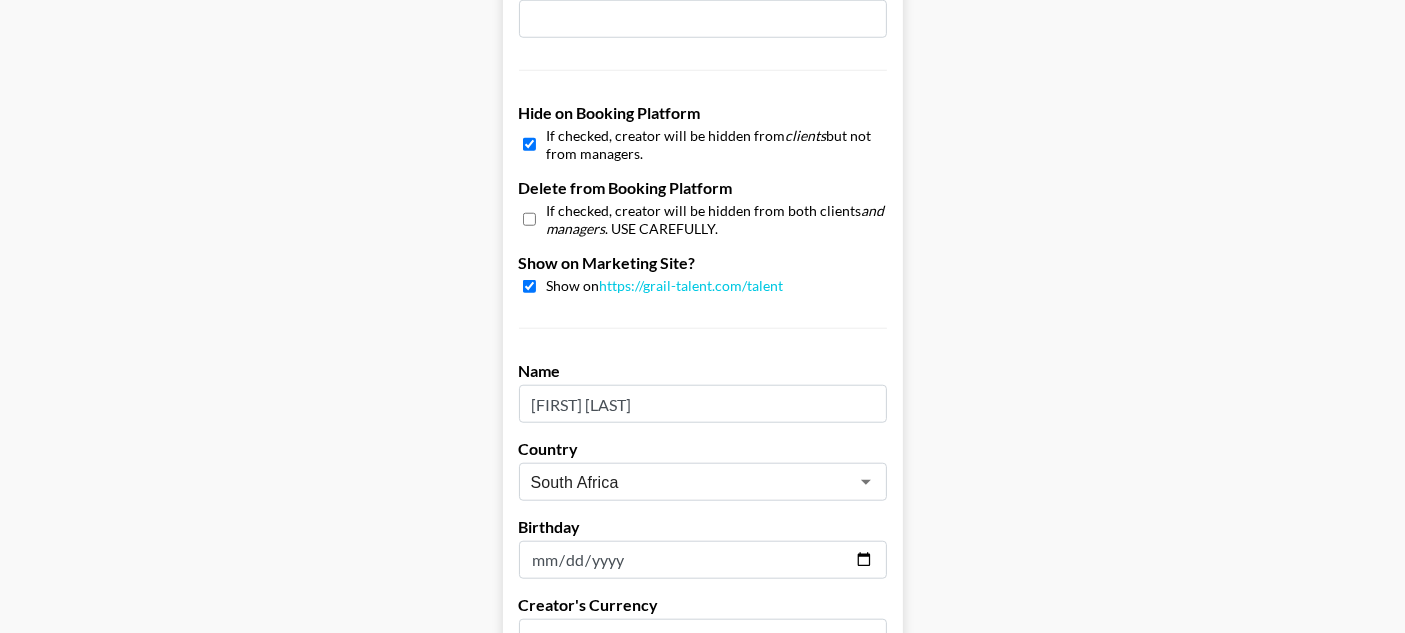 click at bounding box center (529, 144) 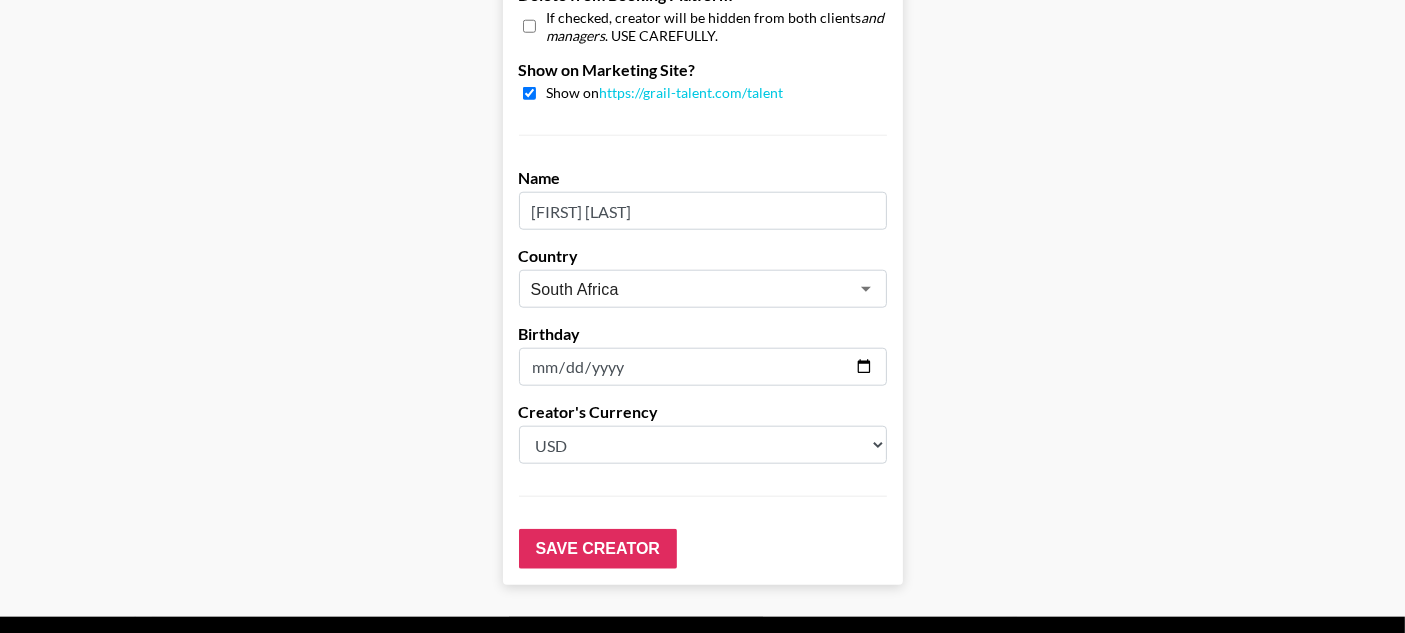 scroll, scrollTop: 2017, scrollLeft: 0, axis: vertical 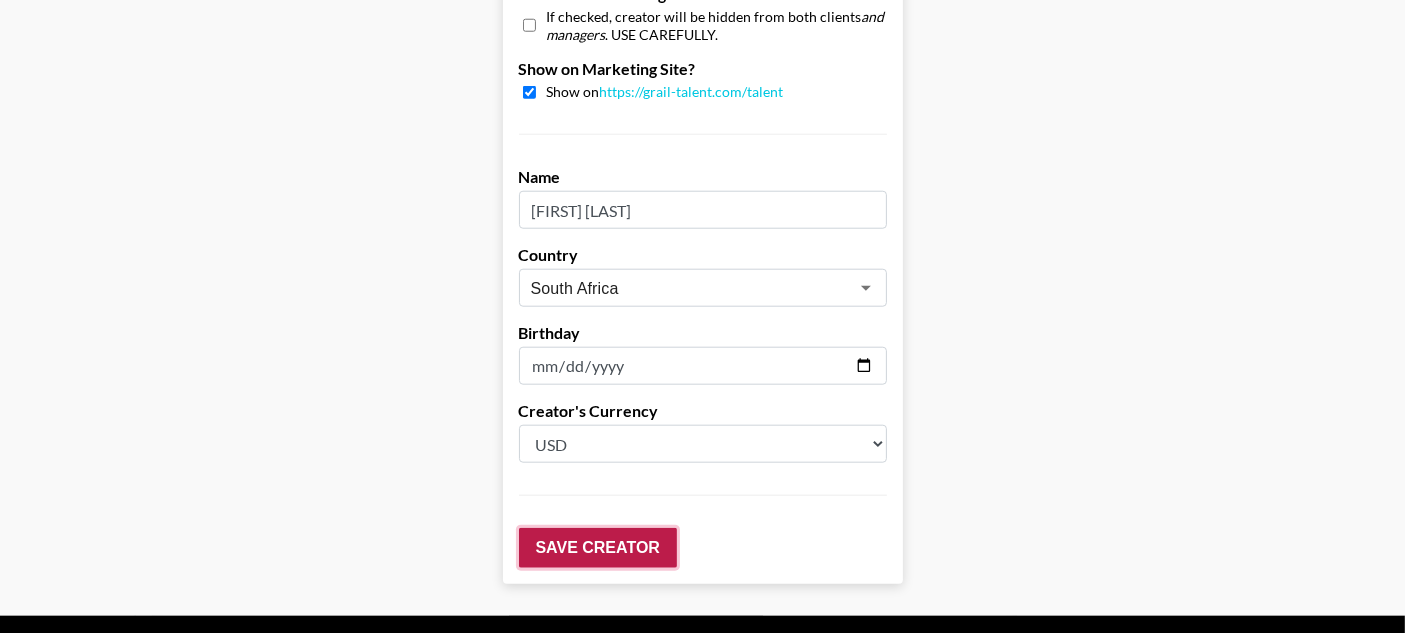 click on "Save Creator" at bounding box center (598, 548) 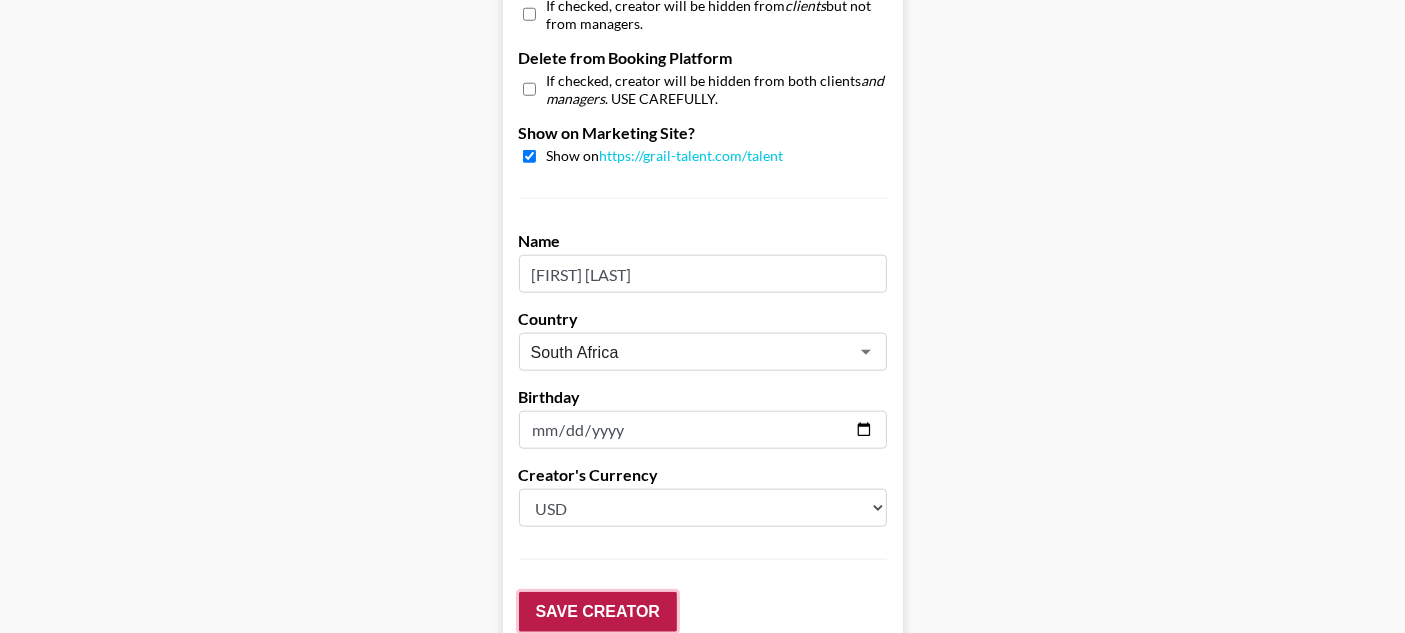 scroll, scrollTop: 2081, scrollLeft: 0, axis: vertical 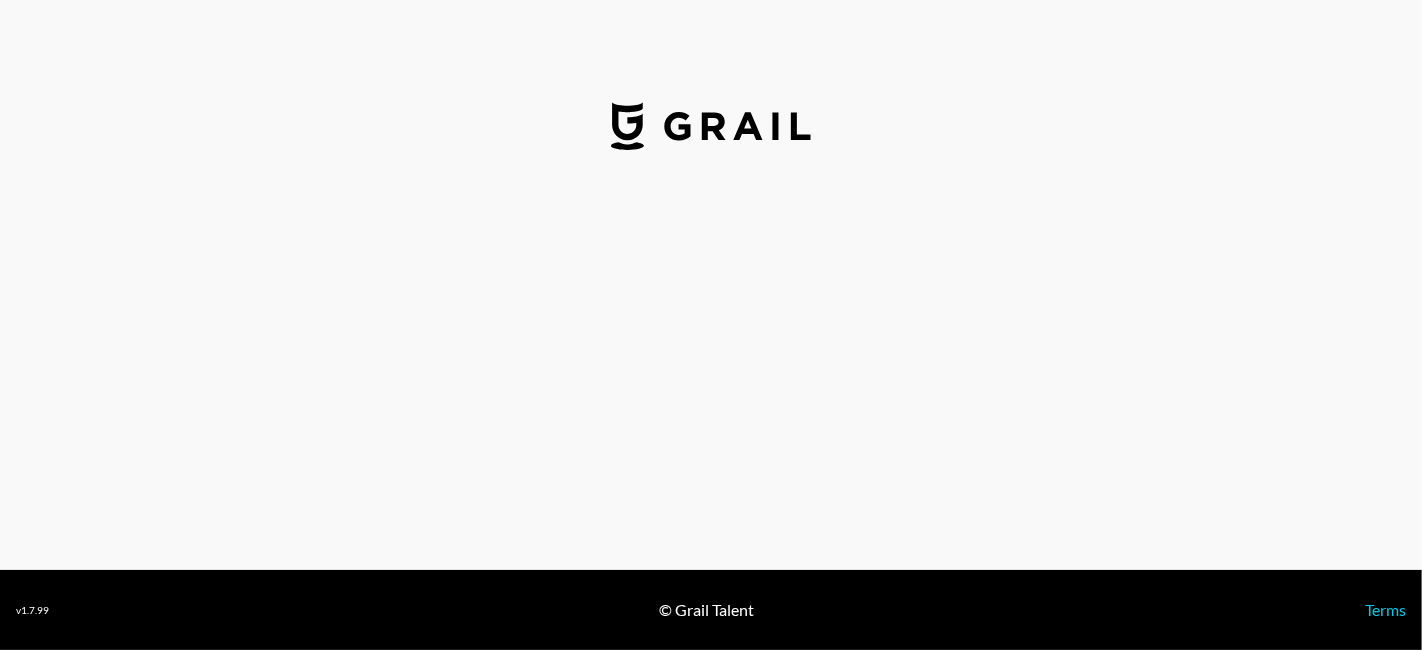select on "USD" 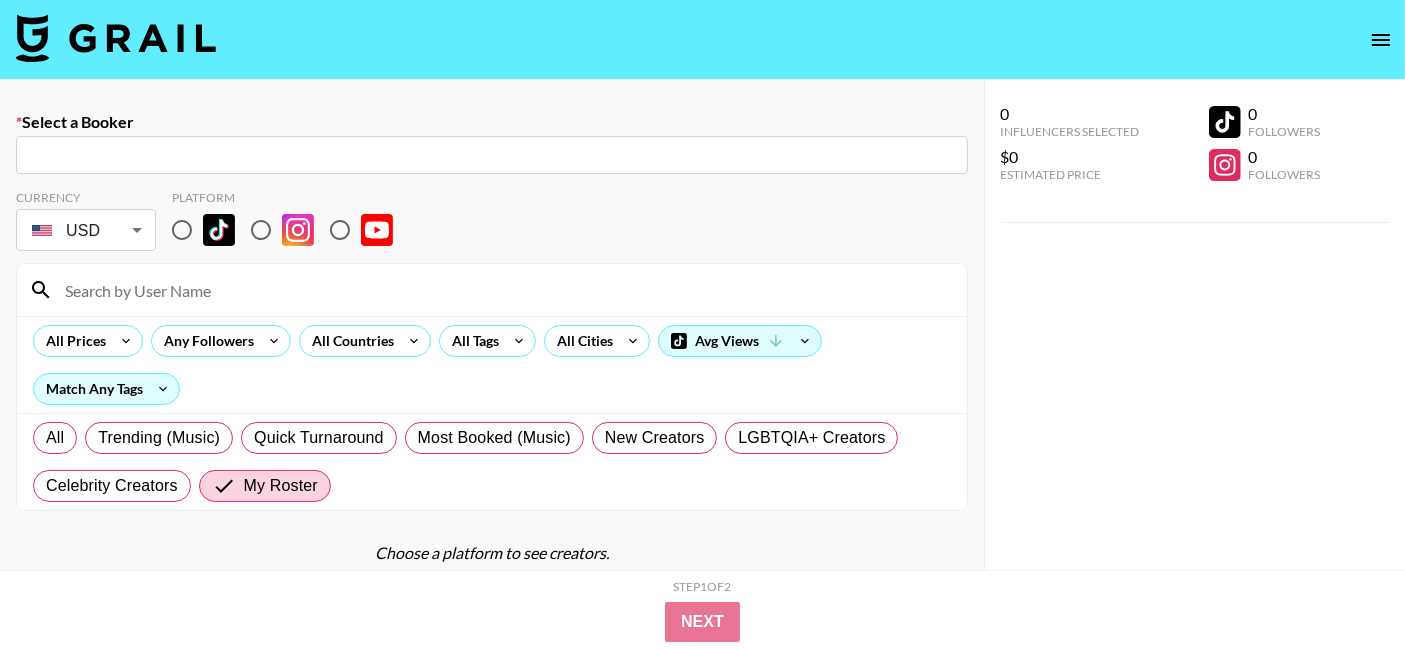 scroll, scrollTop: 142, scrollLeft: 0, axis: vertical 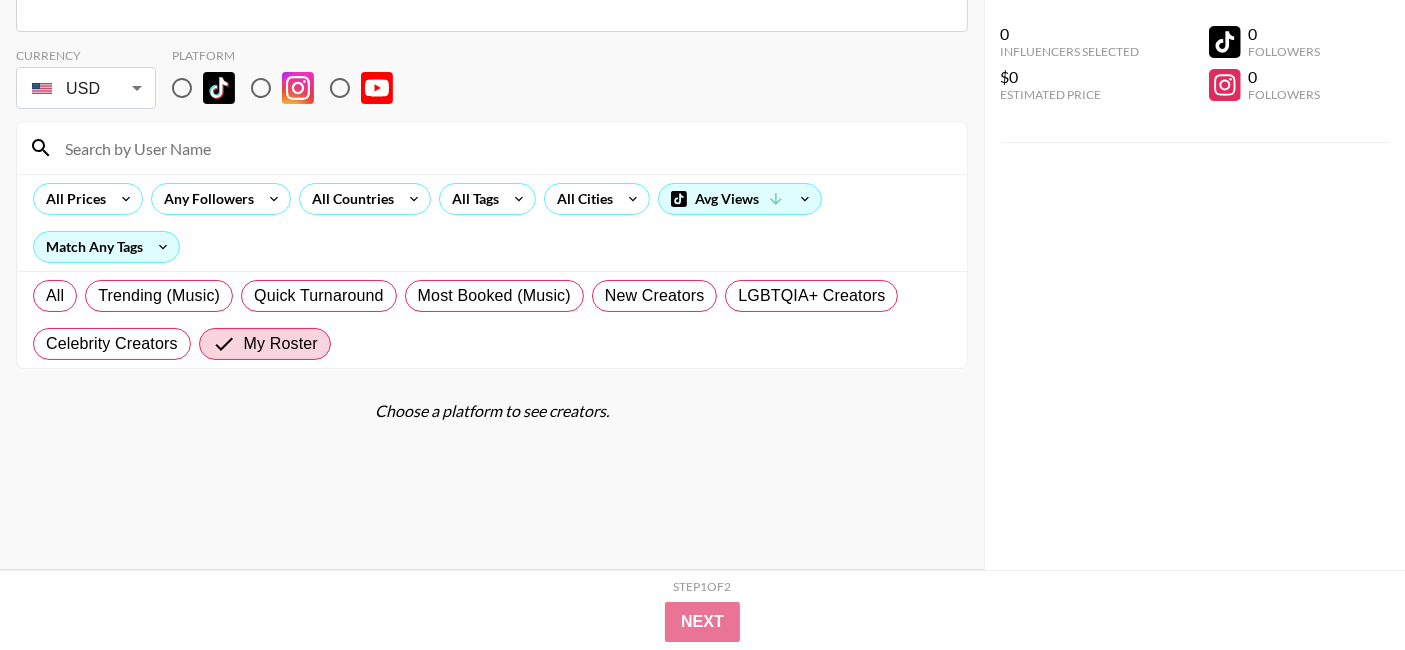 click at bounding box center [182, 88] 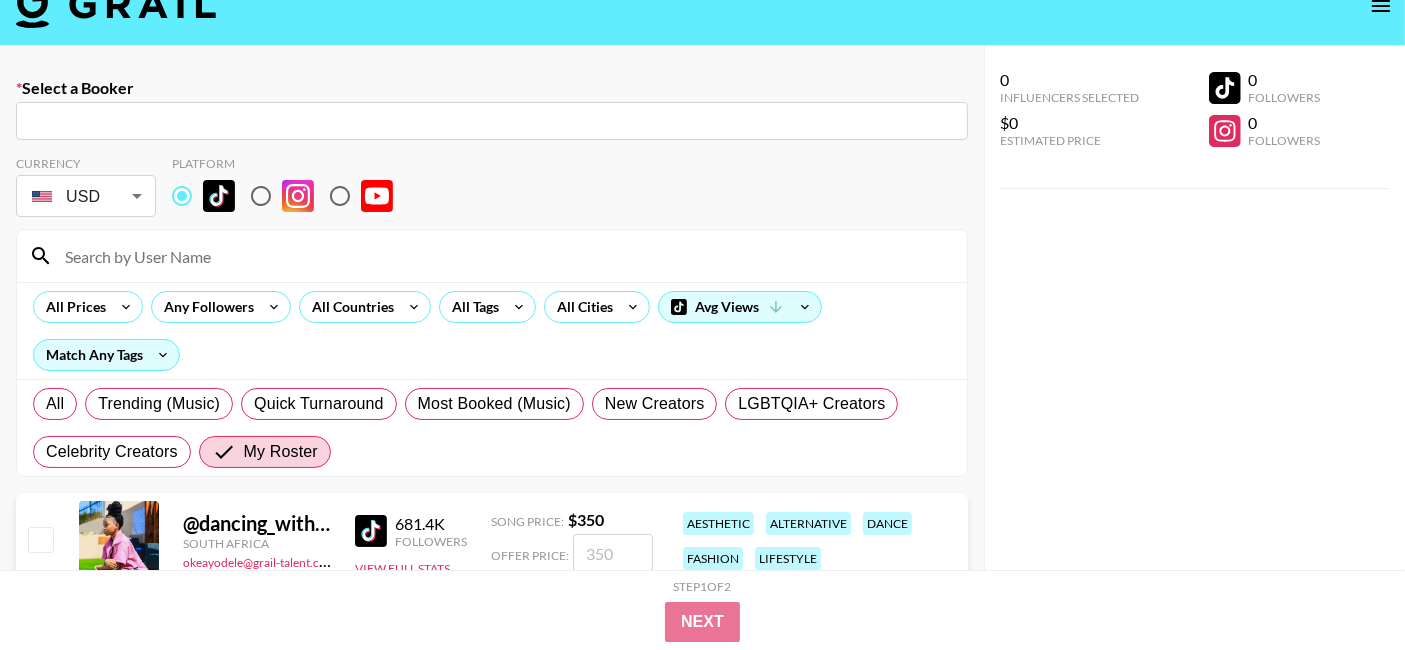 scroll, scrollTop: 0, scrollLeft: 0, axis: both 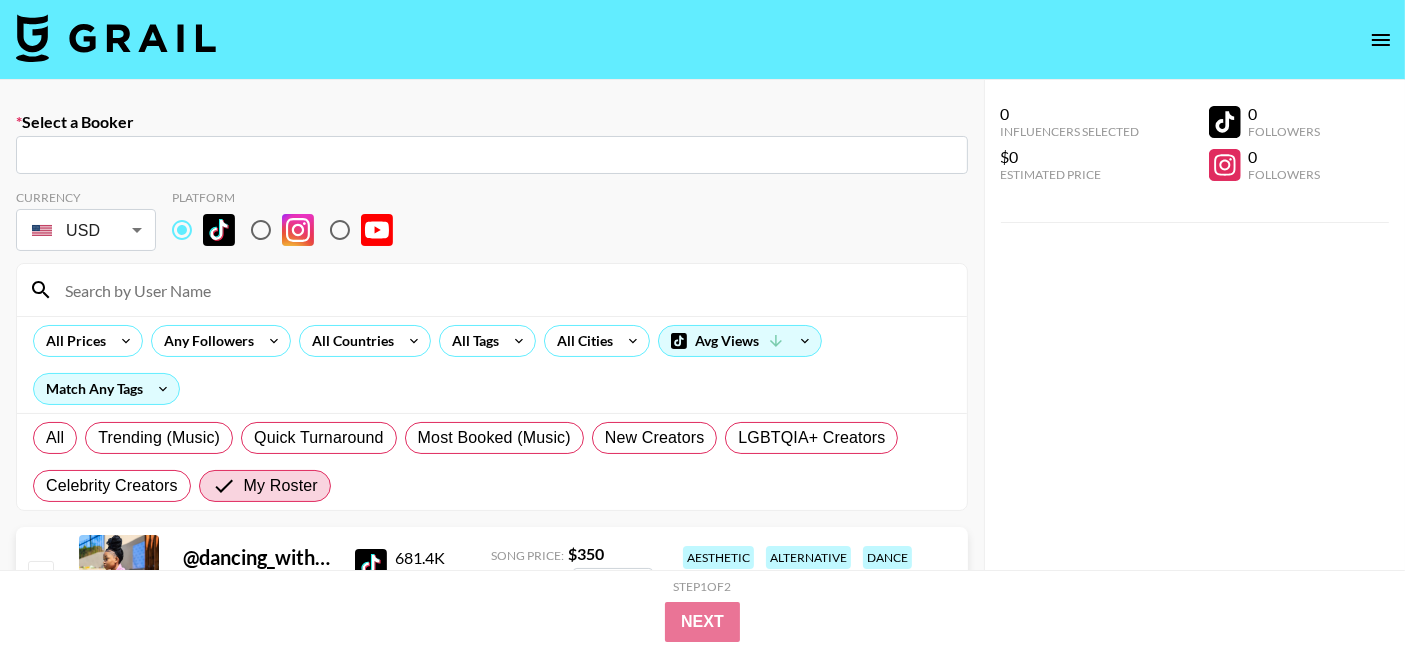 click at bounding box center [492, 155] 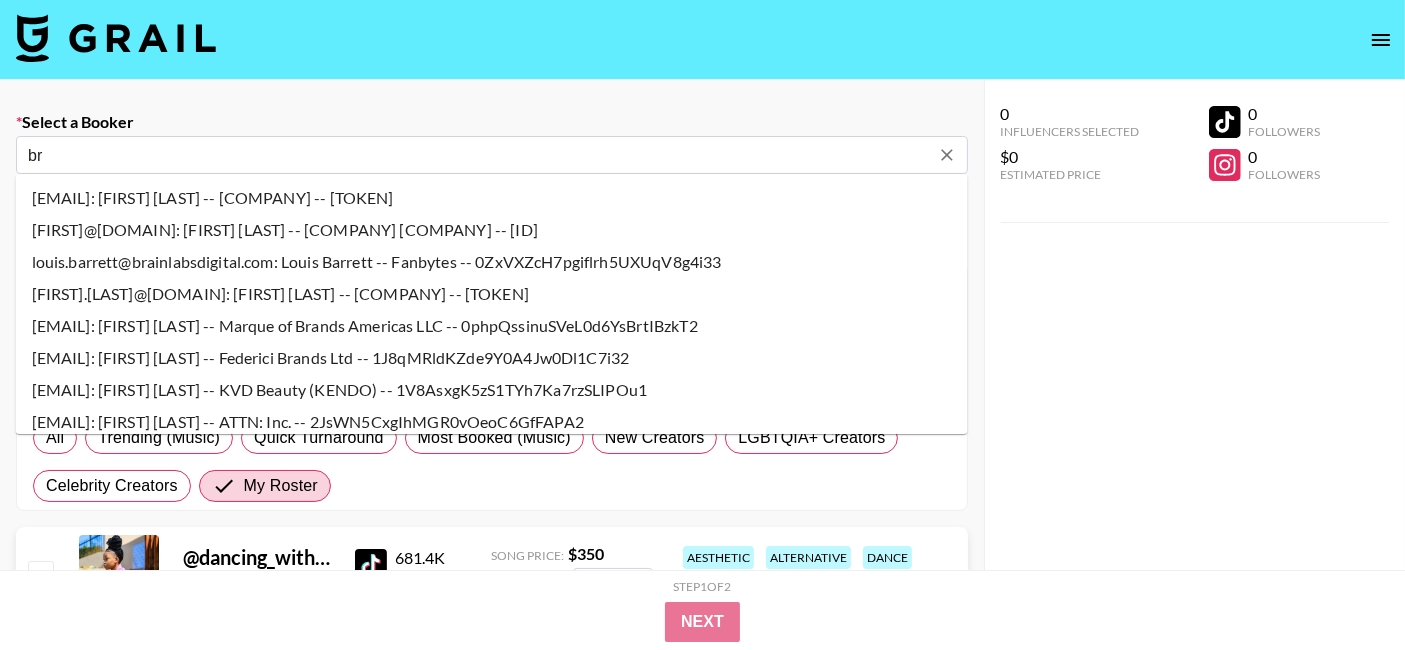 type on "b" 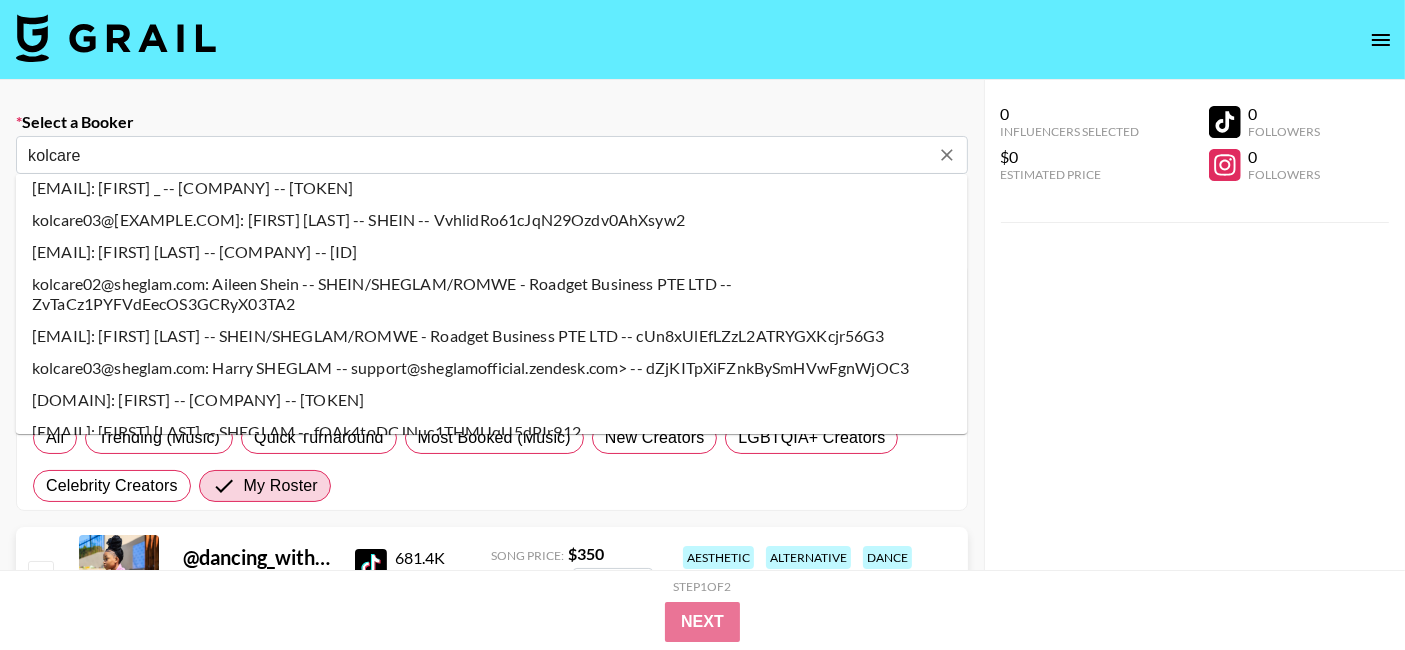 scroll, scrollTop: 680, scrollLeft: 0, axis: vertical 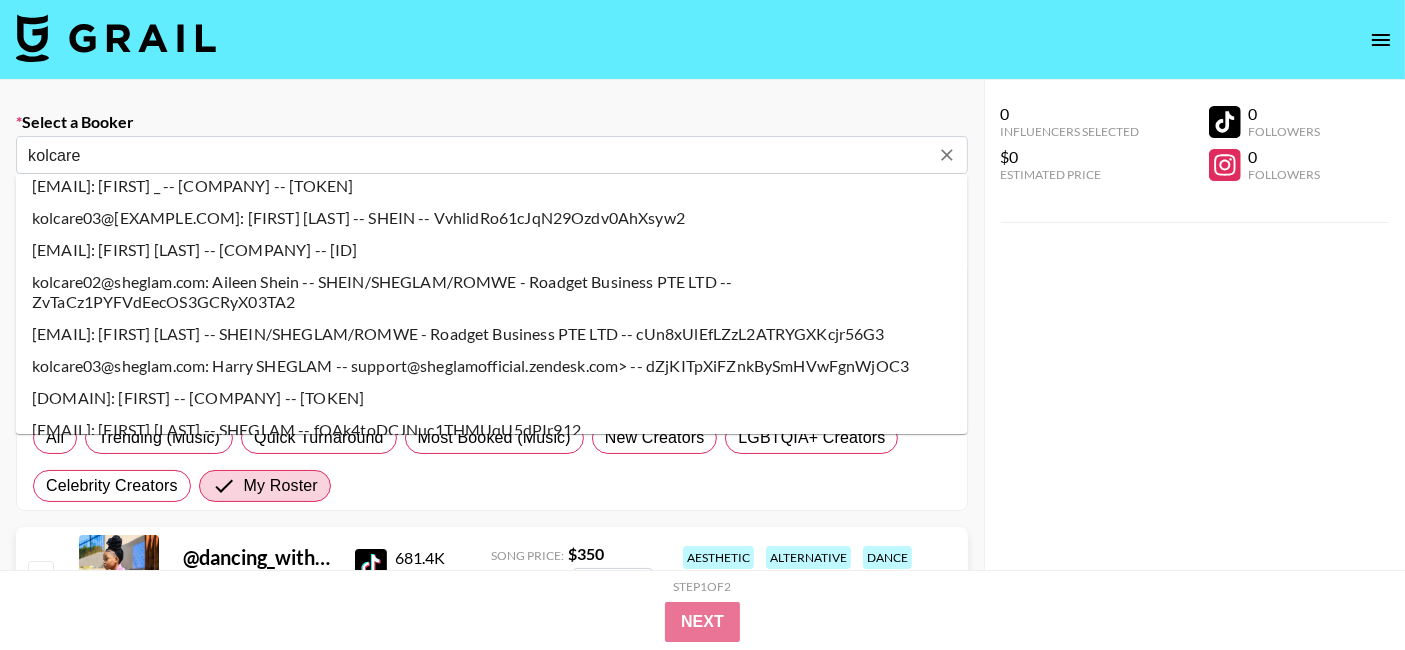 click on "kolcare02@sheglam.com: Aileen Shein -- SHEIN/SHEGLAM/ROMWE - Roadget Business PTE LTD -- ZvTaCz1PYFVdEecOS3GCRyX03TA2" at bounding box center [492, 292] 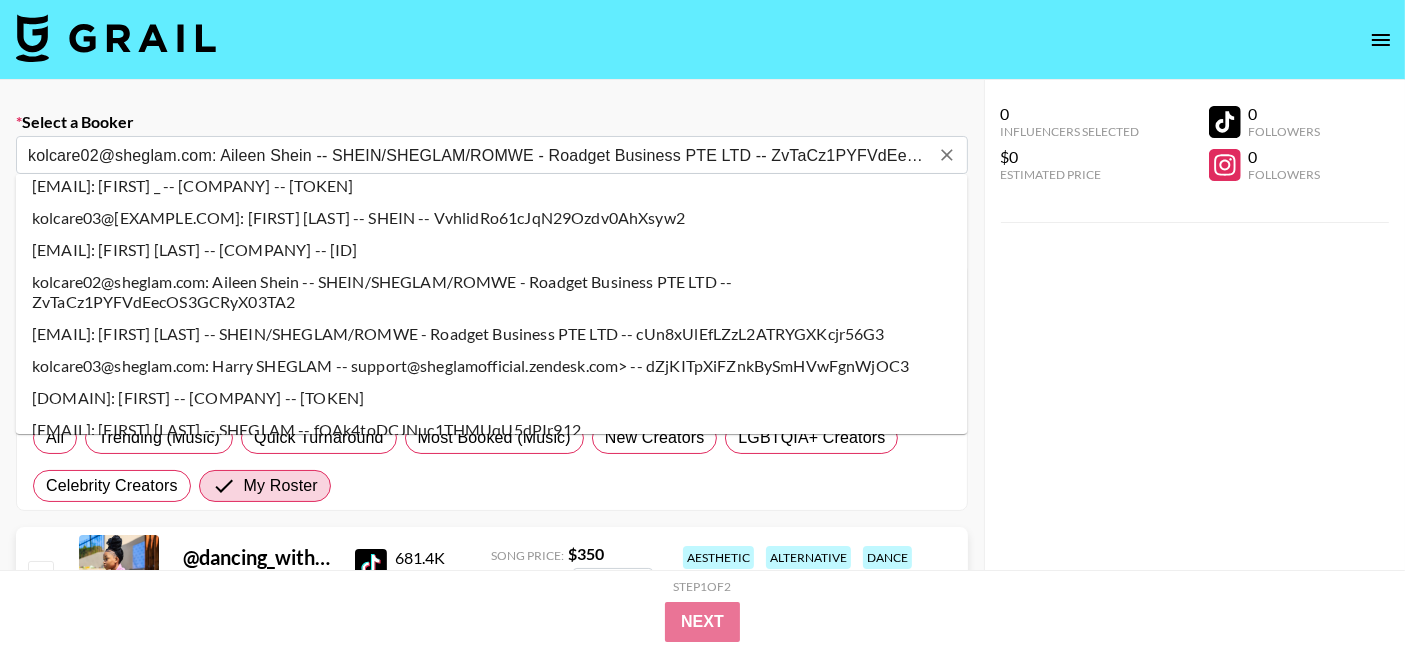 select on "Song" 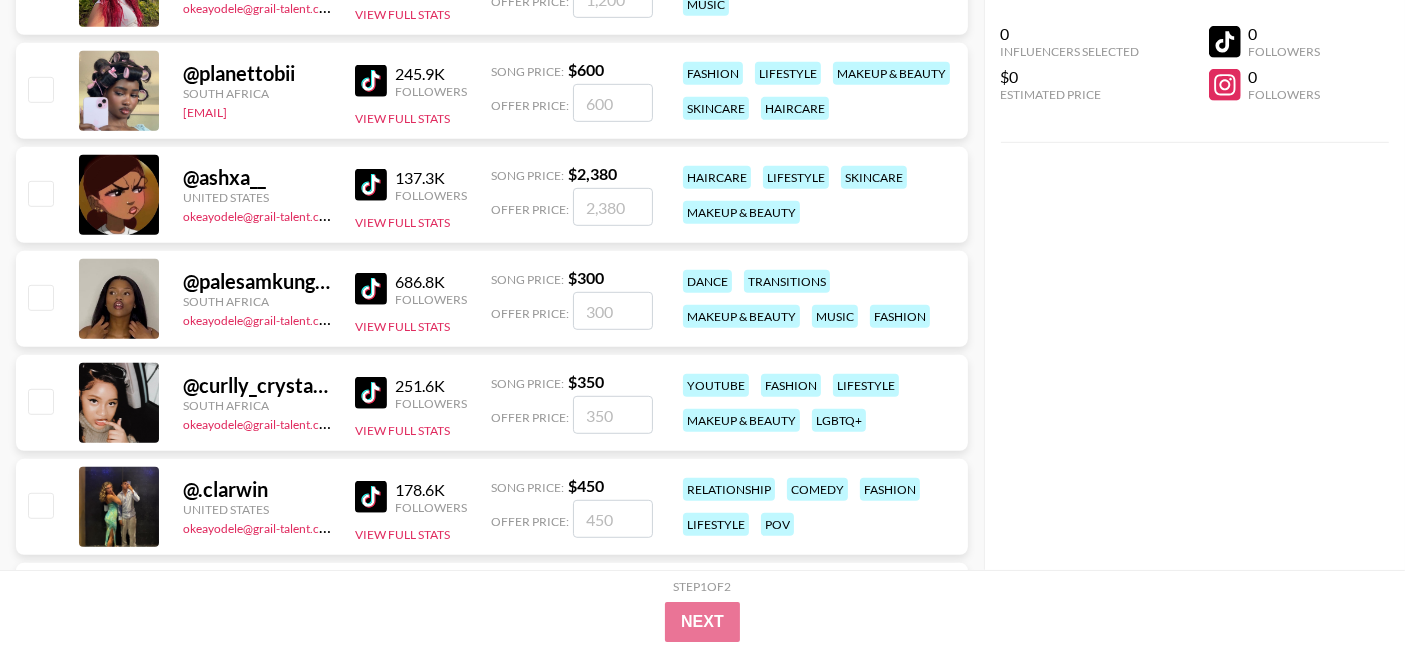 scroll, scrollTop: 1122, scrollLeft: 0, axis: vertical 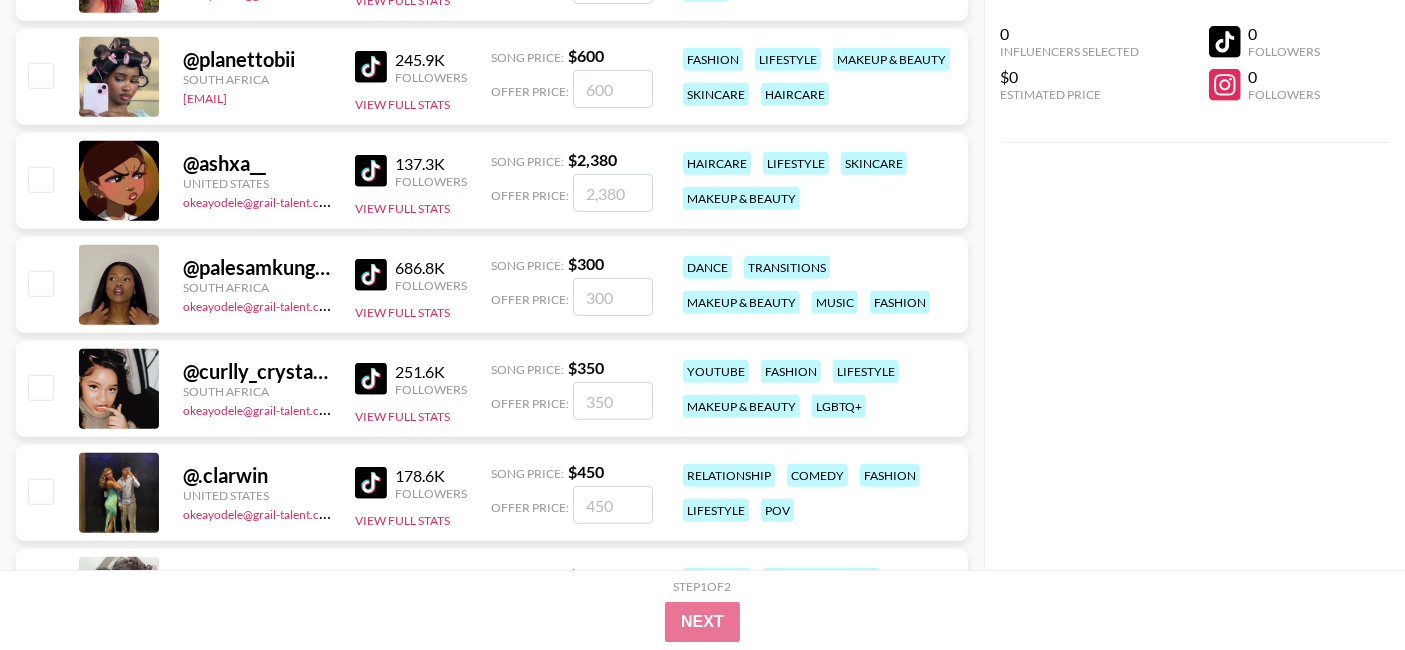 type on "kolcare02@sheglam.com: Aileen Shein -- SHEIN/SHEGLAM/ROMWE - Roadget Business PTE LTD -- ZvTaCz1PYFVdEecOS3GCRyX03TA2" 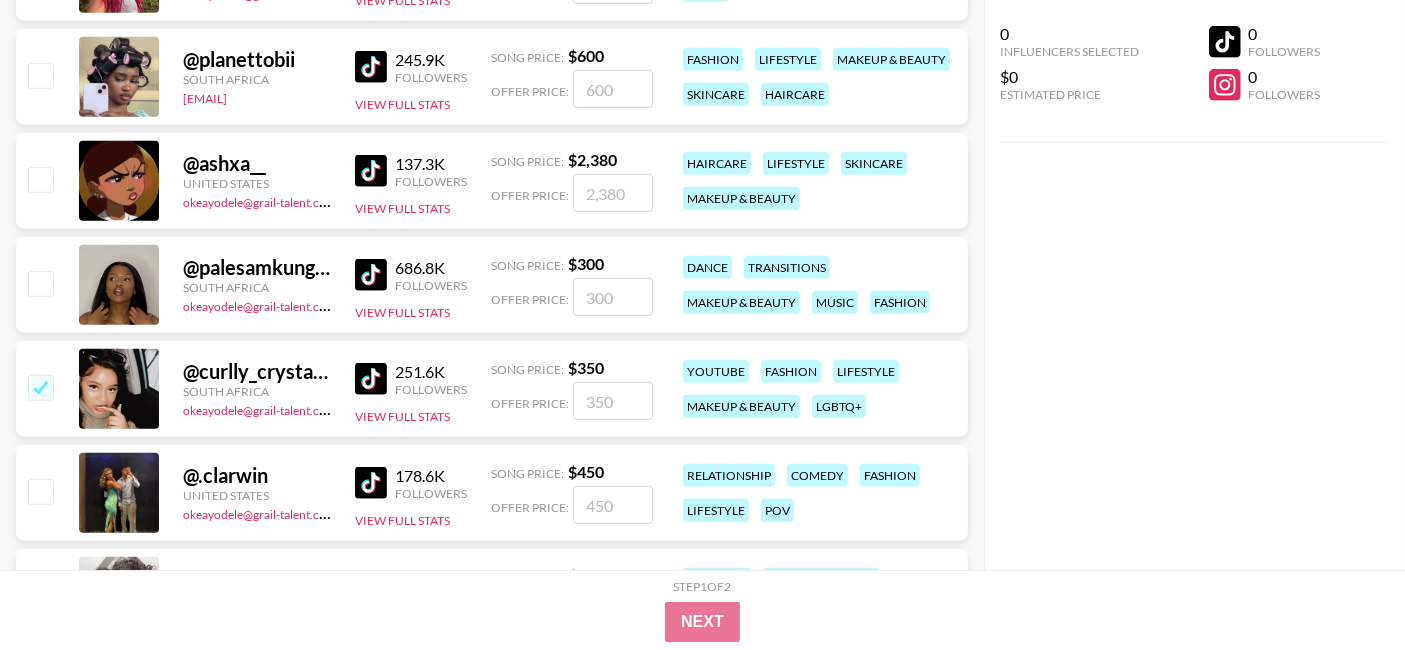 checkbox on "true" 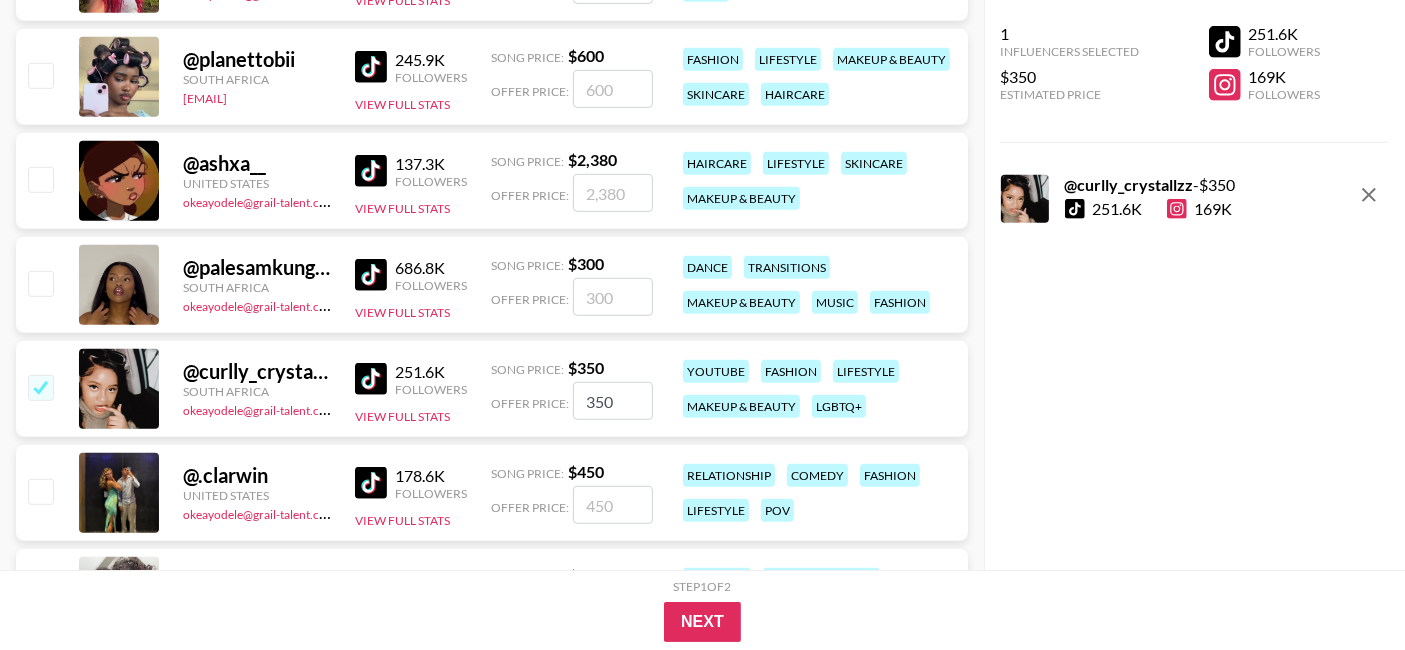 click on "350" at bounding box center (613, 401) 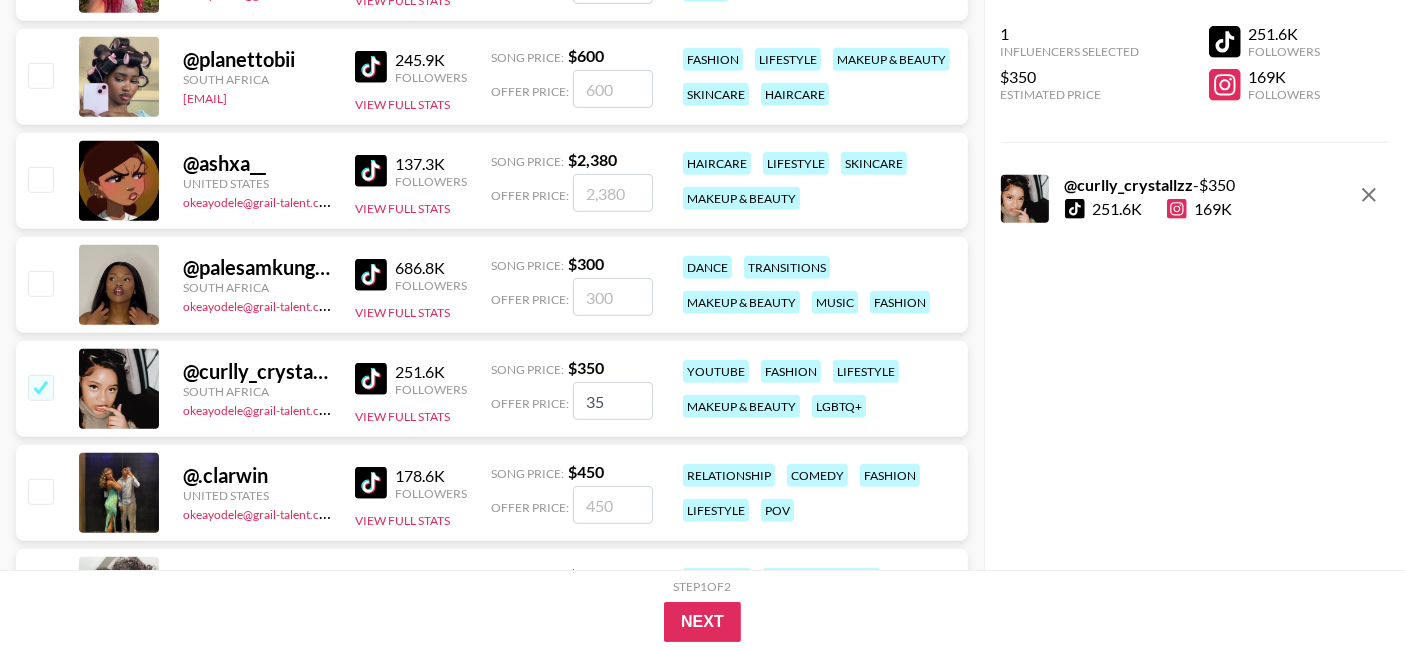type on "3" 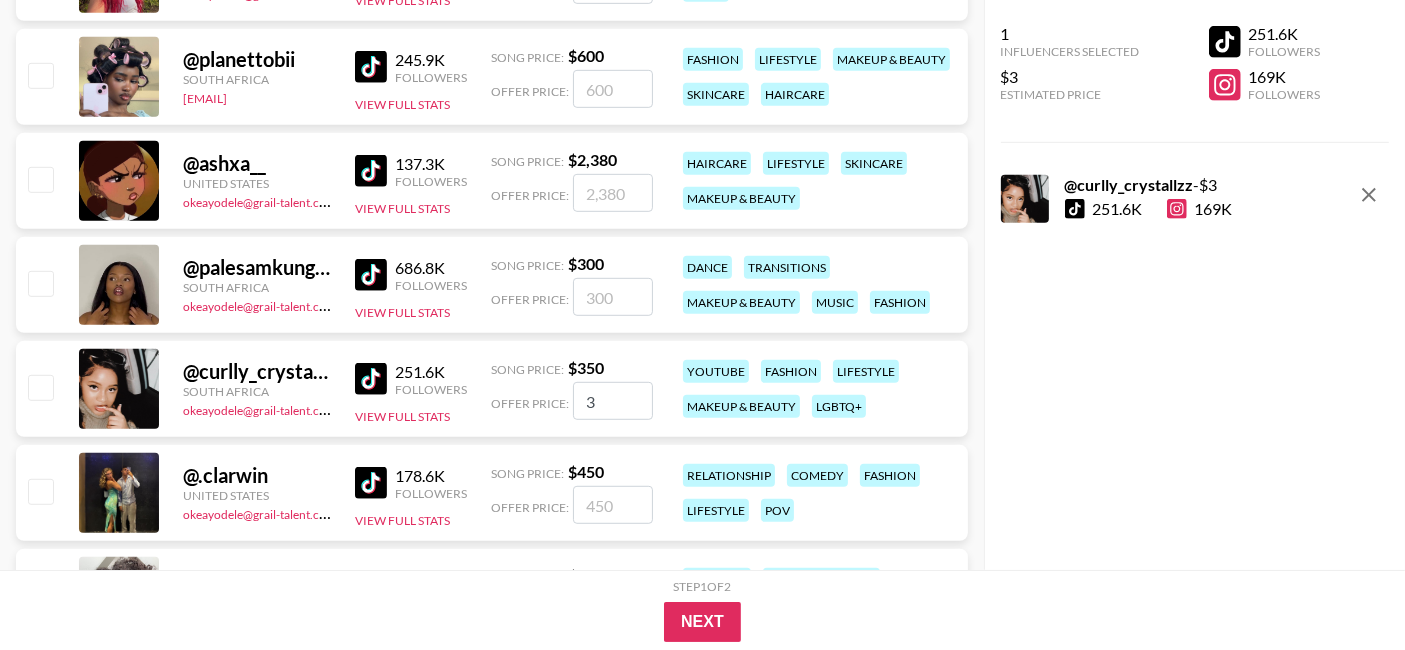 checkbox on "false" 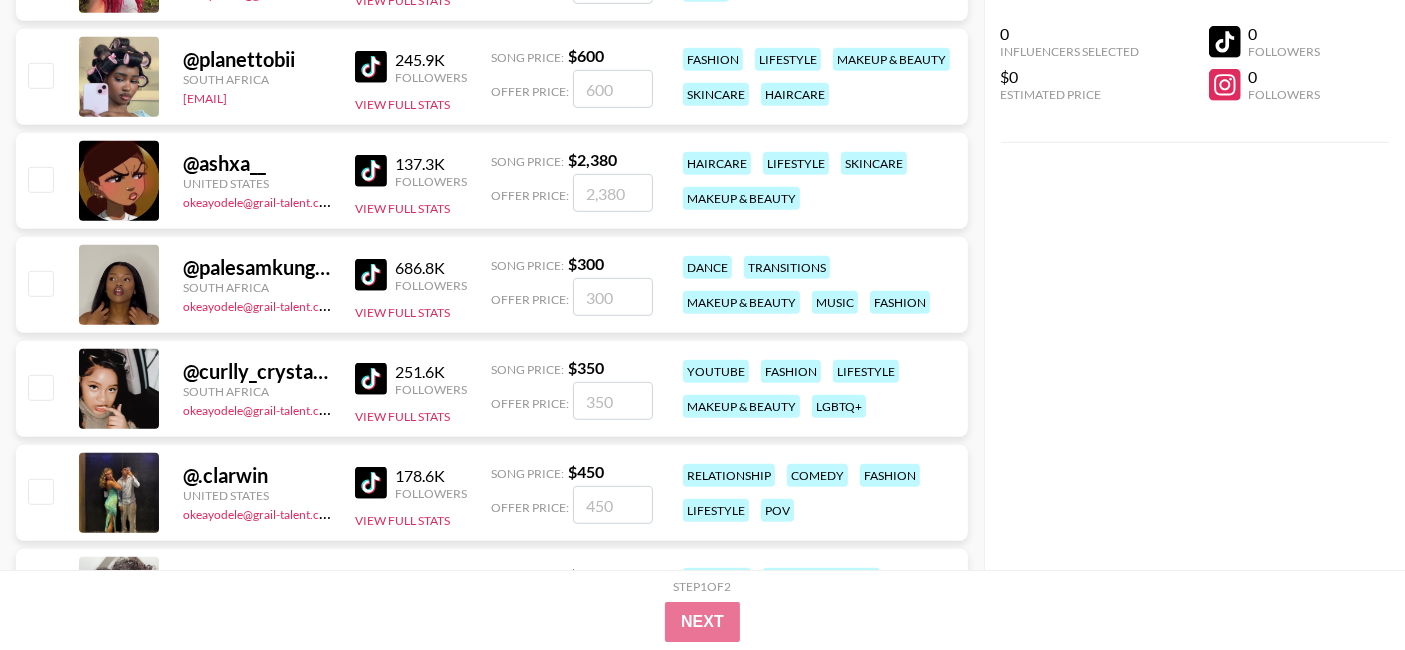 checkbox on "true" 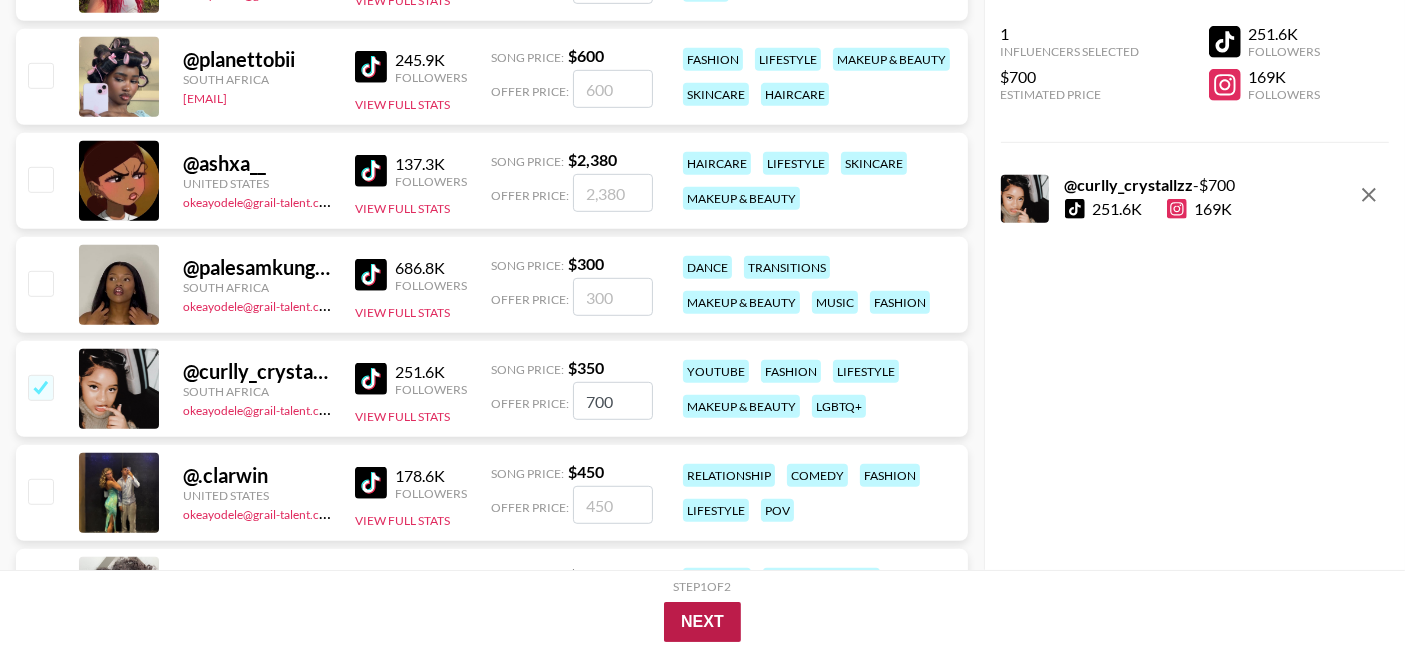 type on "700" 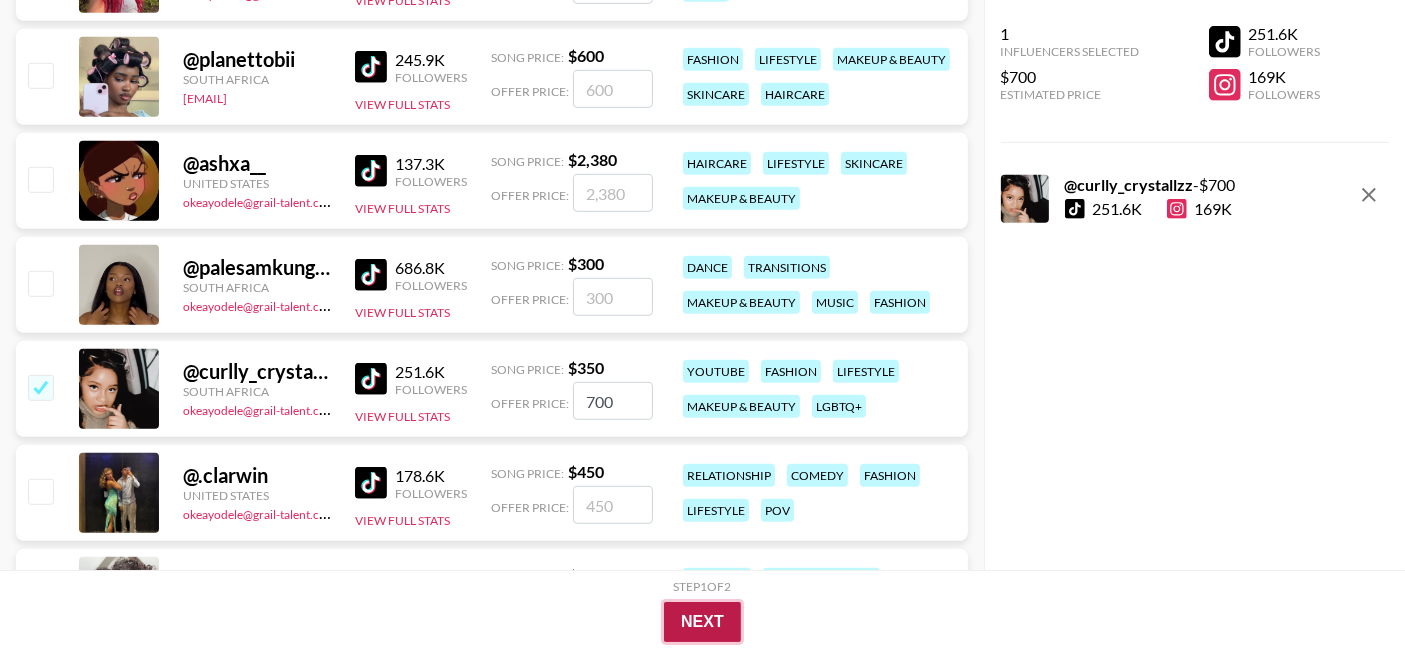 click on "Next" at bounding box center [702, 622] 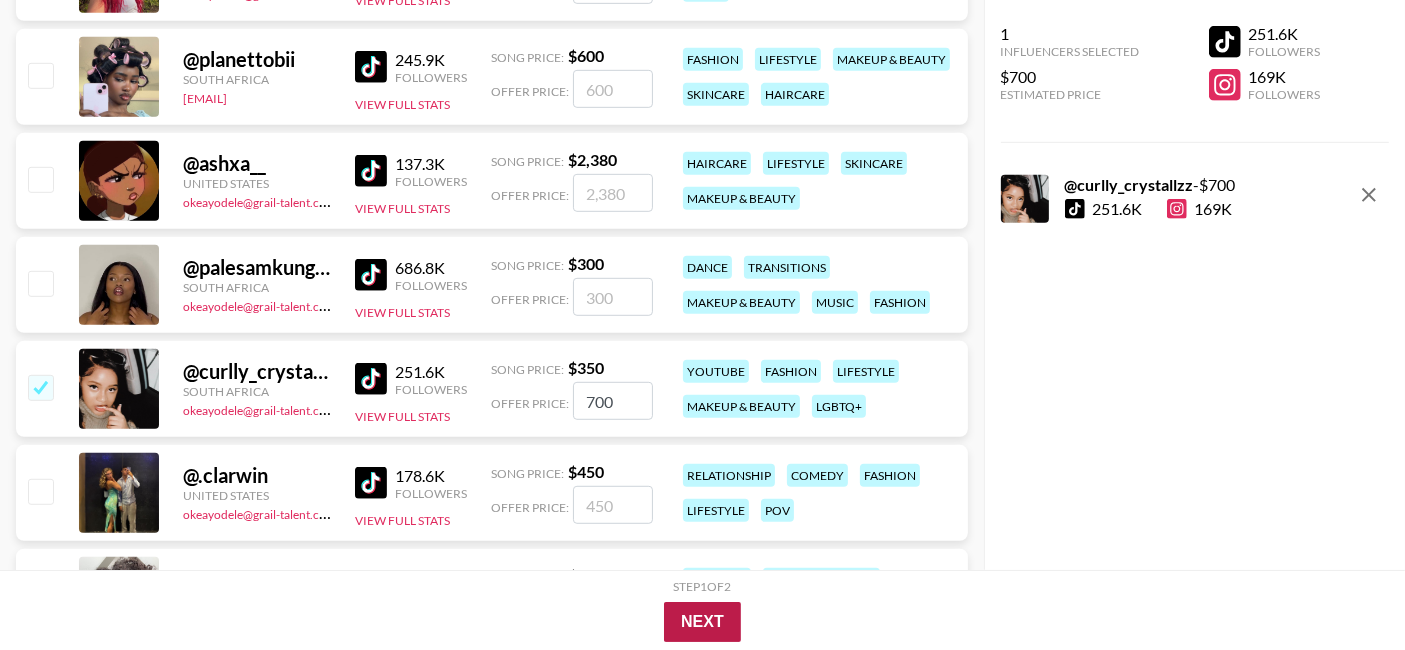 scroll, scrollTop: 331, scrollLeft: 0, axis: vertical 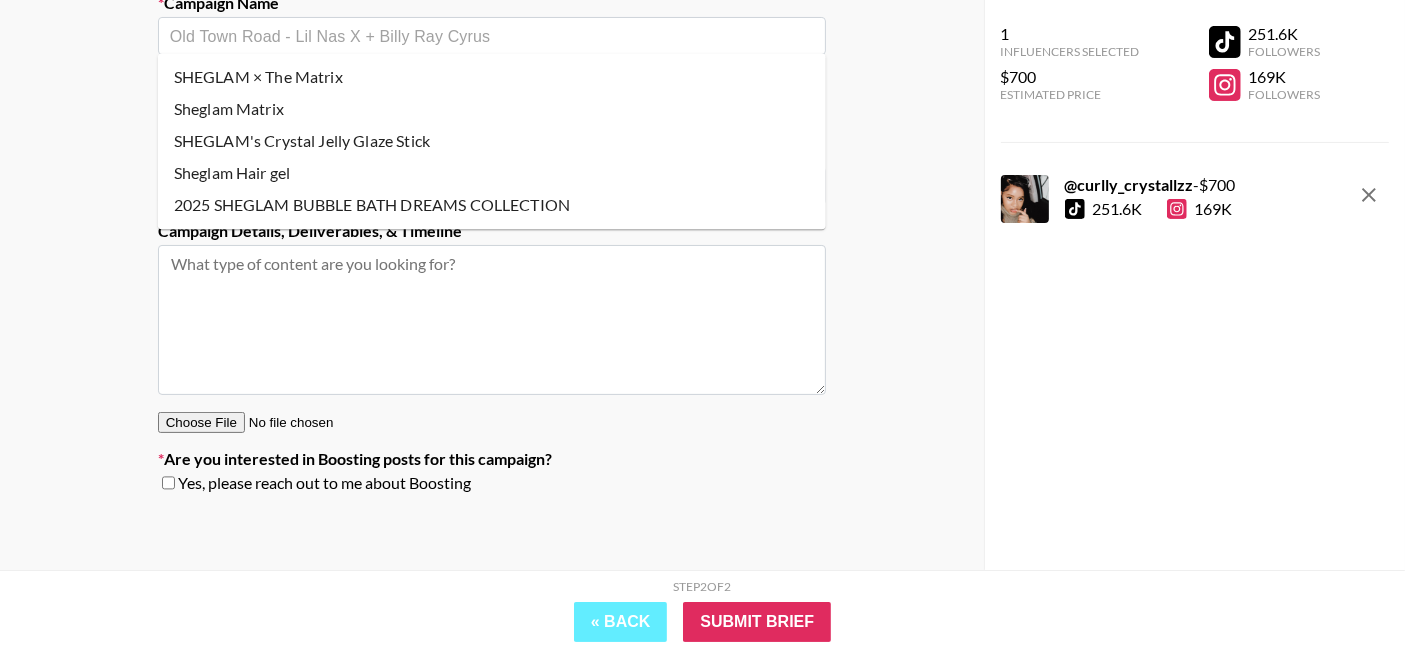 click at bounding box center (492, 36) 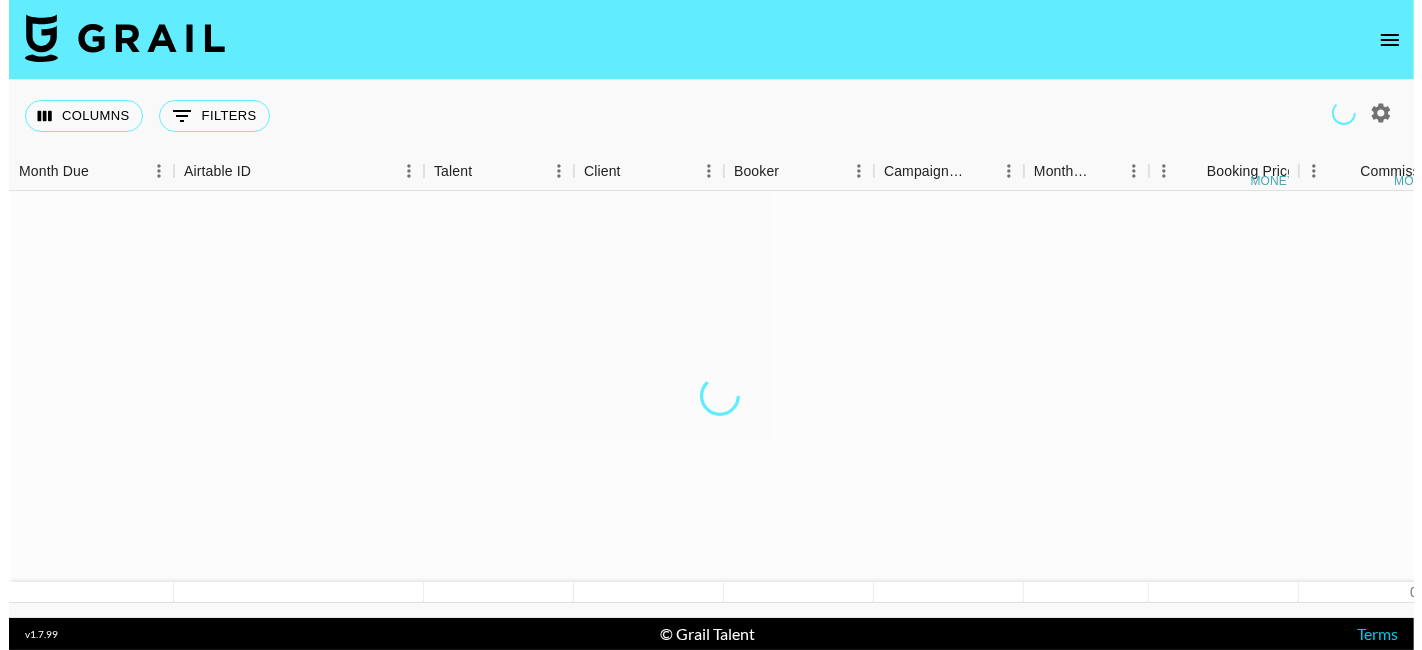 scroll, scrollTop: 0, scrollLeft: 0, axis: both 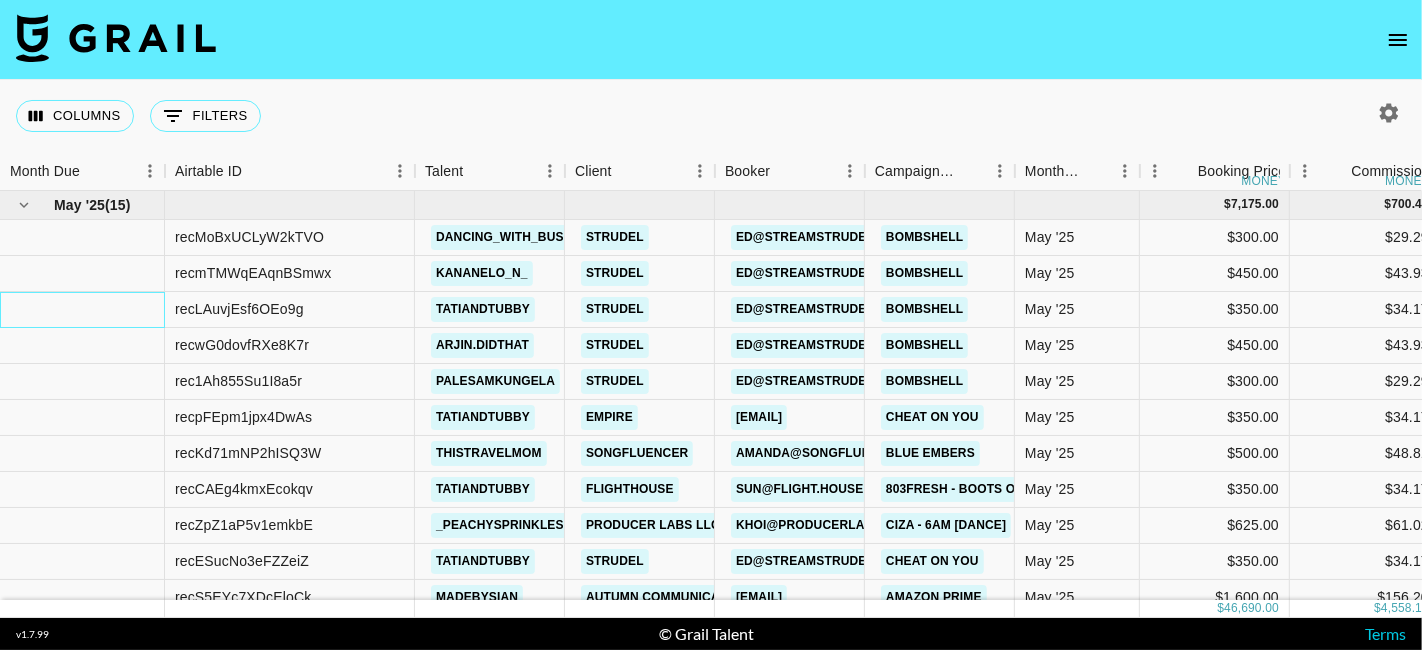 click at bounding box center [82, 310] 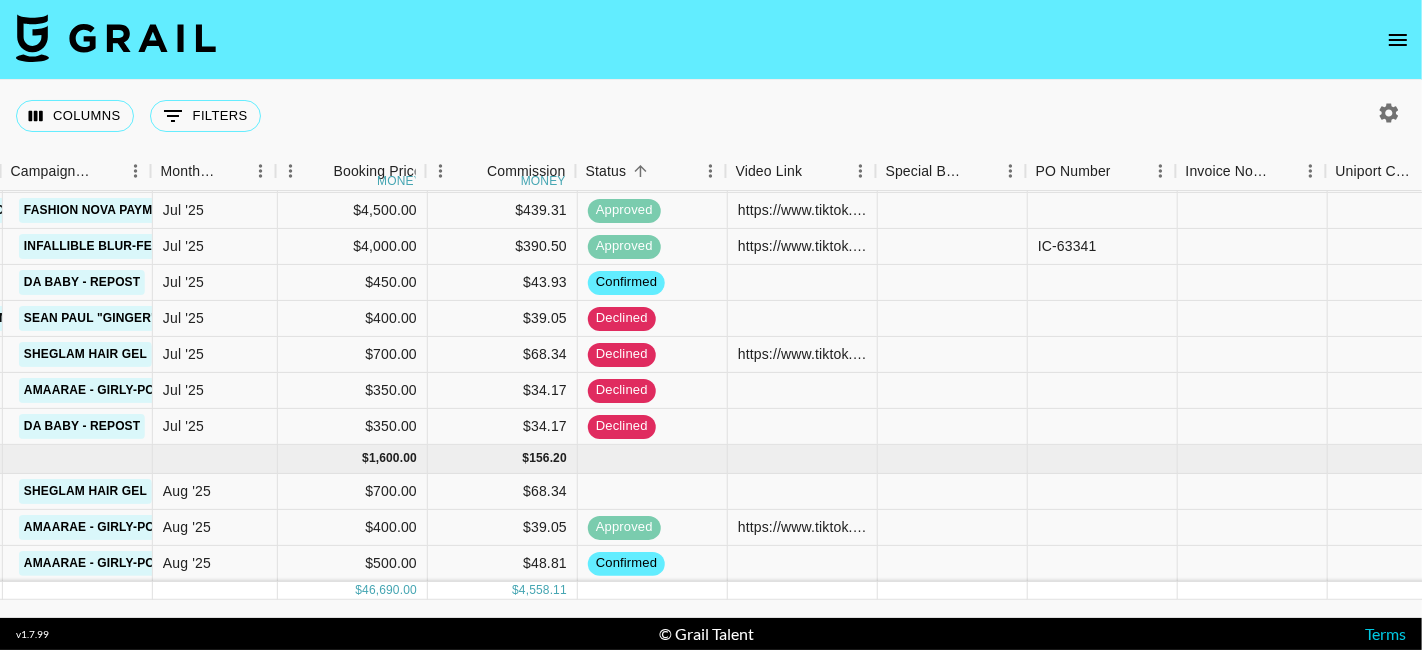 scroll, scrollTop: 1144, scrollLeft: 865, axis: both 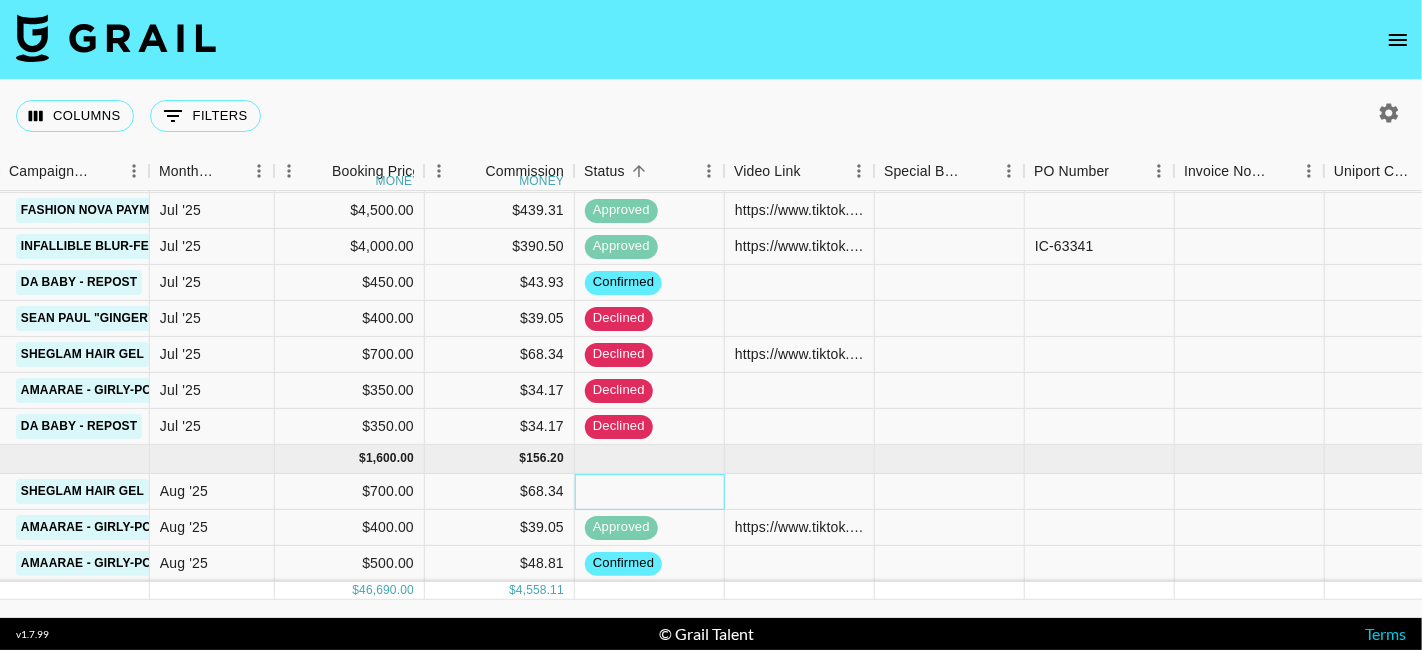 click at bounding box center (650, 492) 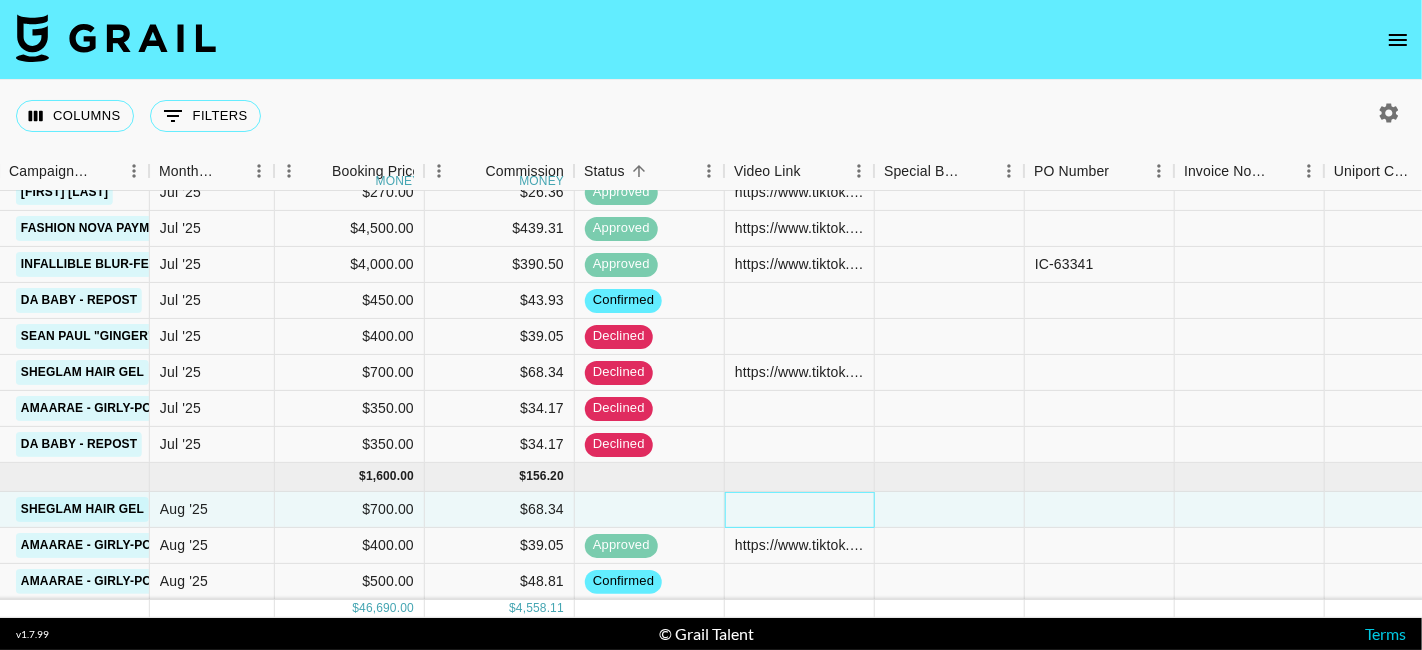 click at bounding box center [800, 510] 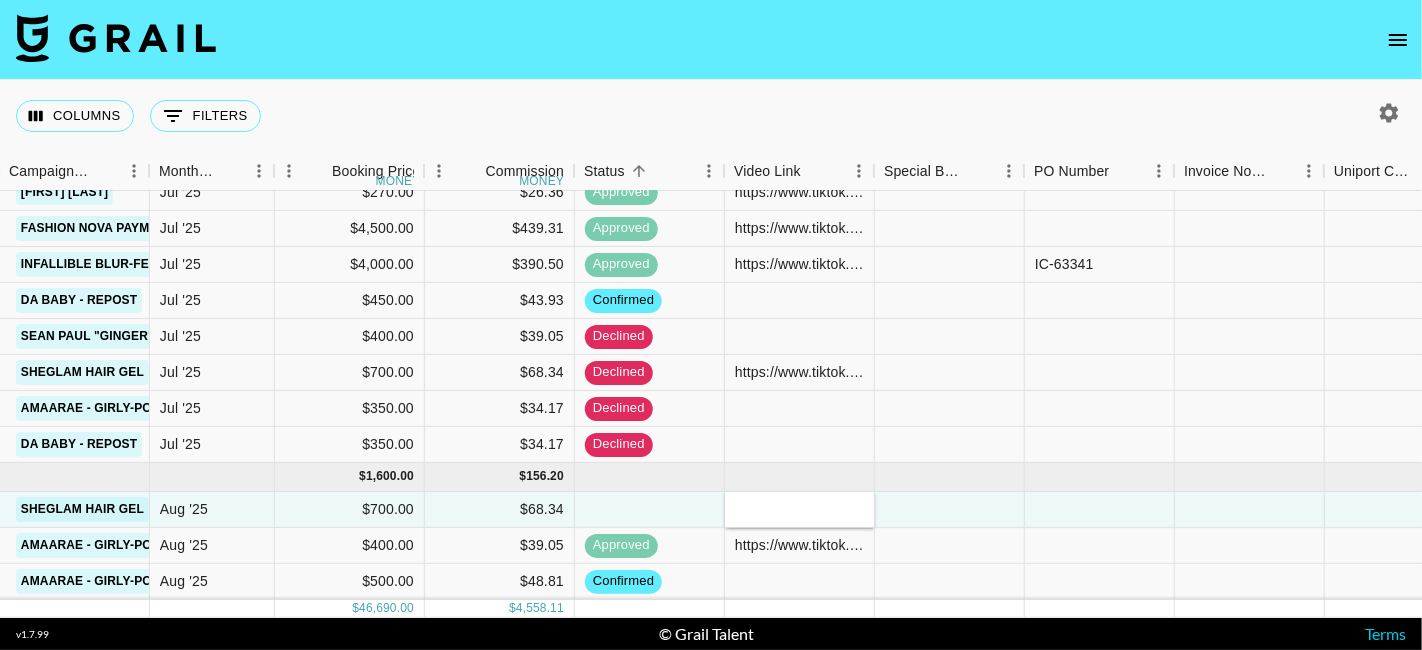 click at bounding box center [799, 510] 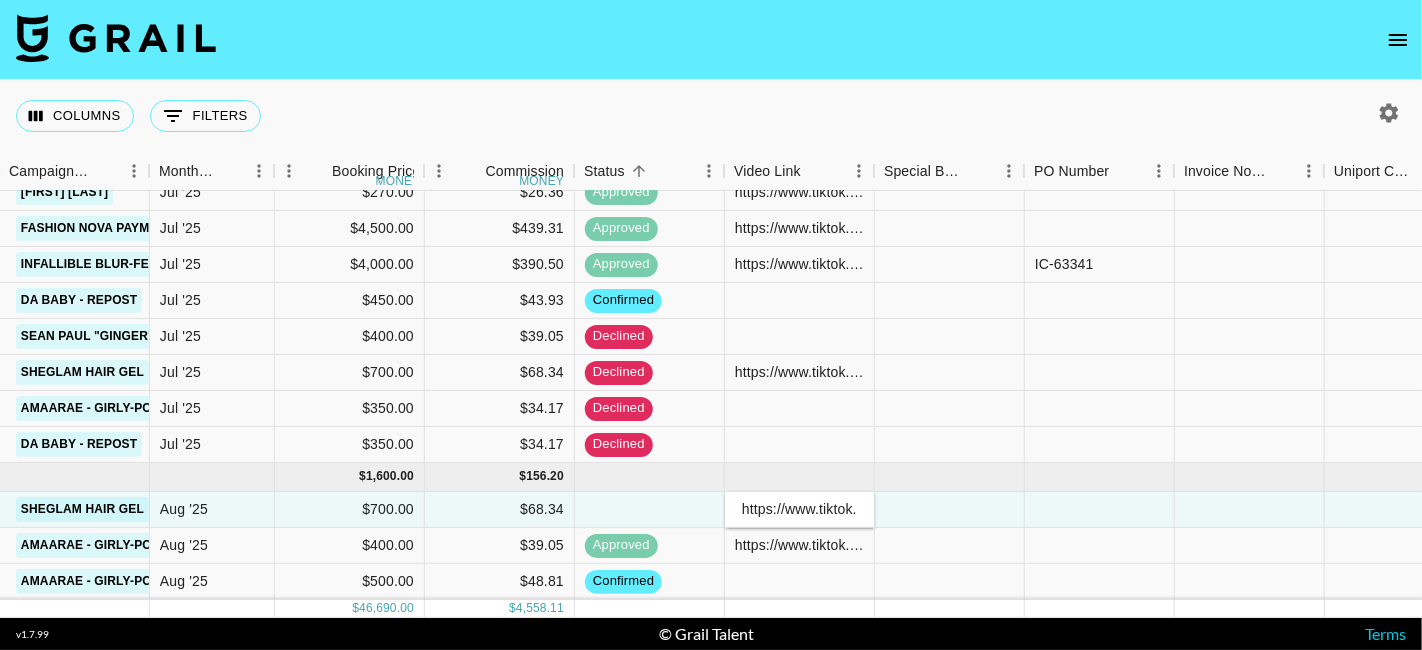 scroll, scrollTop: 0, scrollLeft: 806, axis: horizontal 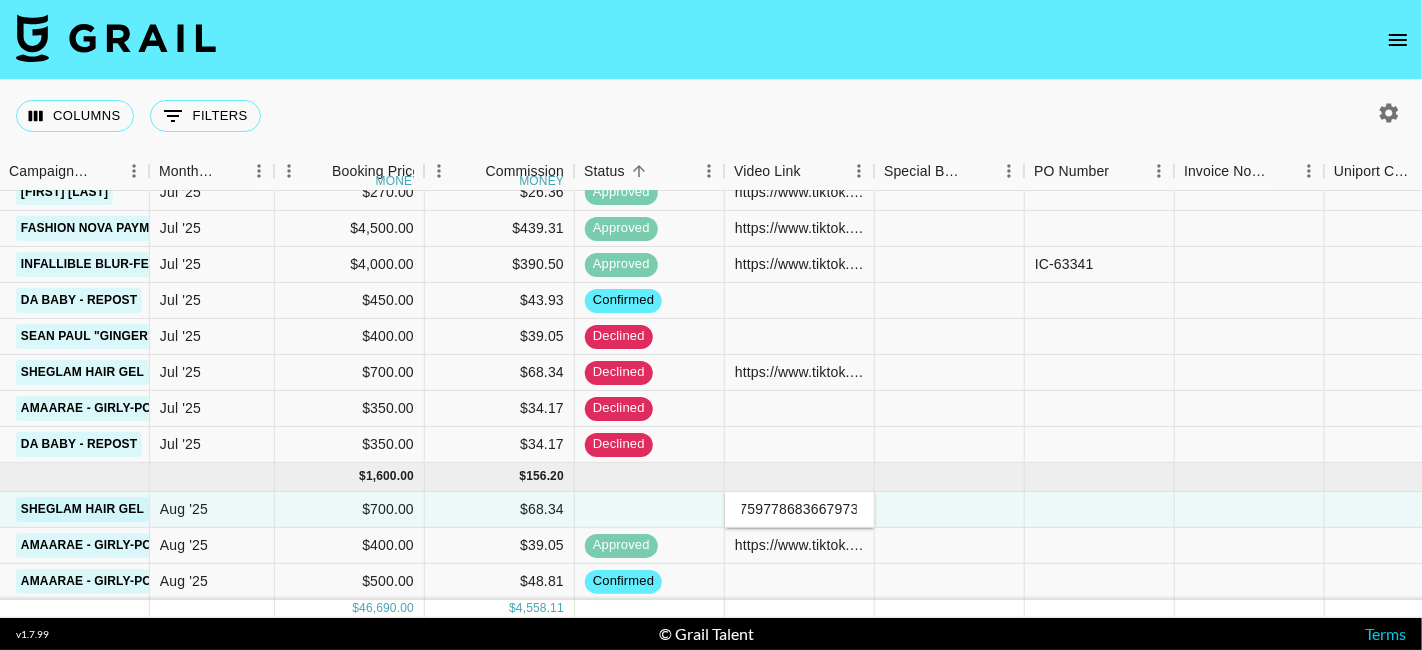 type on "https://www.tiktok.com/@curlly_crystallzz/video/7532542984135396613?is_from_webapp=1&sender_device=pc&web_id=7414759778683667973" 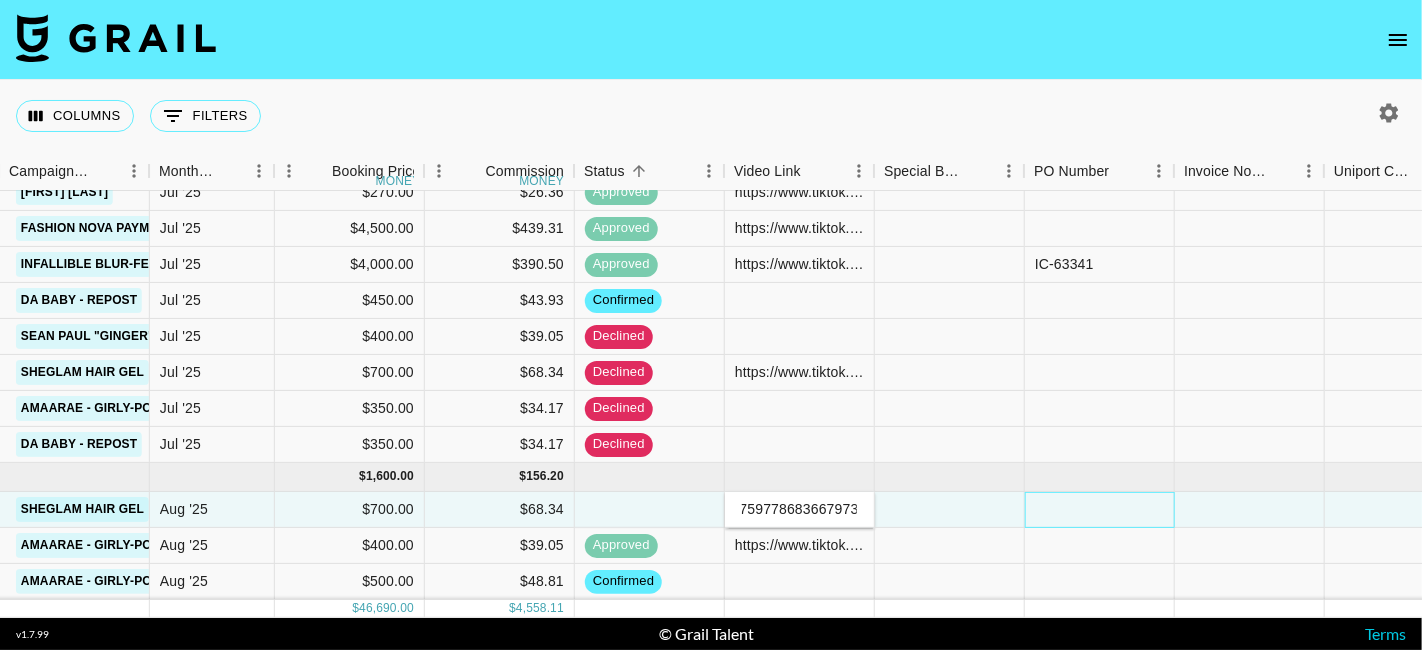 scroll, scrollTop: 0, scrollLeft: 0, axis: both 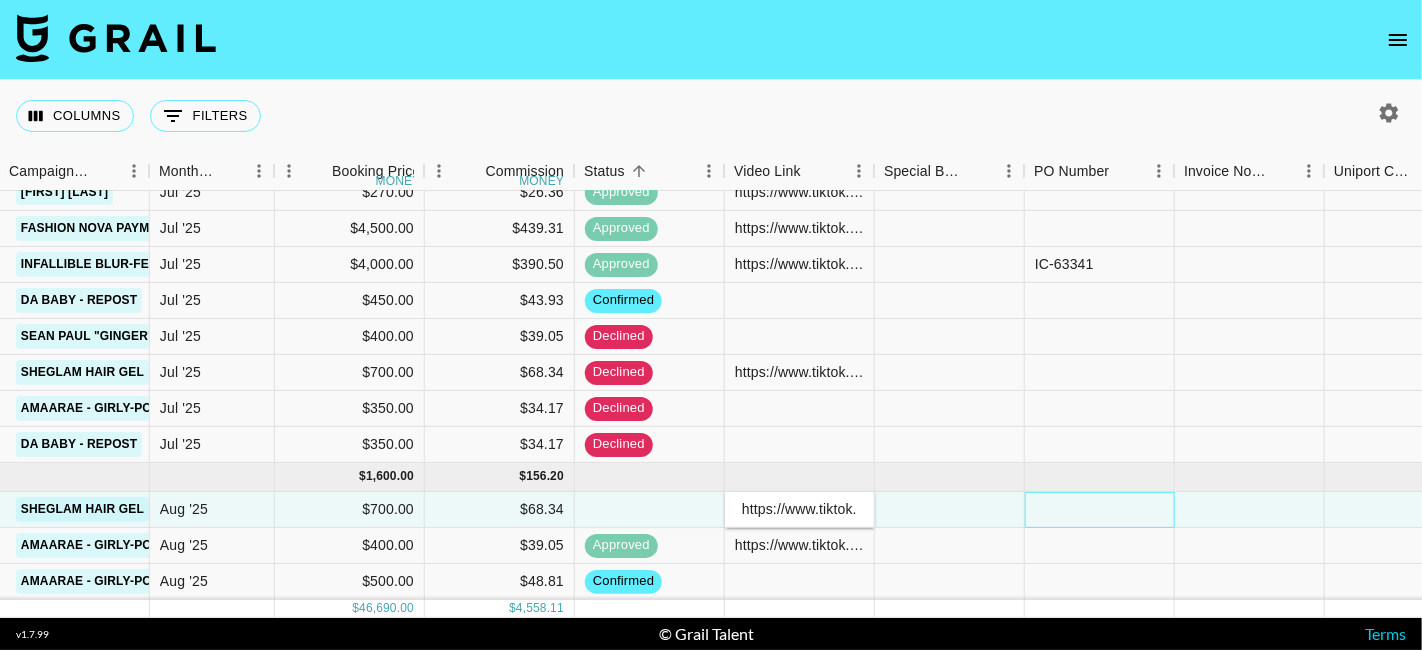 click at bounding box center (1100, 510) 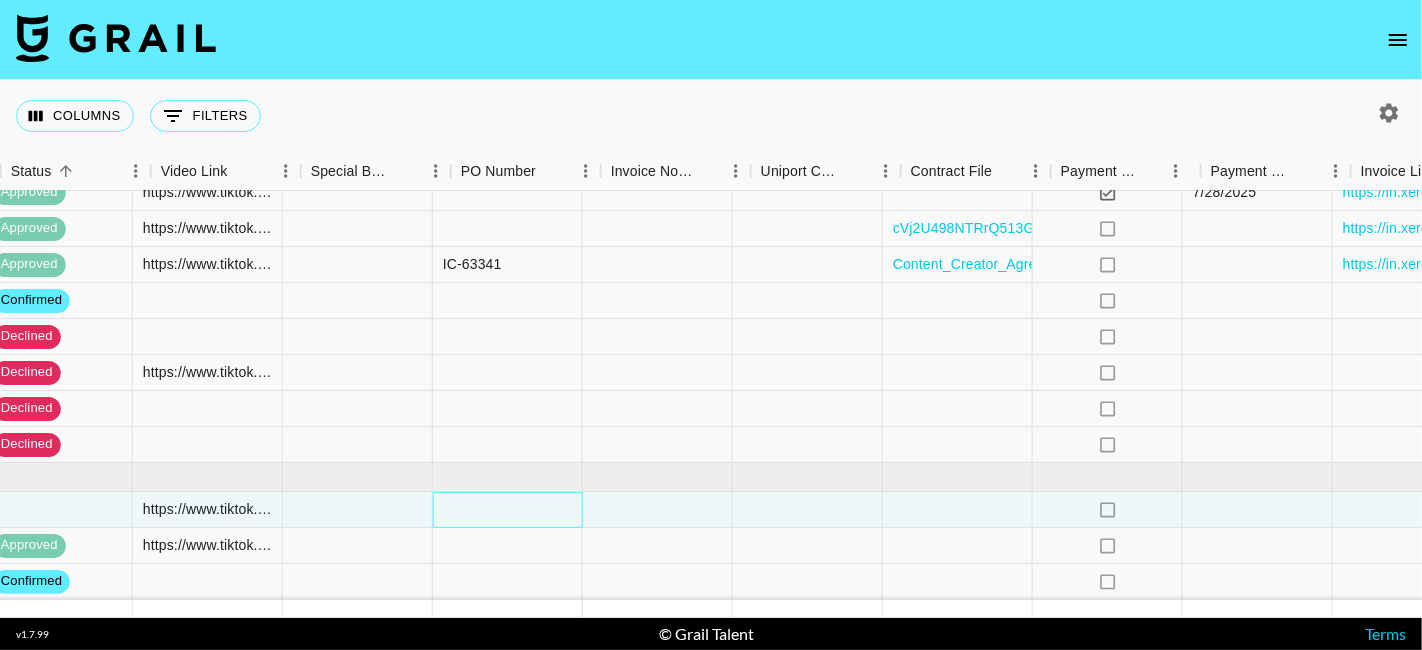scroll, scrollTop: 1125, scrollLeft: 1434, axis: both 